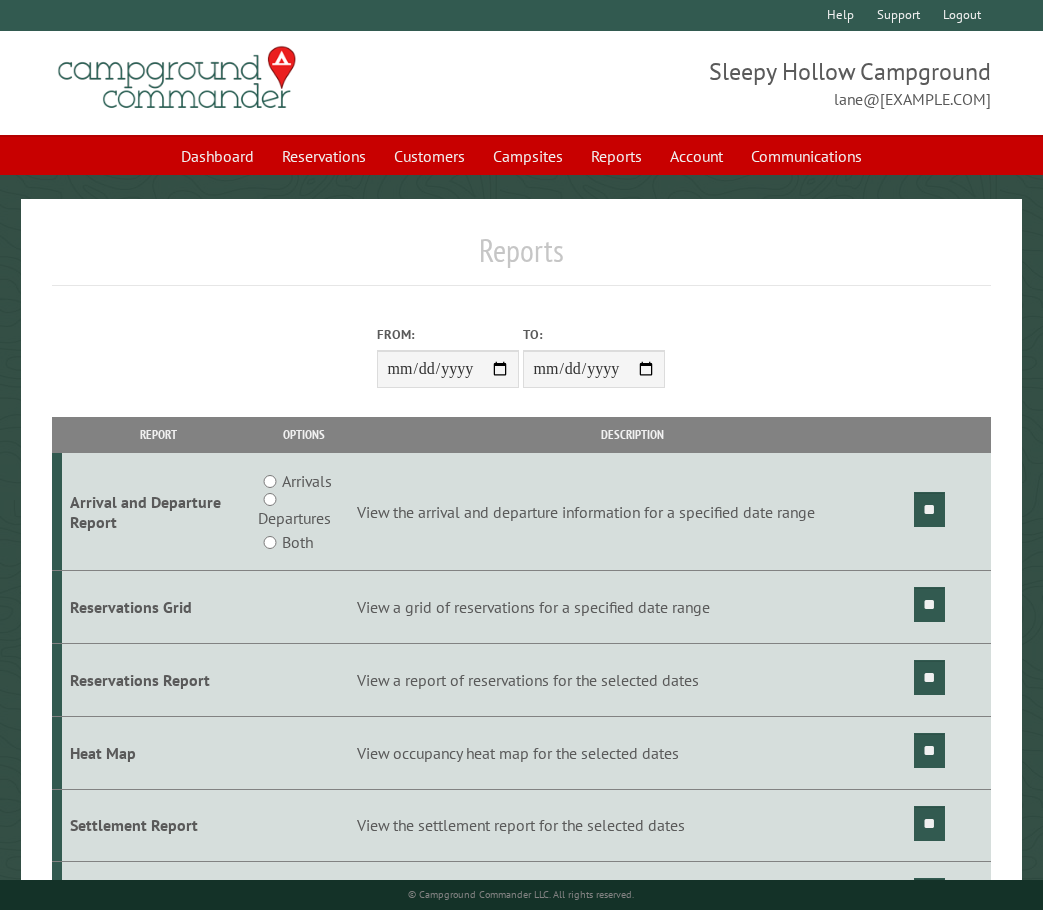 scroll, scrollTop: 0, scrollLeft: 0, axis: both 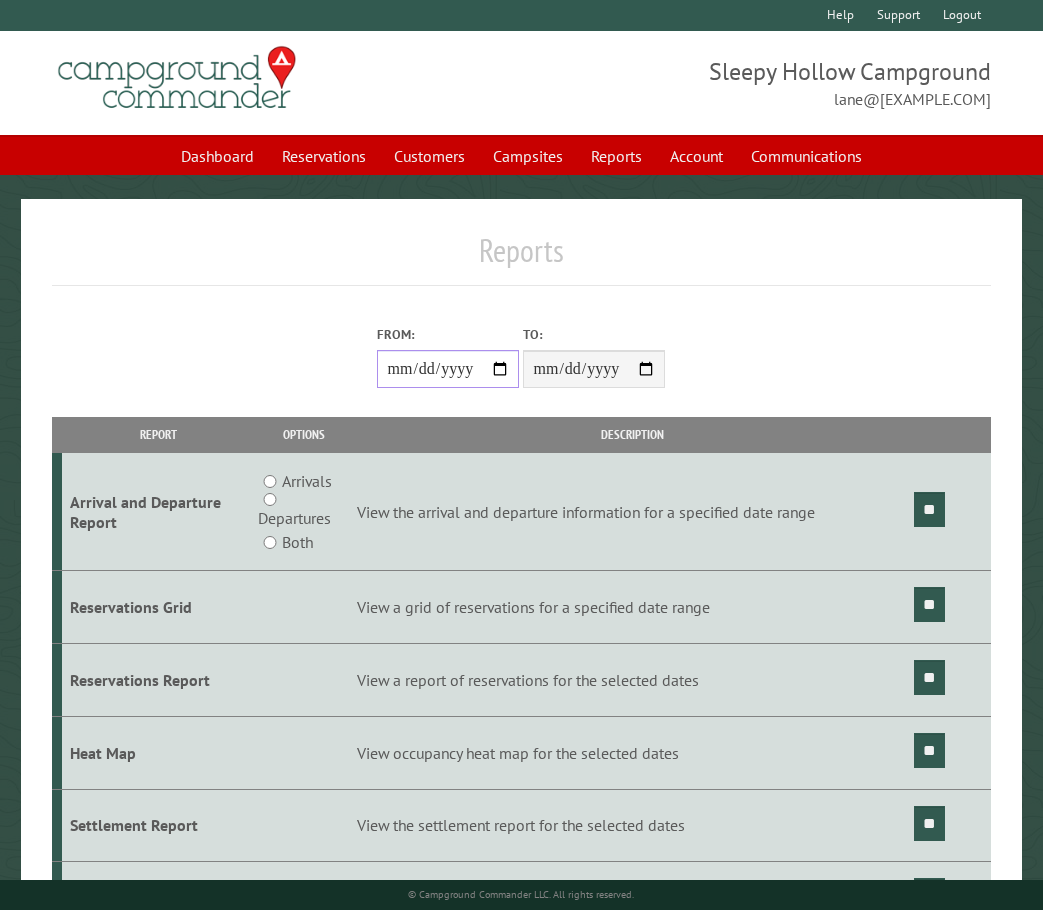 click on "**********" at bounding box center [448, 369] 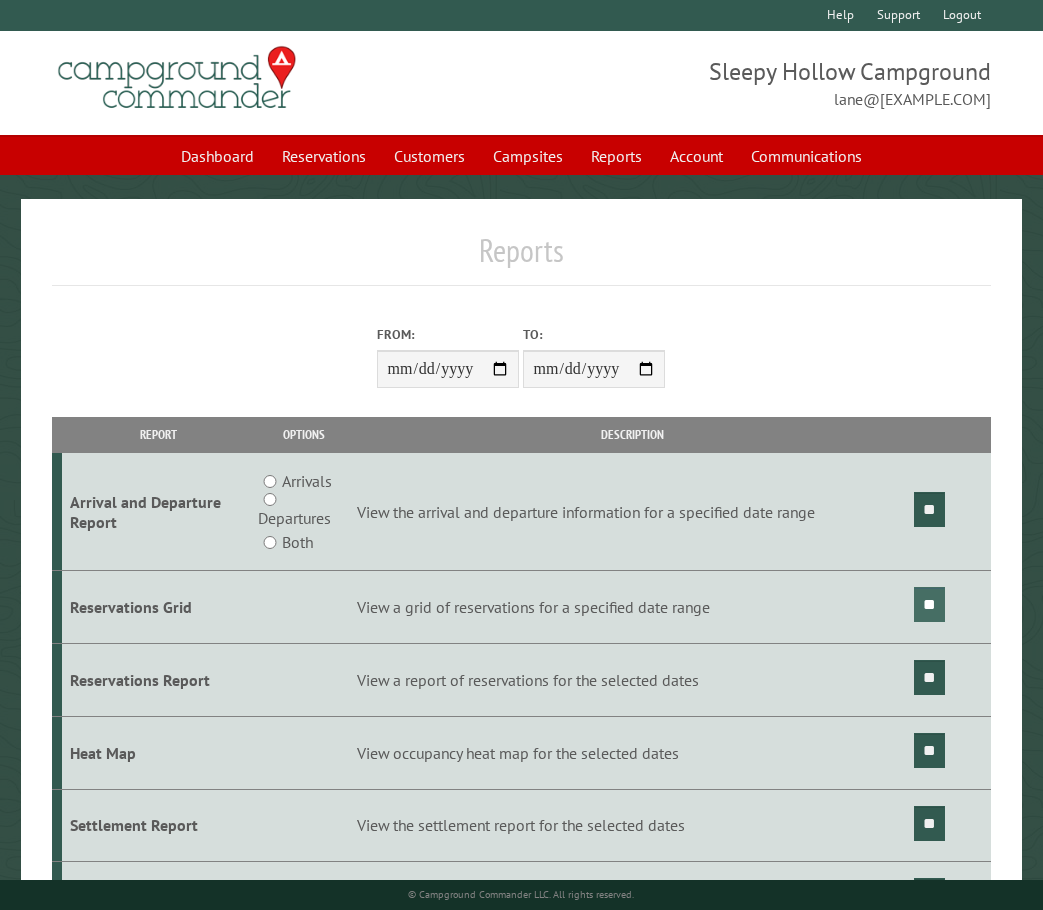 click on "**" at bounding box center [929, 604] 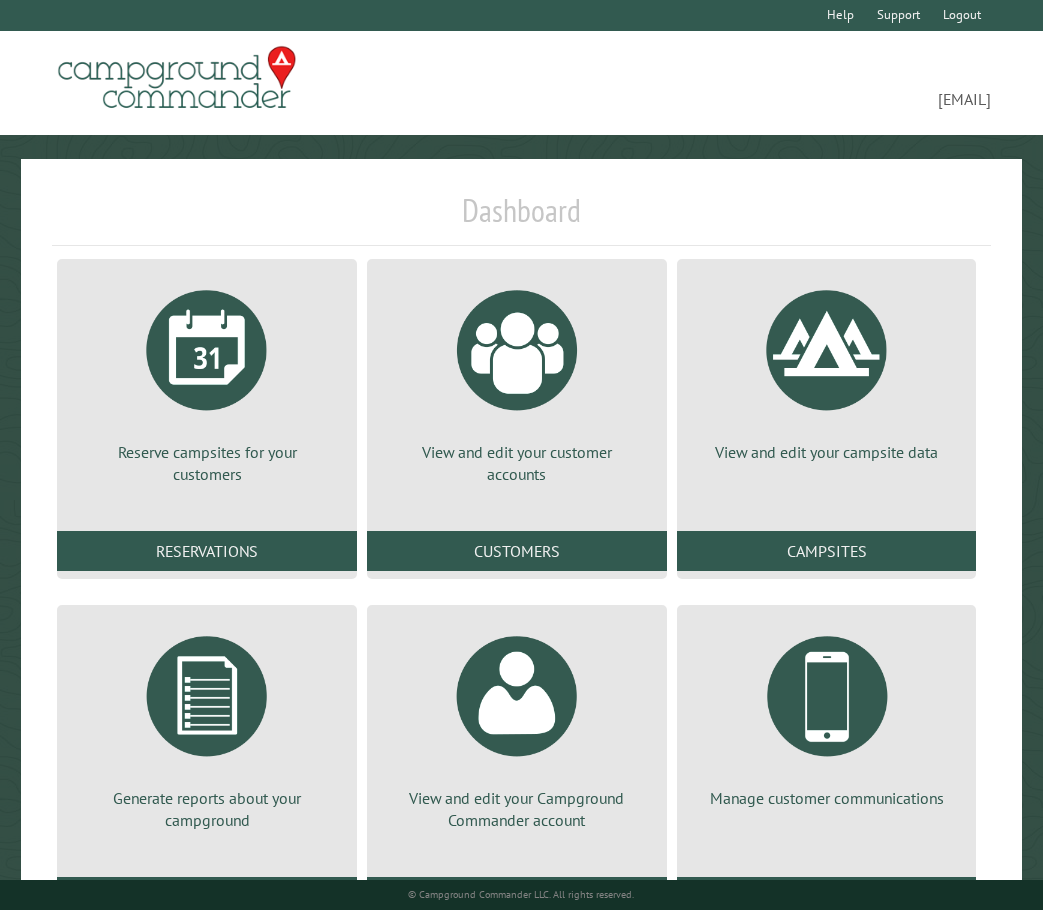 scroll, scrollTop: 0, scrollLeft: 0, axis: both 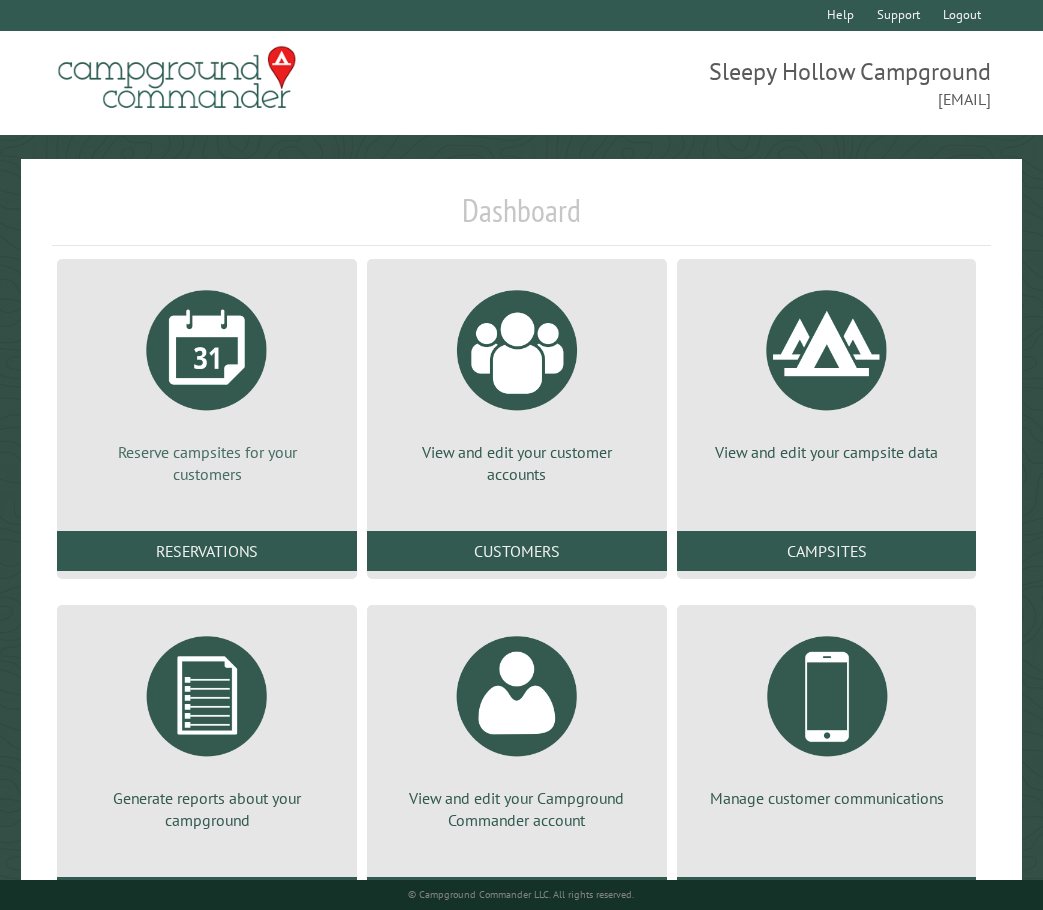 click at bounding box center [207, 350] 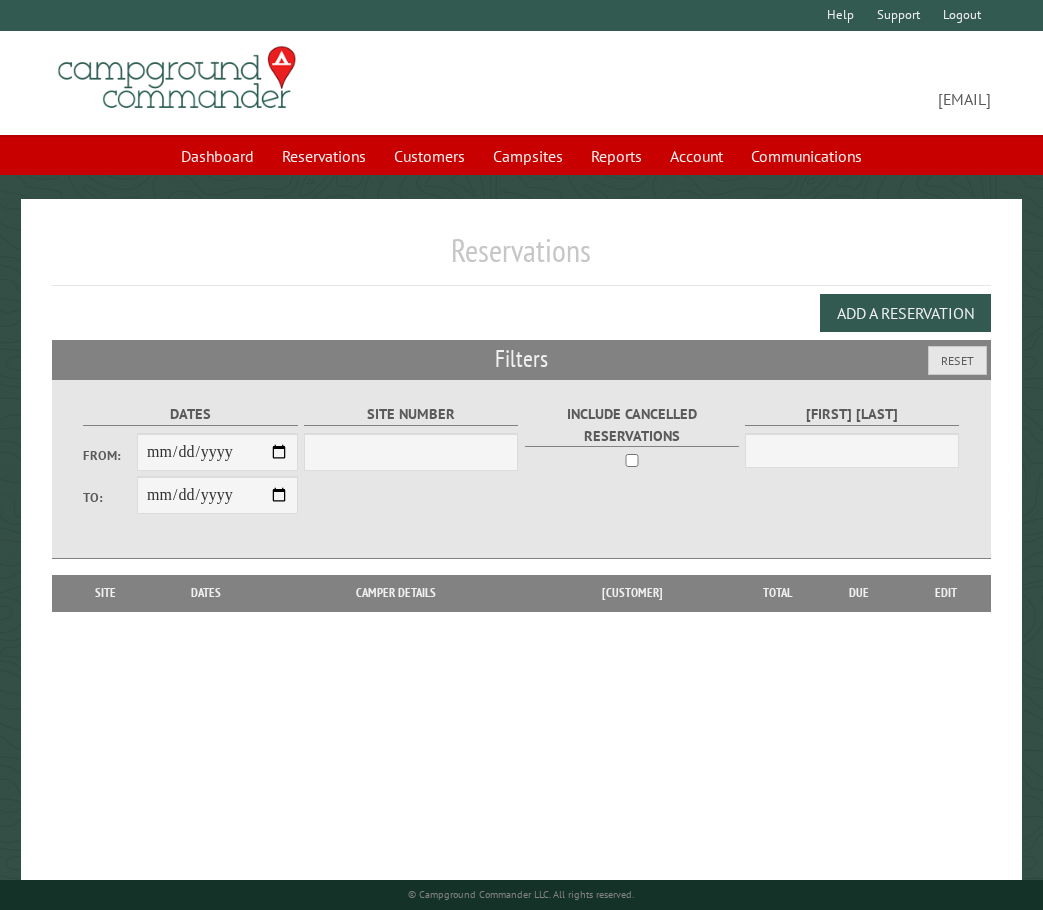 scroll, scrollTop: 0, scrollLeft: 0, axis: both 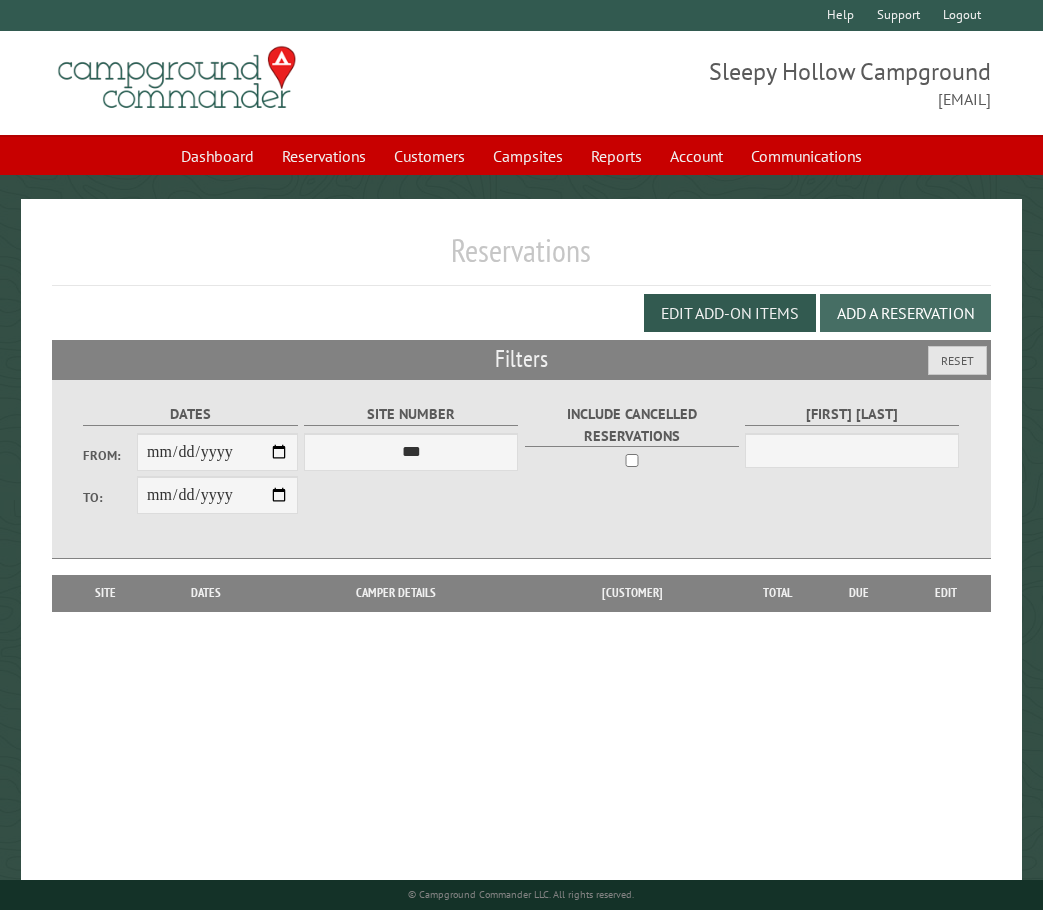 click on "Add a Reservation" at bounding box center (905, 313) 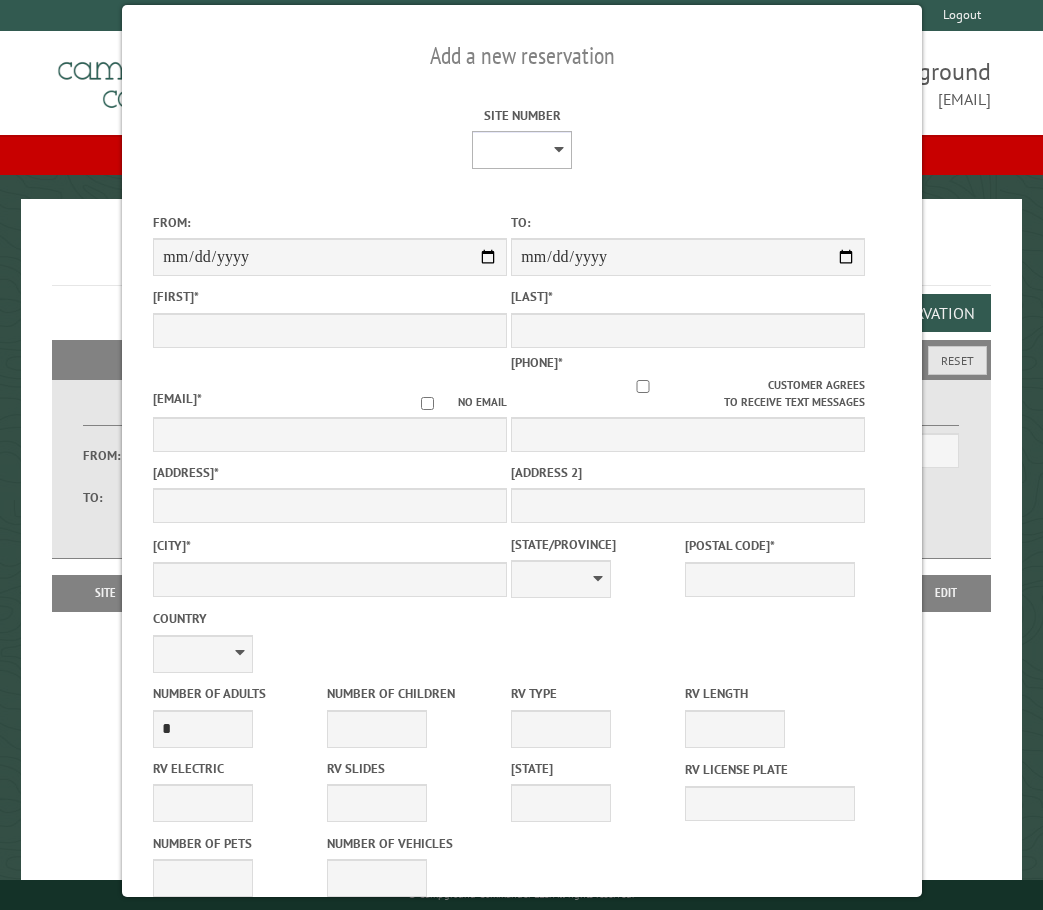 click on "* * * * * * * * * ** *** *** ** ** ** ** ** ** ** ** ** ** *** *** ** ** ** ** ** ** ** ** ** ** *** *** ** ** ** ** ** ** ** ** *** *** ** ** ** ** ** ** *** *** ** ** ** ** ** *** ** ** ** ** ** ** ** ** ** ** ** ** ** ** ** ** ** ** ** ** ** ** ** ** **" at bounding box center [522, 150] 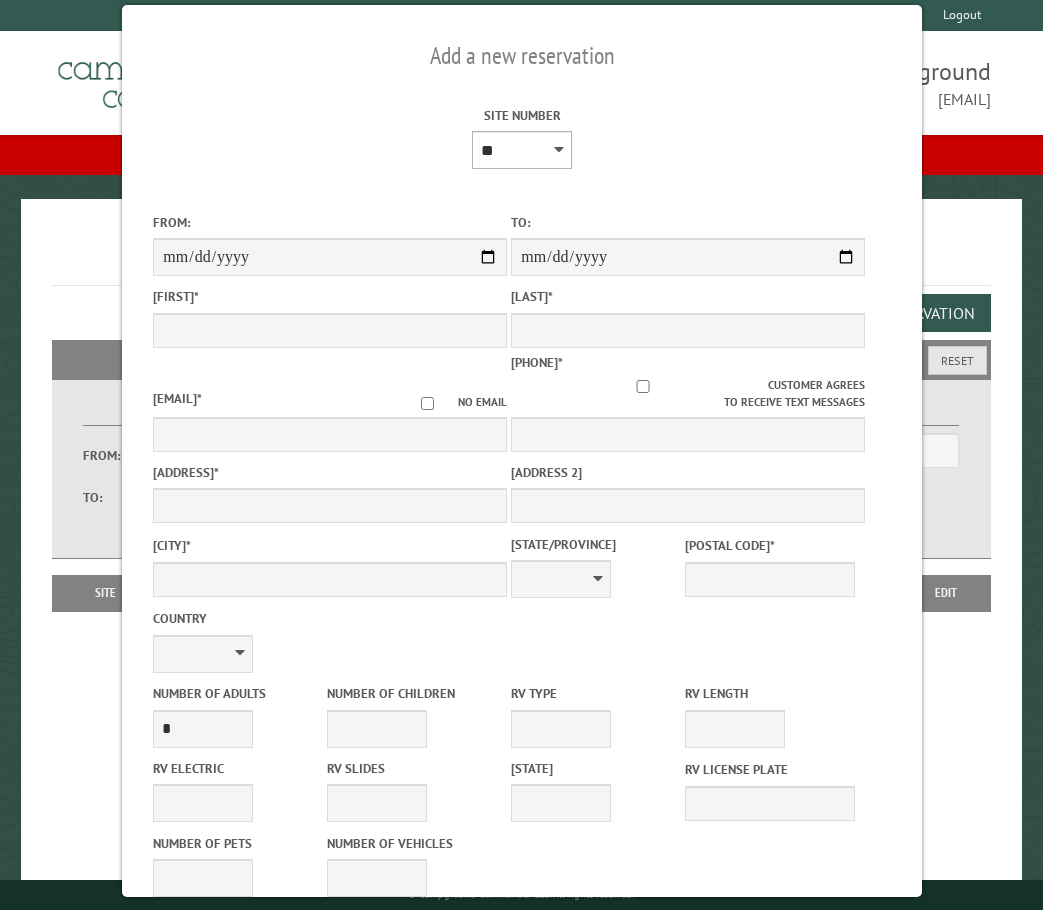 click on "* * * * * * * * * ** *** *** ** ** ** ** ** ** ** ** ** ** *** *** ** ** ** ** ** ** ** ** ** ** *** *** ** ** ** ** ** ** ** ** *** *** ** ** ** ** ** ** *** *** ** ** ** ** ** *** ** ** ** ** ** ** ** ** ** ** ** ** ** ** ** ** ** ** ** ** ** ** ** ** **" at bounding box center (522, 150) 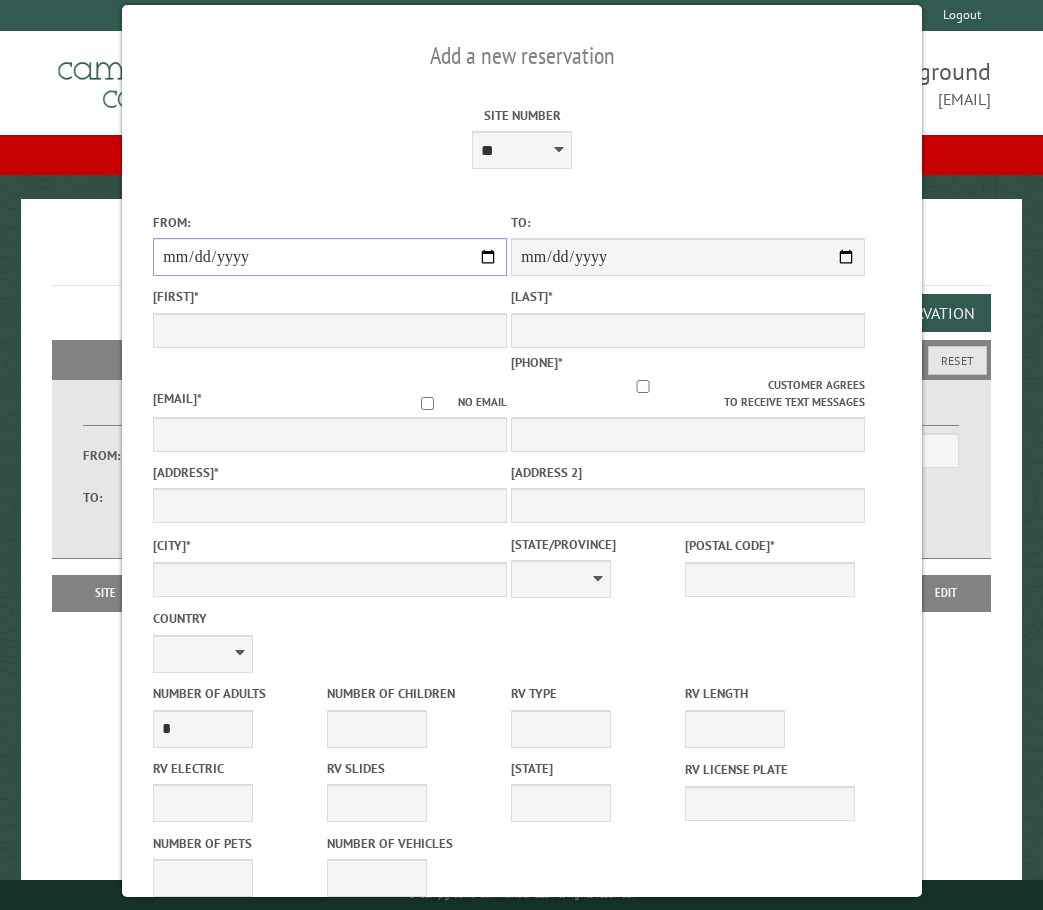 click on "From:" at bounding box center (330, 257) 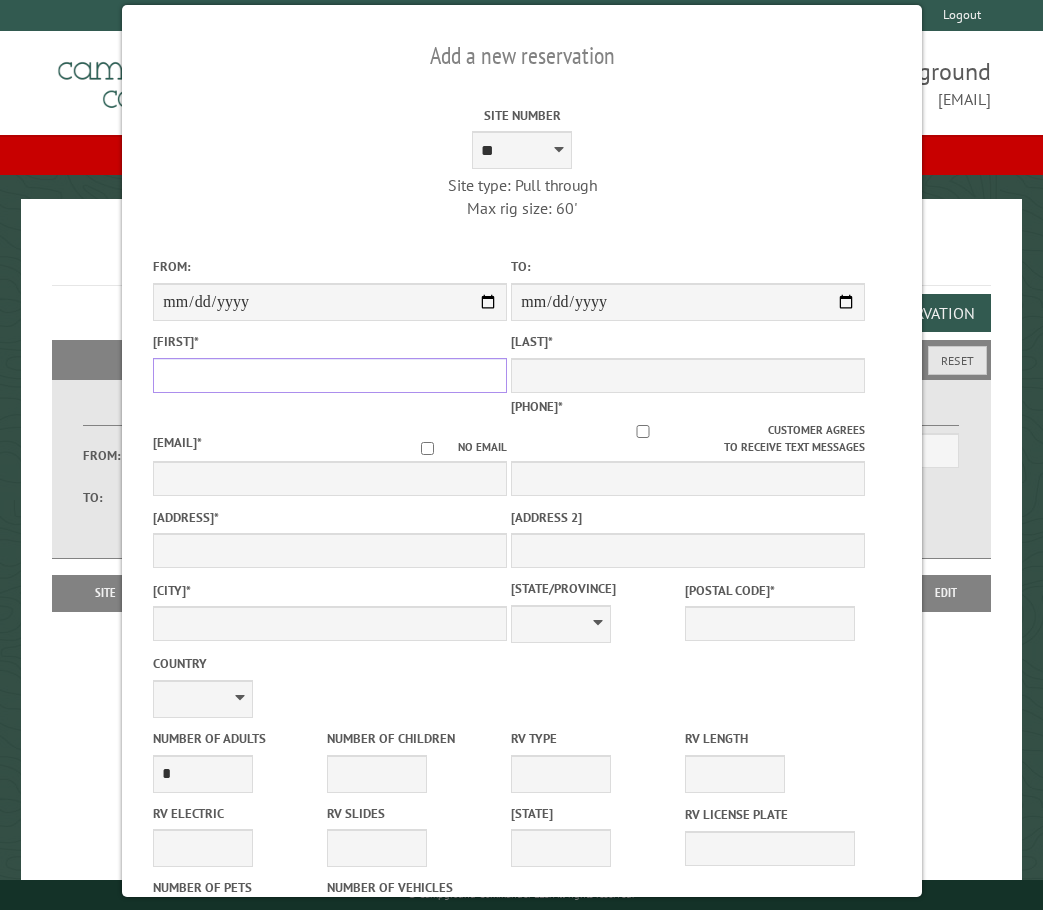 click on "First Name *" at bounding box center (330, 375) 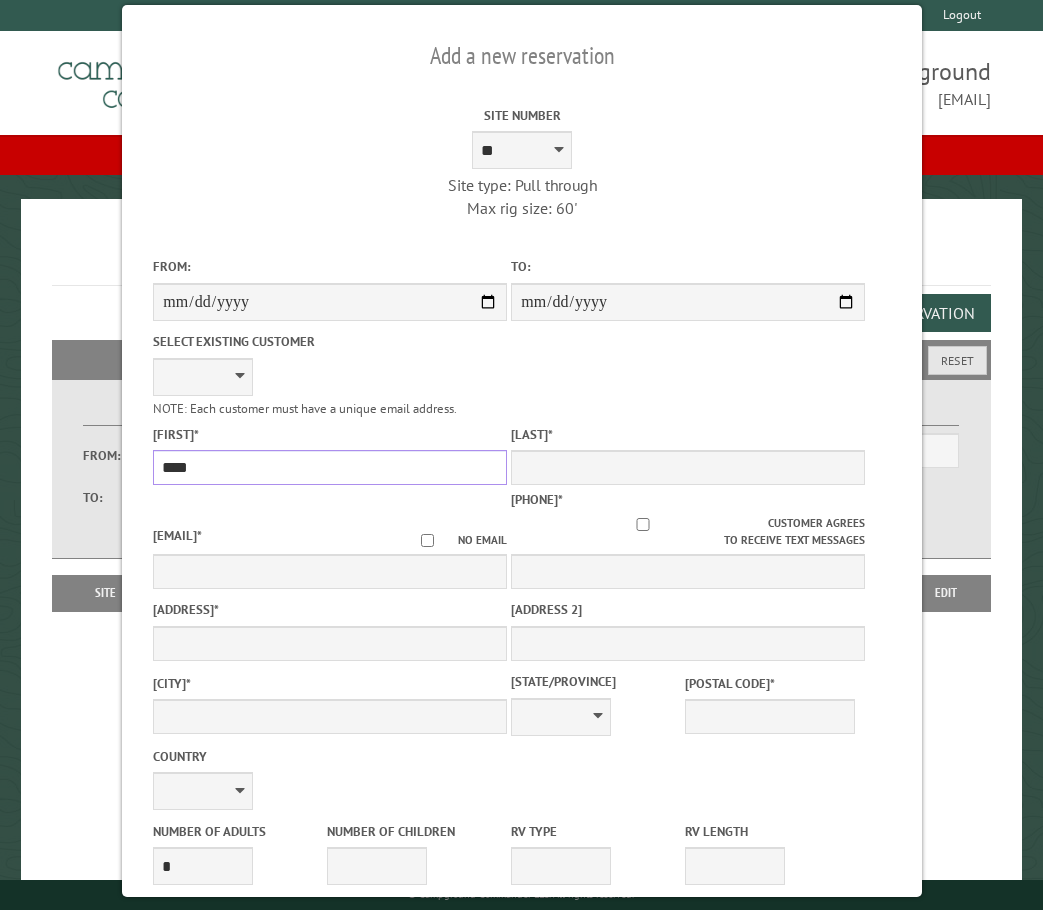 type on "****" 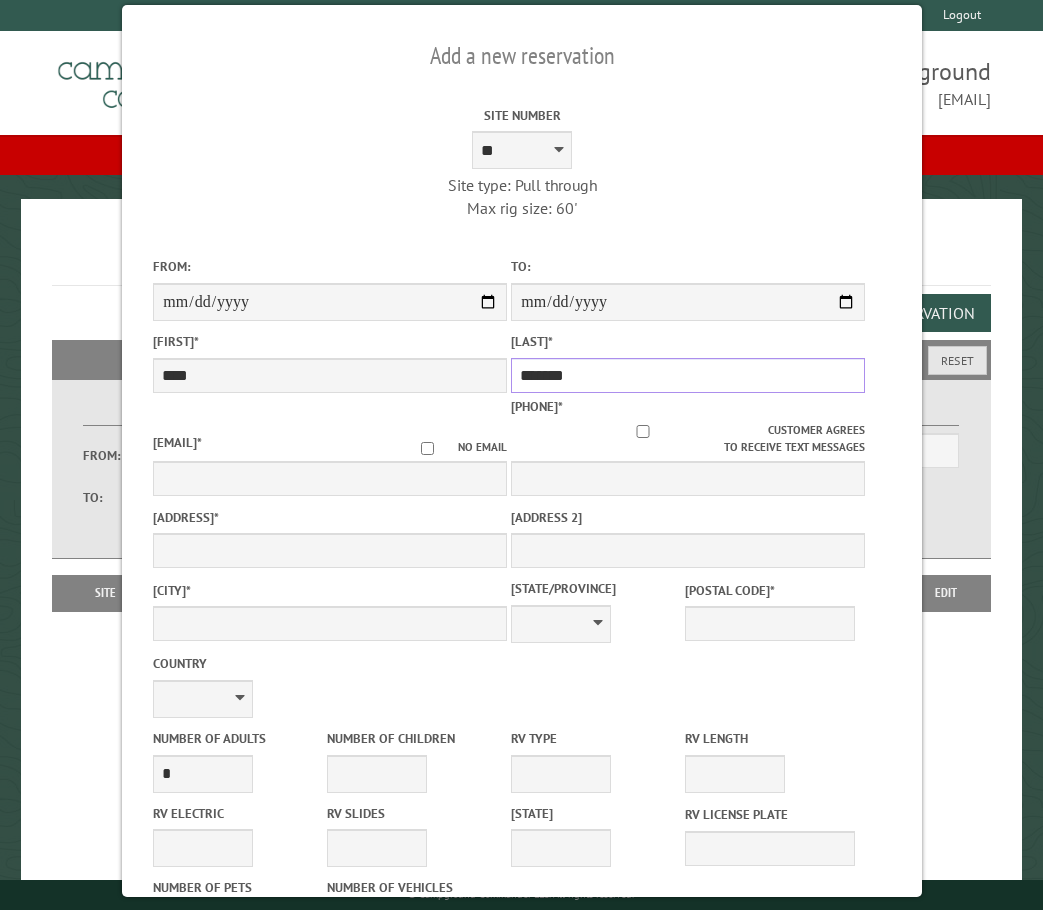 type on "*******" 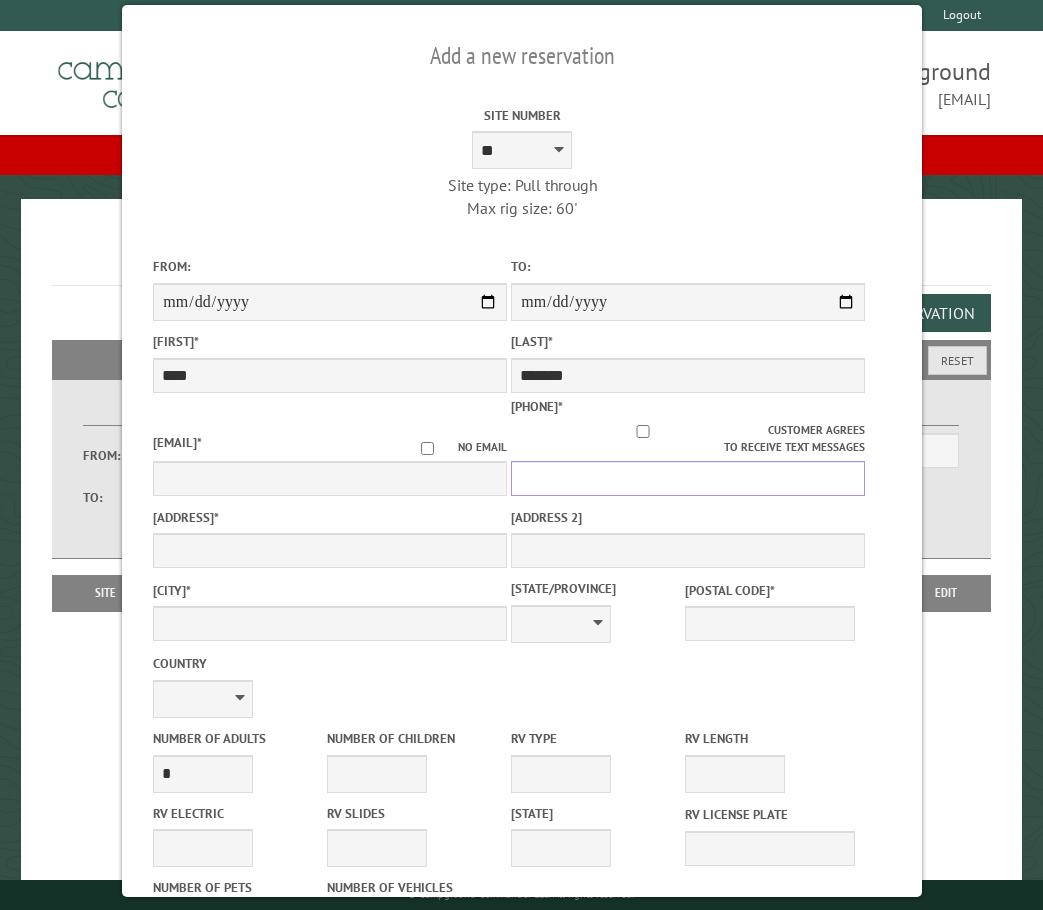 drag, startPoint x: 522, startPoint y: 467, endPoint x: 547, endPoint y: 457, distance: 26.925823 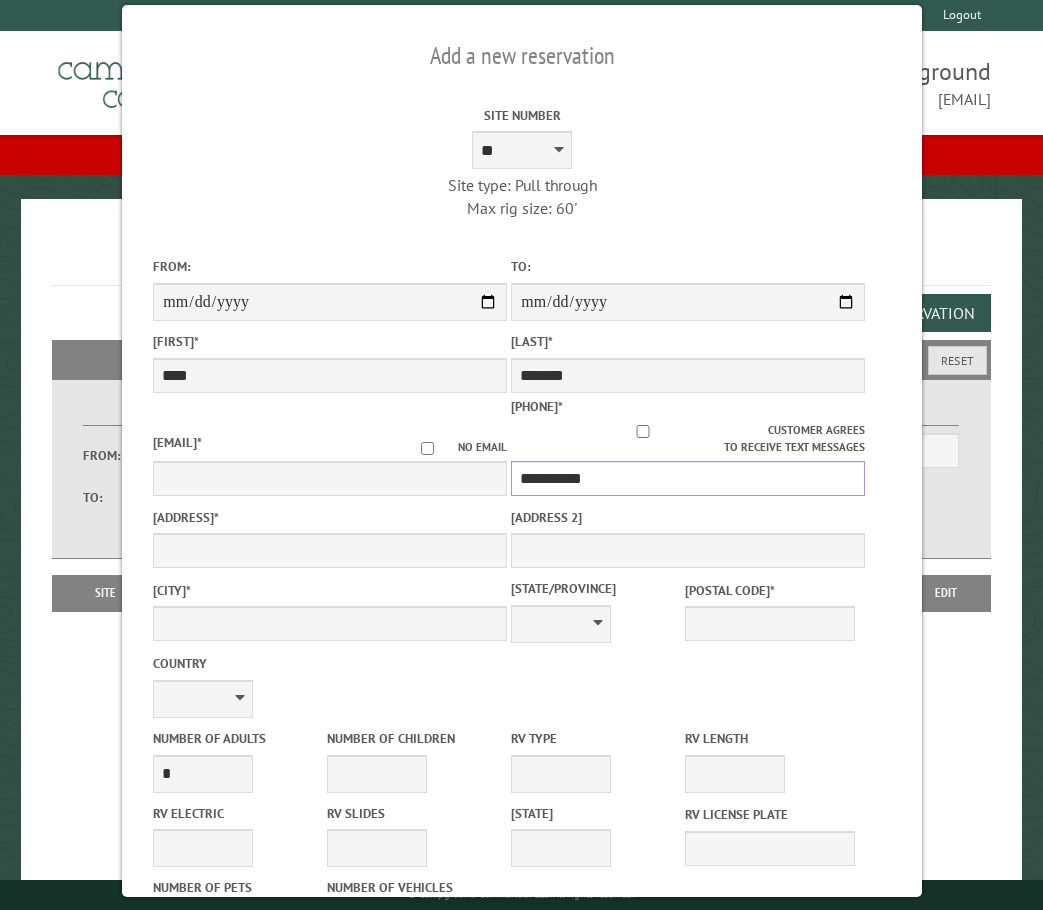 type on "**********" 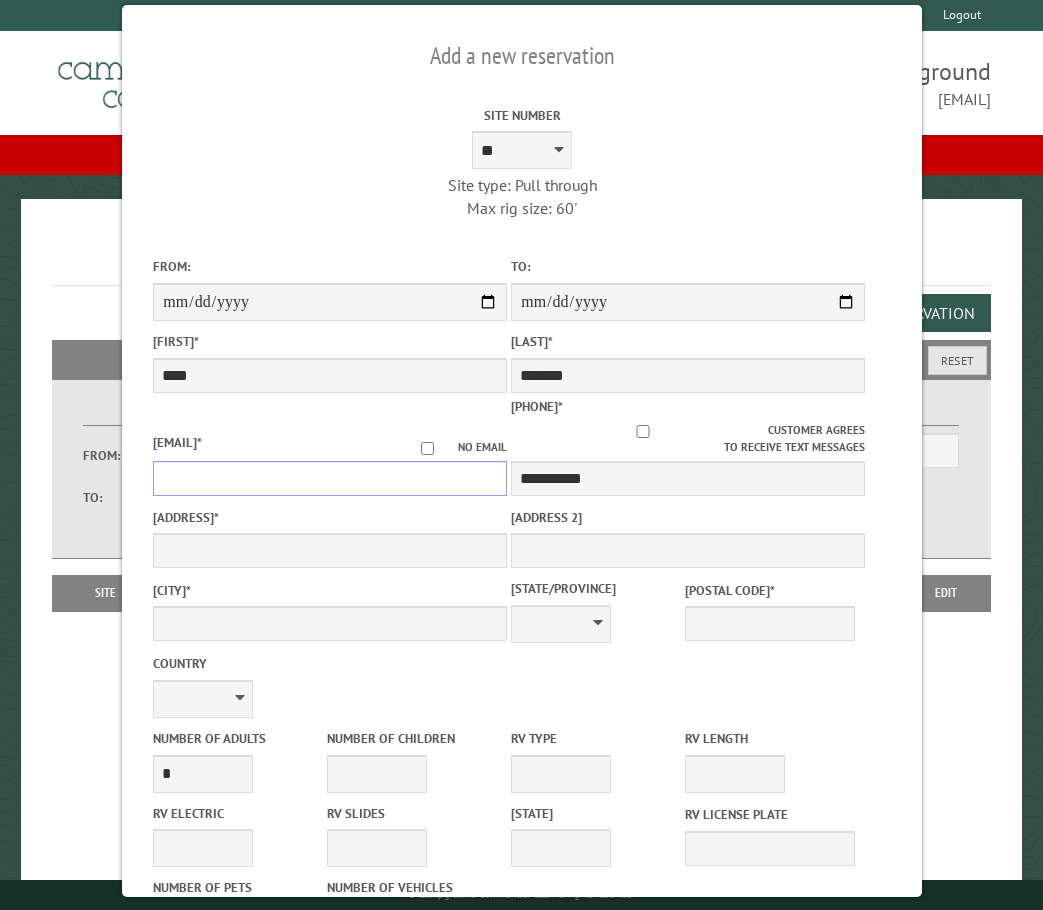 click on "Email *" at bounding box center (330, 478) 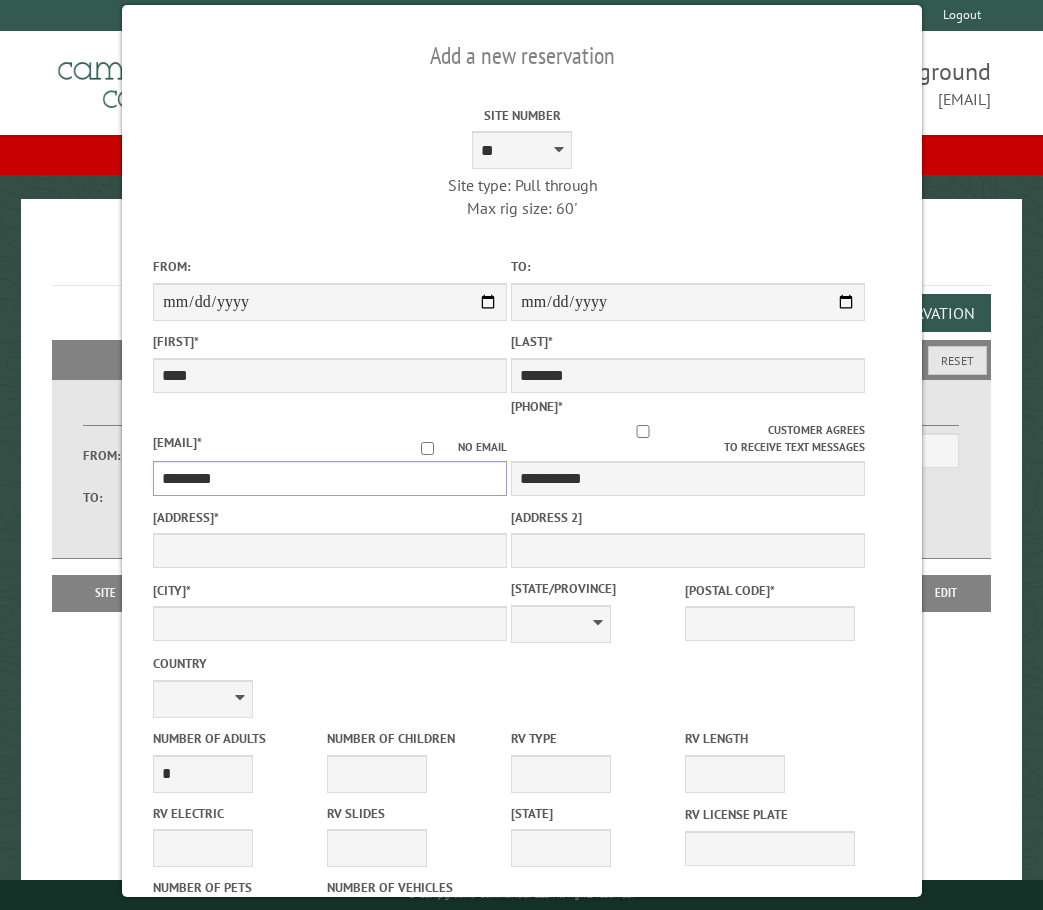 type on "********" 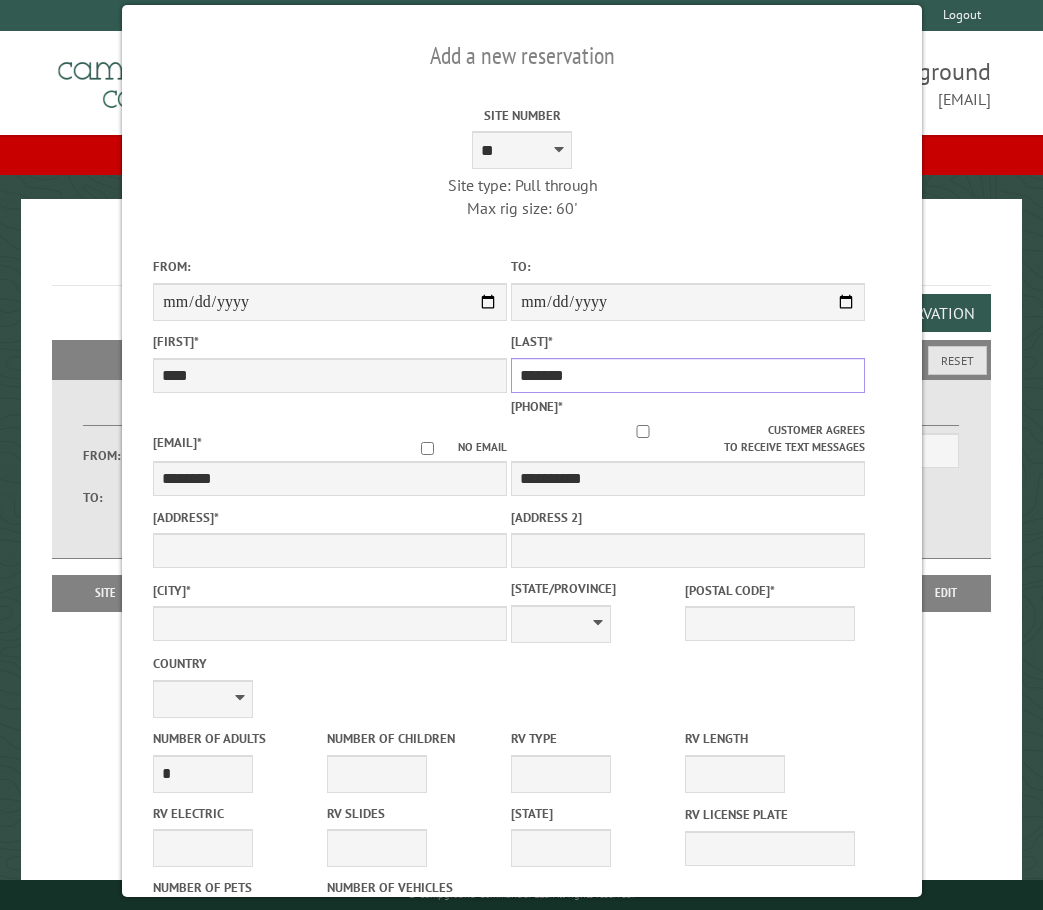 click on "*******" at bounding box center [688, 375] 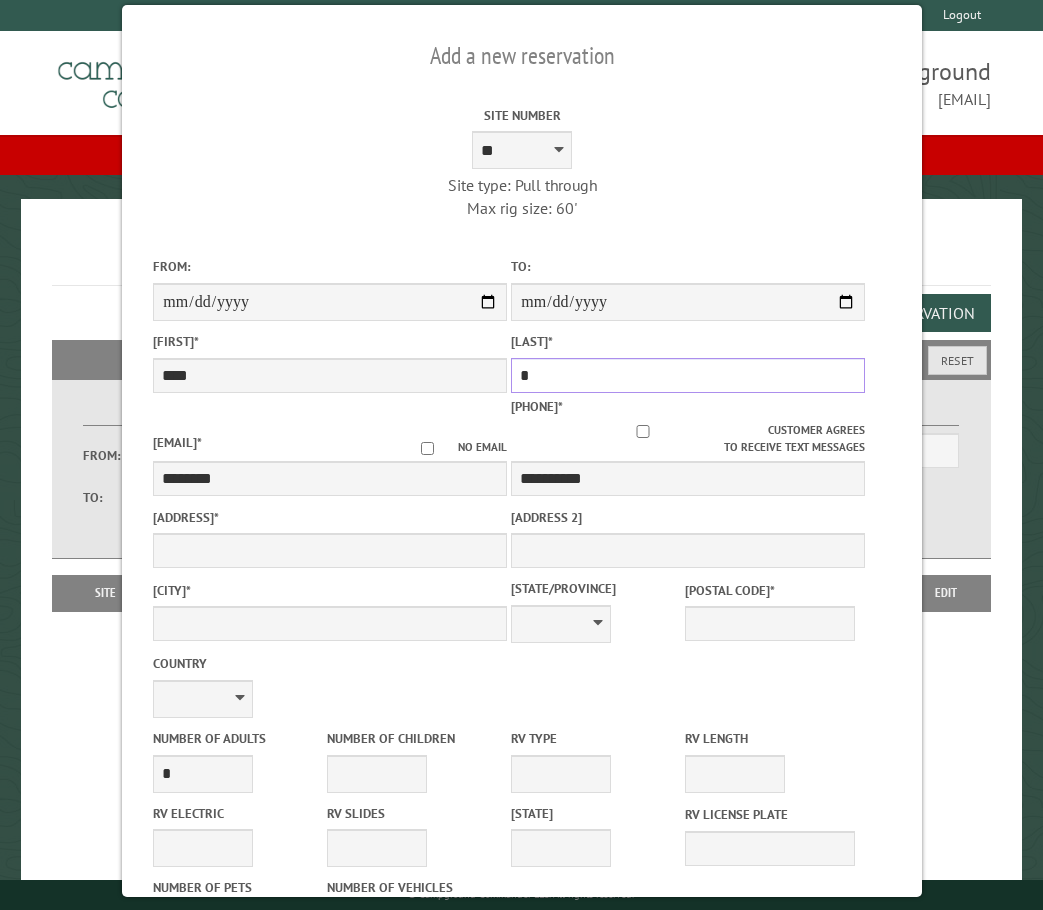 type on "*" 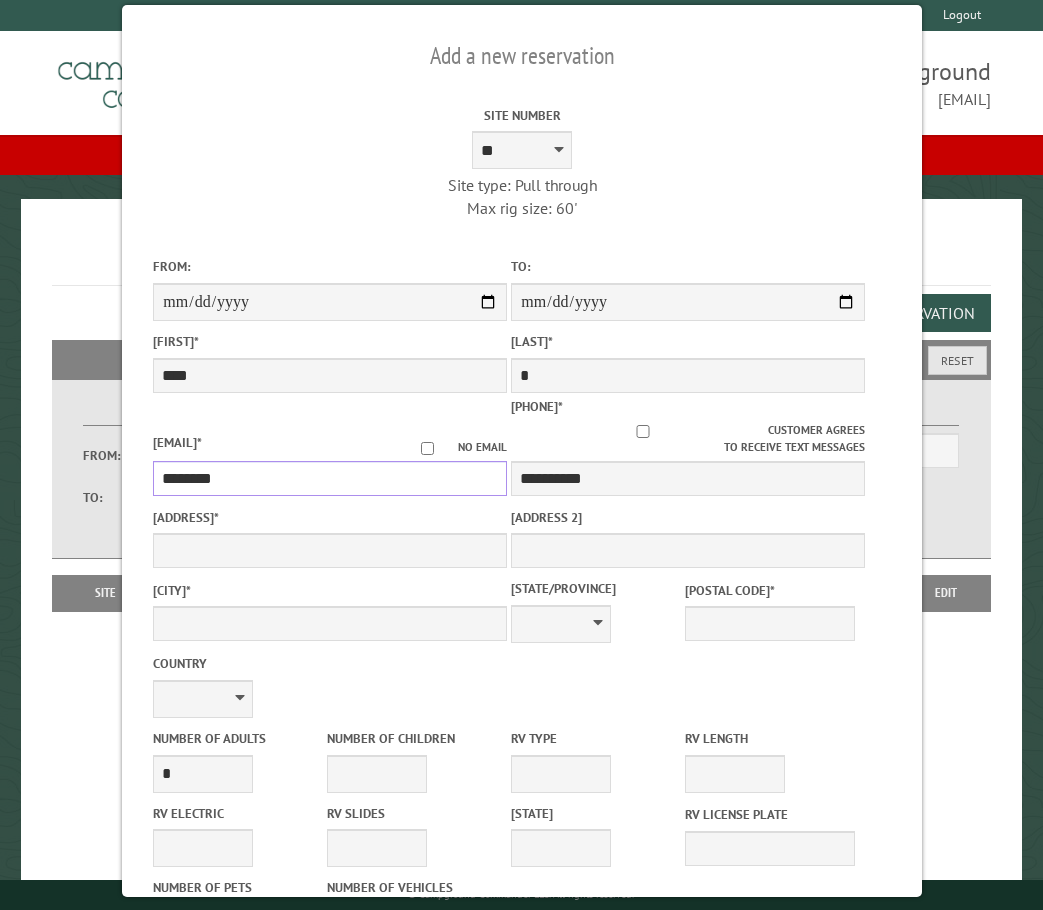 click on "********" at bounding box center [330, 478] 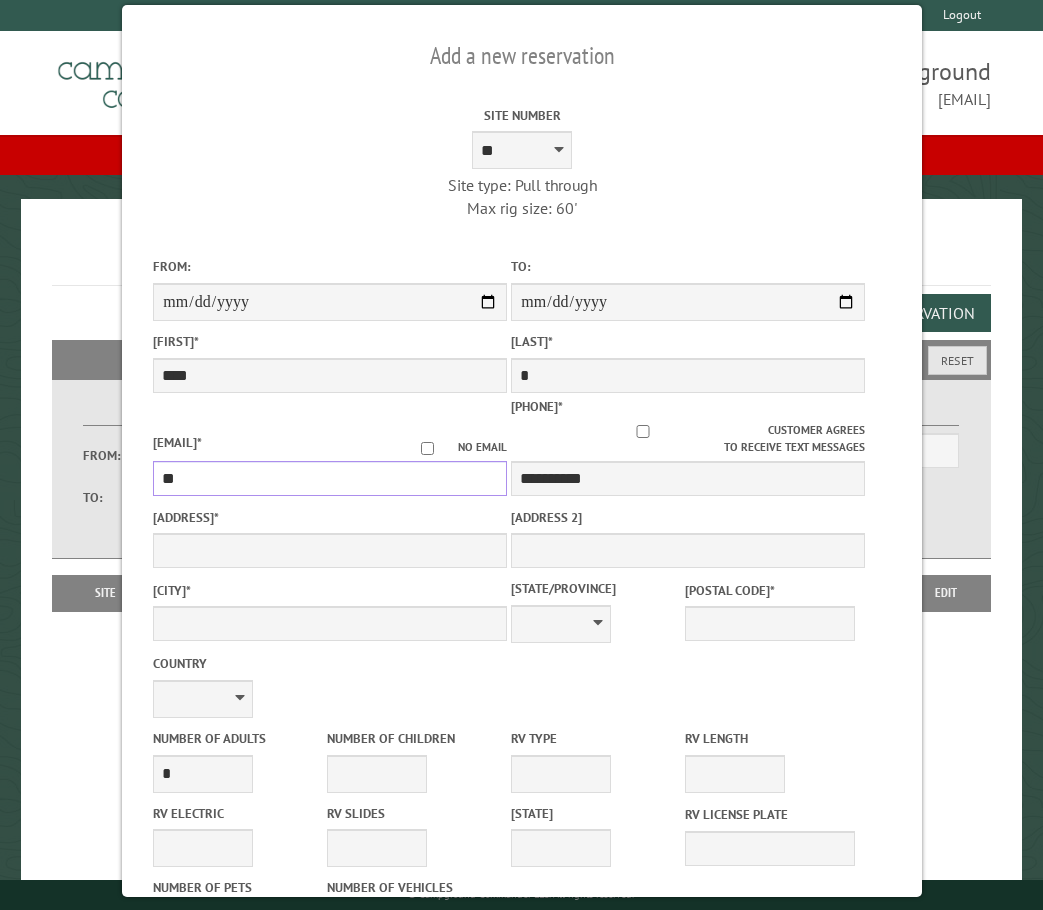 type on "*" 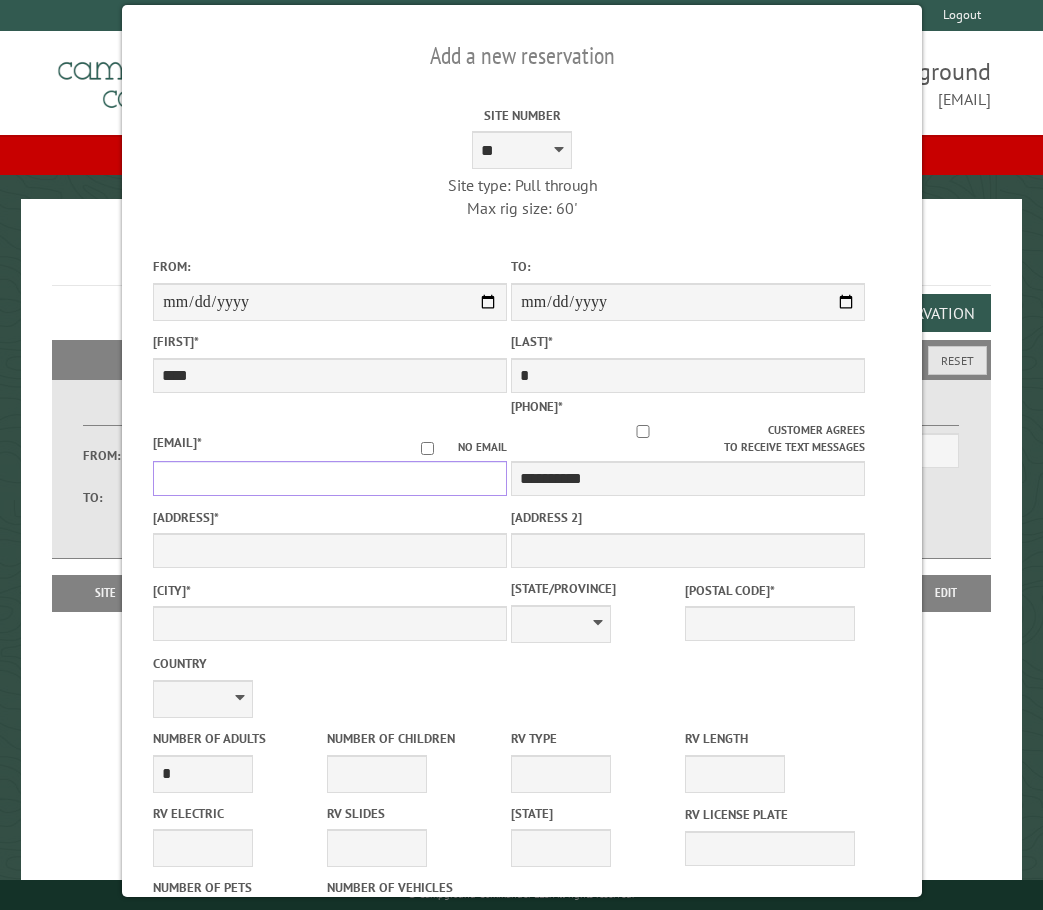 type 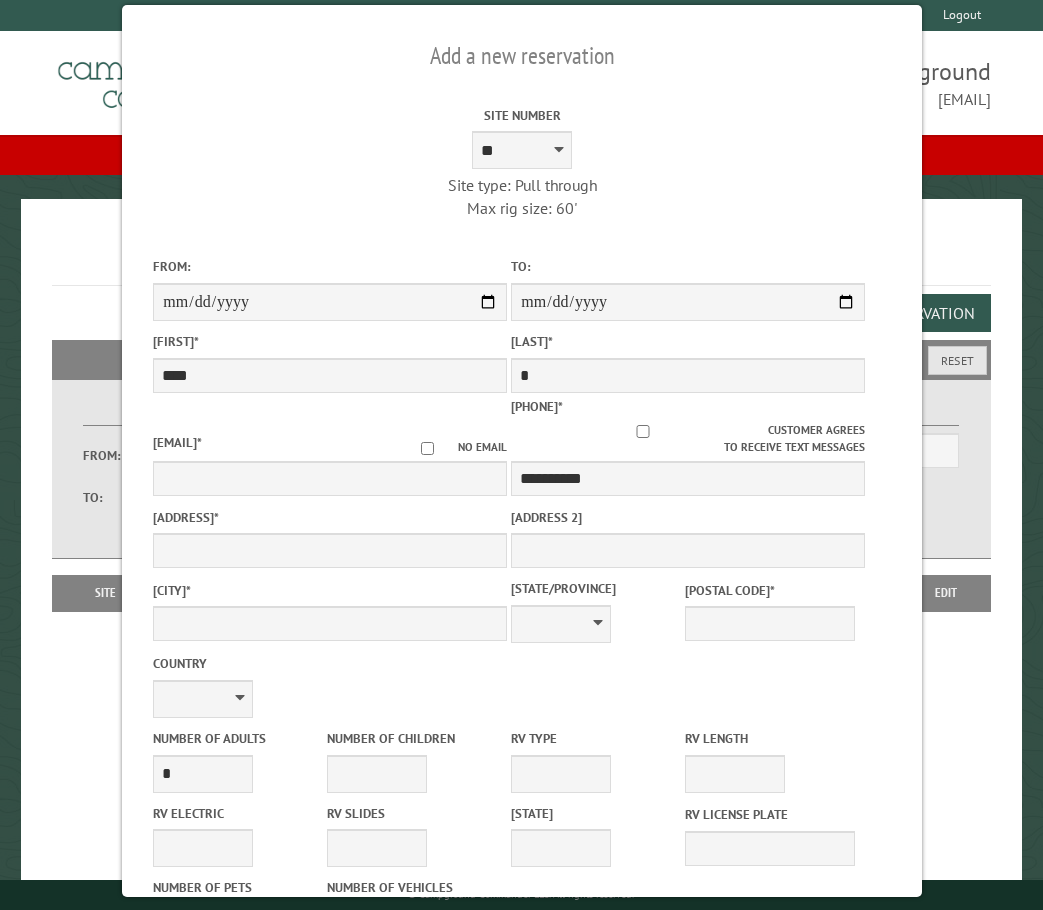 drag, startPoint x: 547, startPoint y: 385, endPoint x: 736, endPoint y: 66, distance: 370.78564 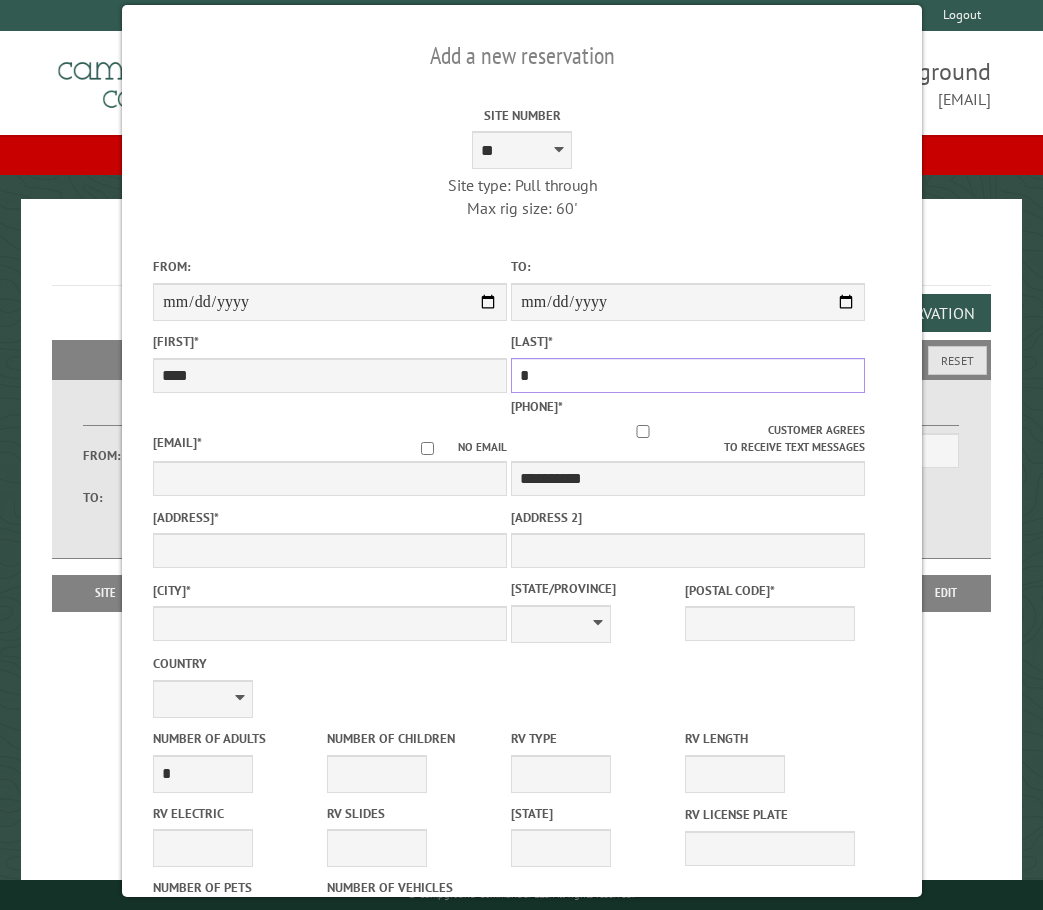 click on "*" at bounding box center (688, 375) 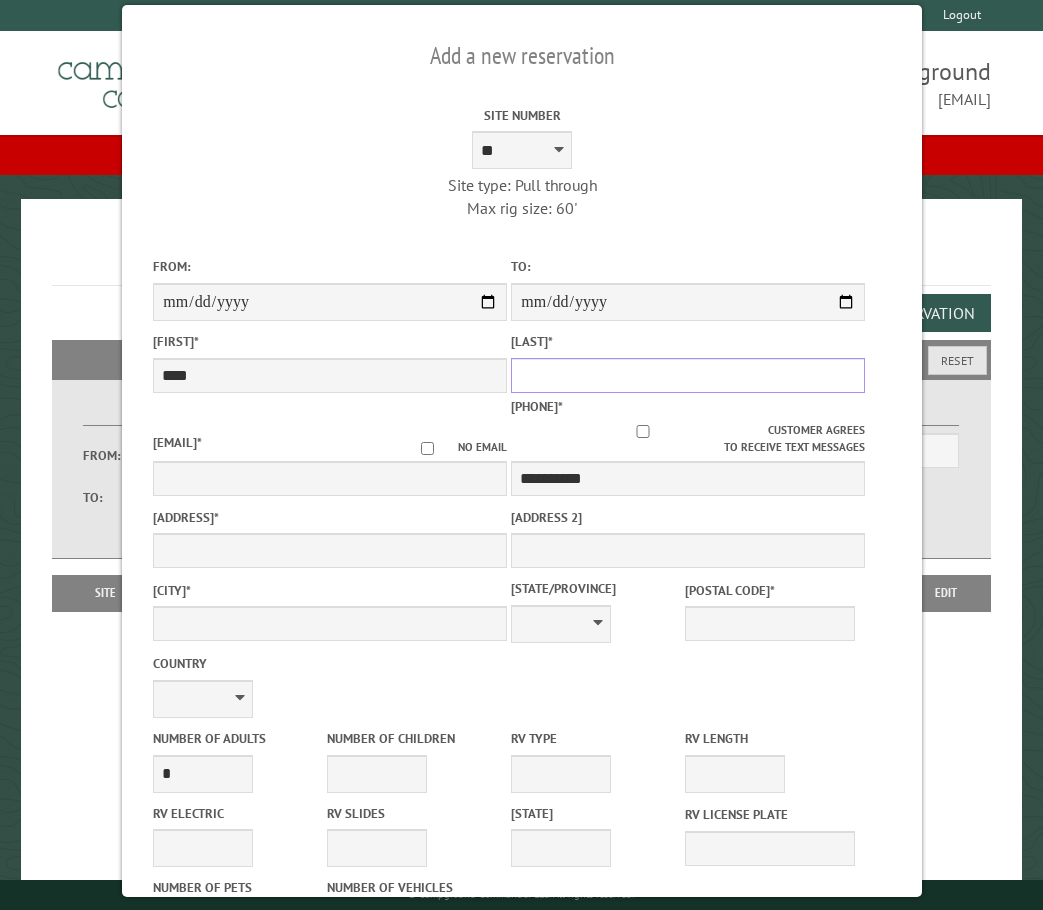 click on "Last Name *" at bounding box center [688, 375] 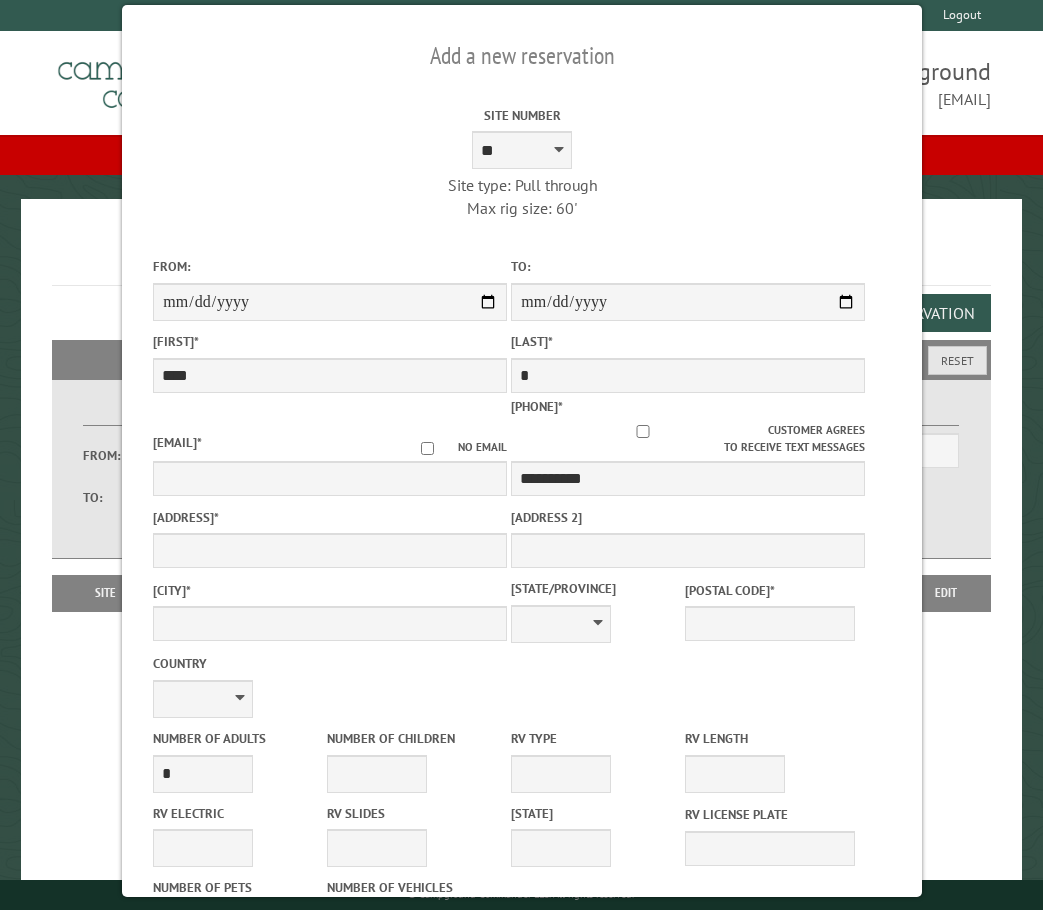 click on "**********" at bounding box center [688, 449] 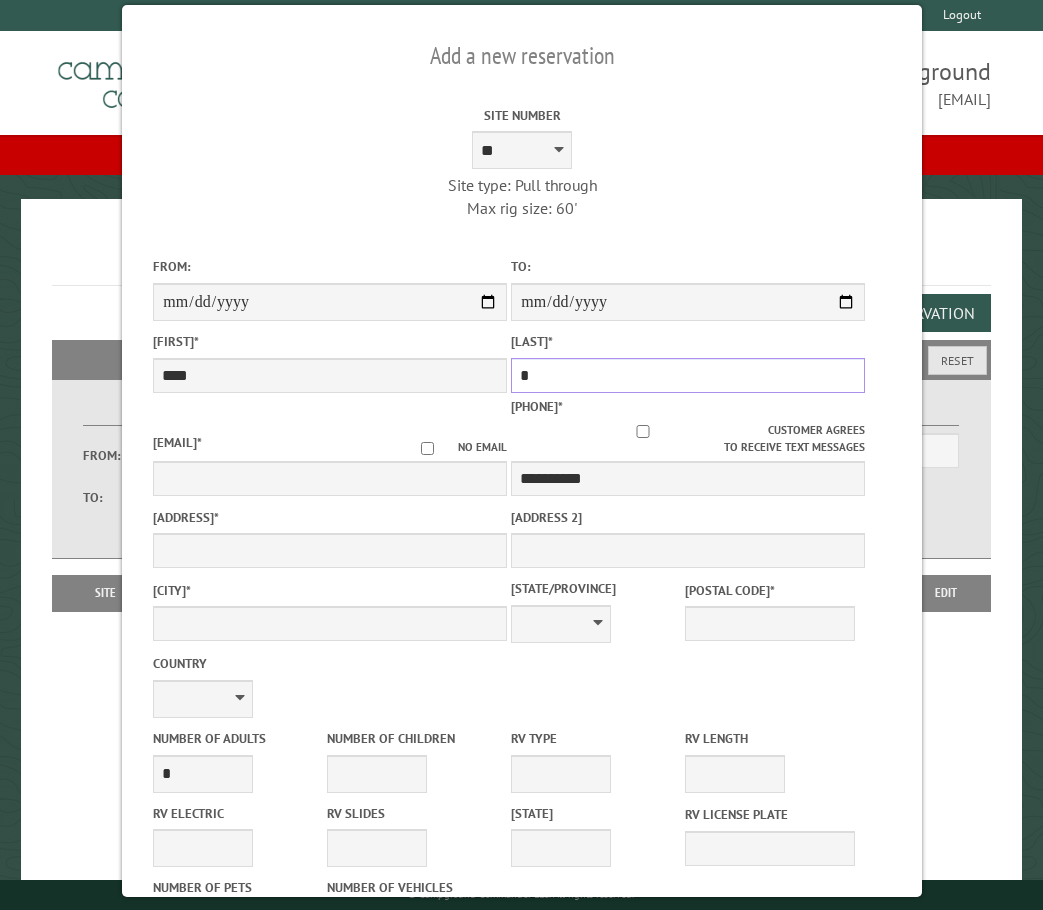 click on "*" at bounding box center (688, 375) 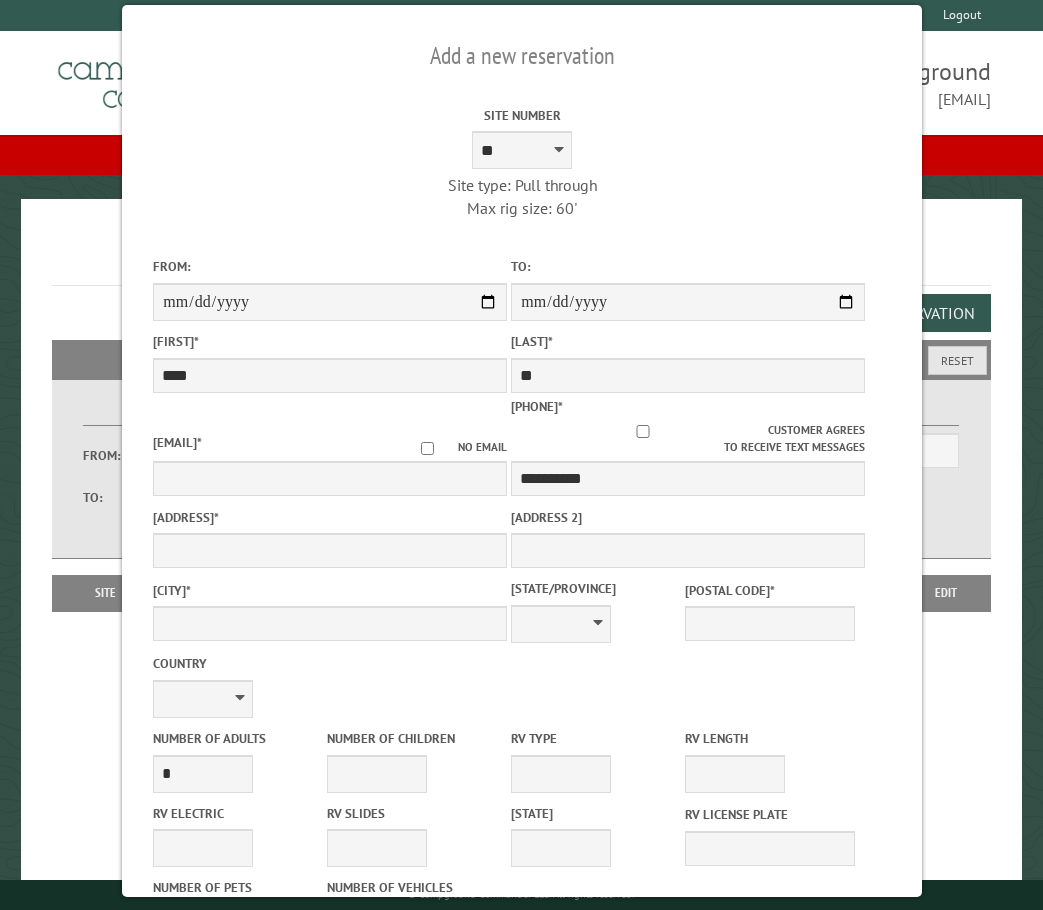 click on "First Name *" at bounding box center (330, 341) 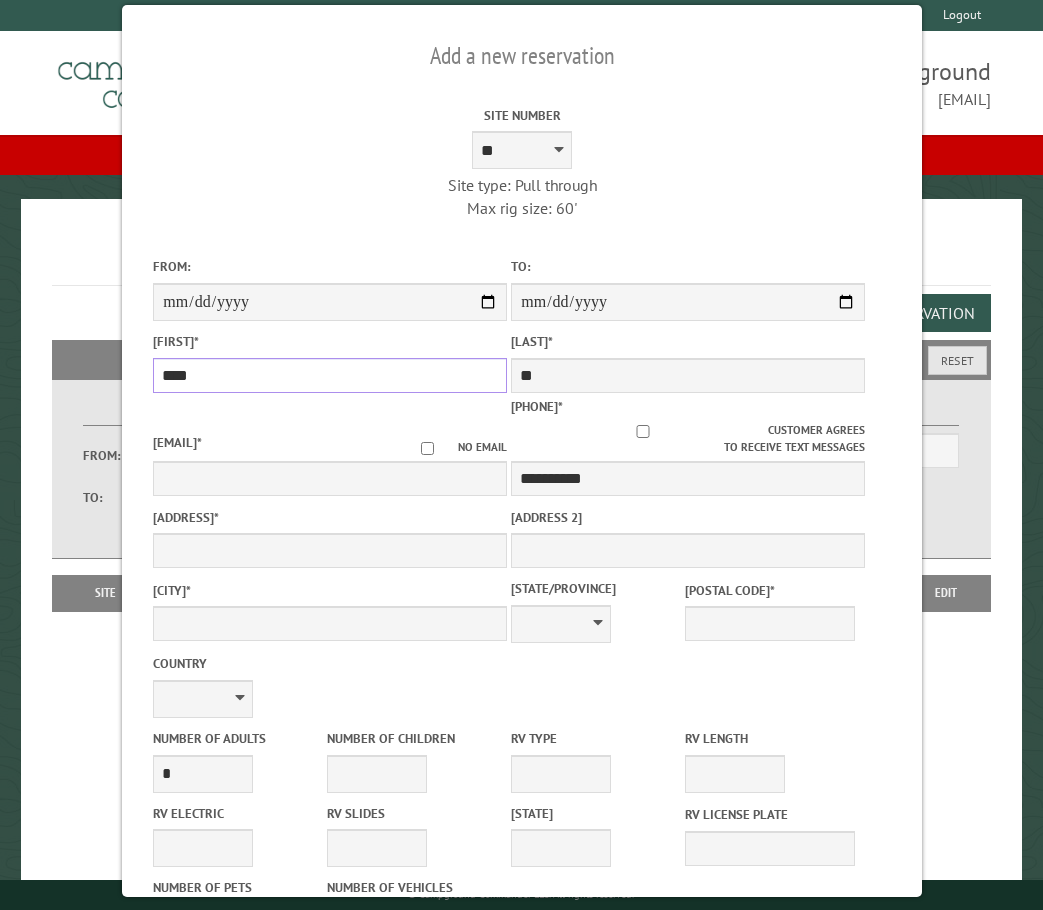 click on "****" at bounding box center (330, 375) 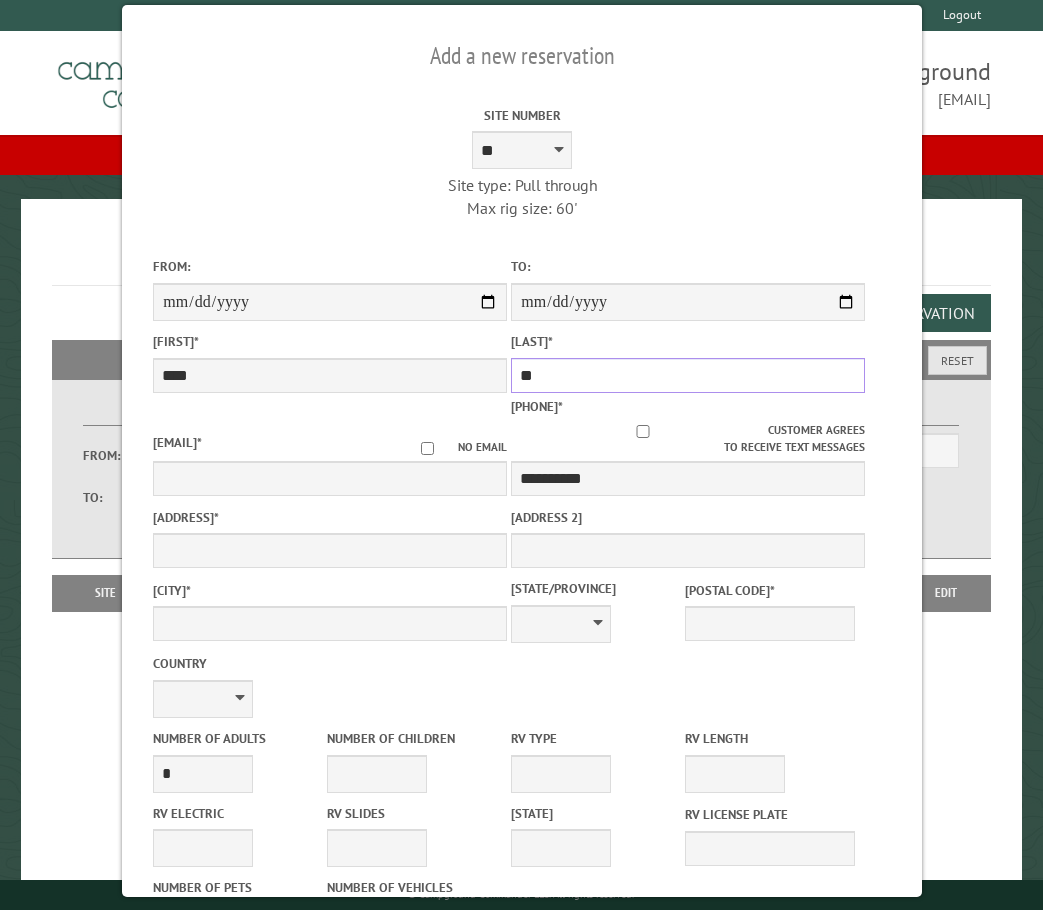click on "**" at bounding box center [688, 375] 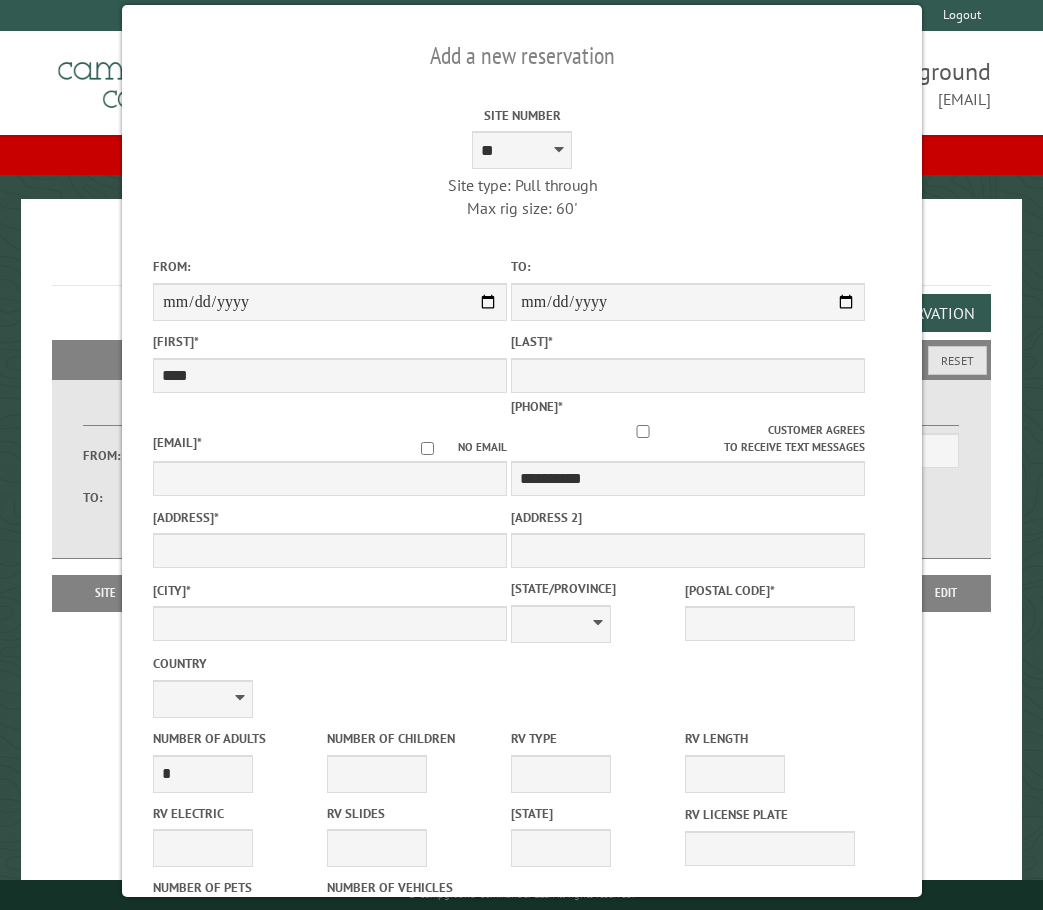 click on "First Name *
****" at bounding box center [330, 362] 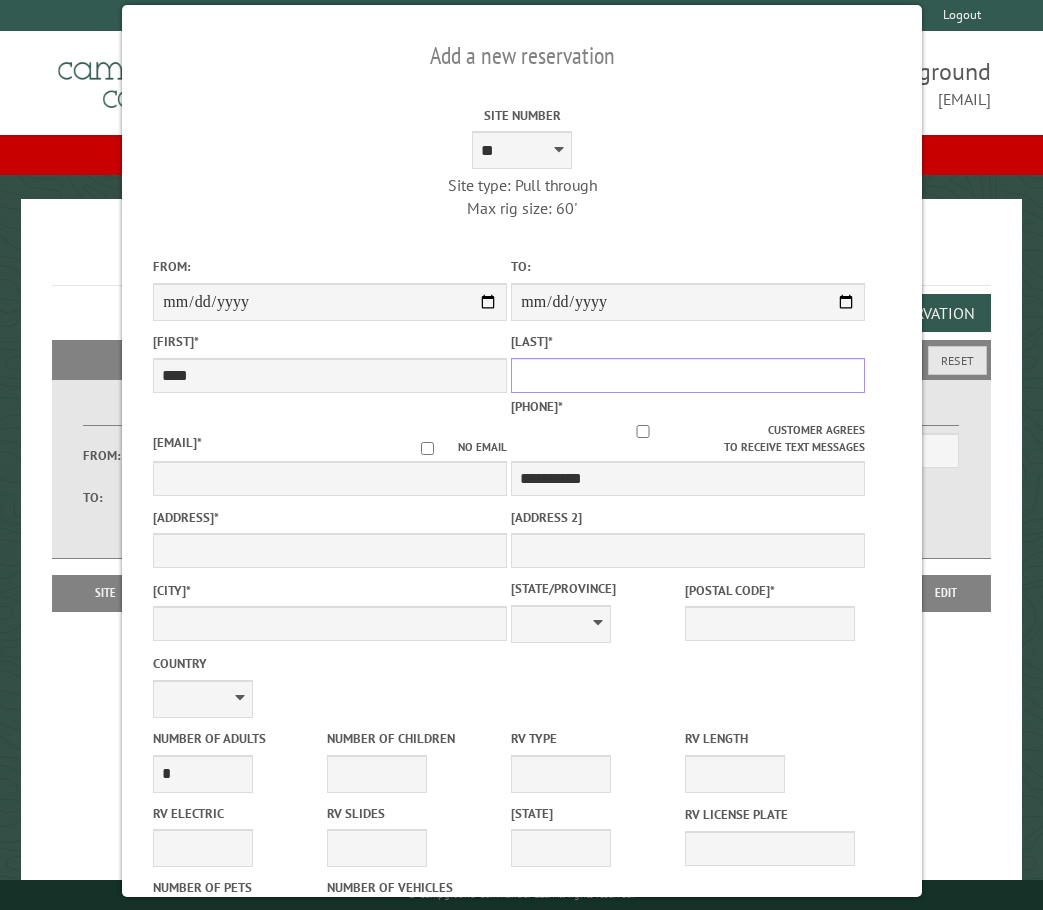click on "Last Name *" at bounding box center (688, 375) 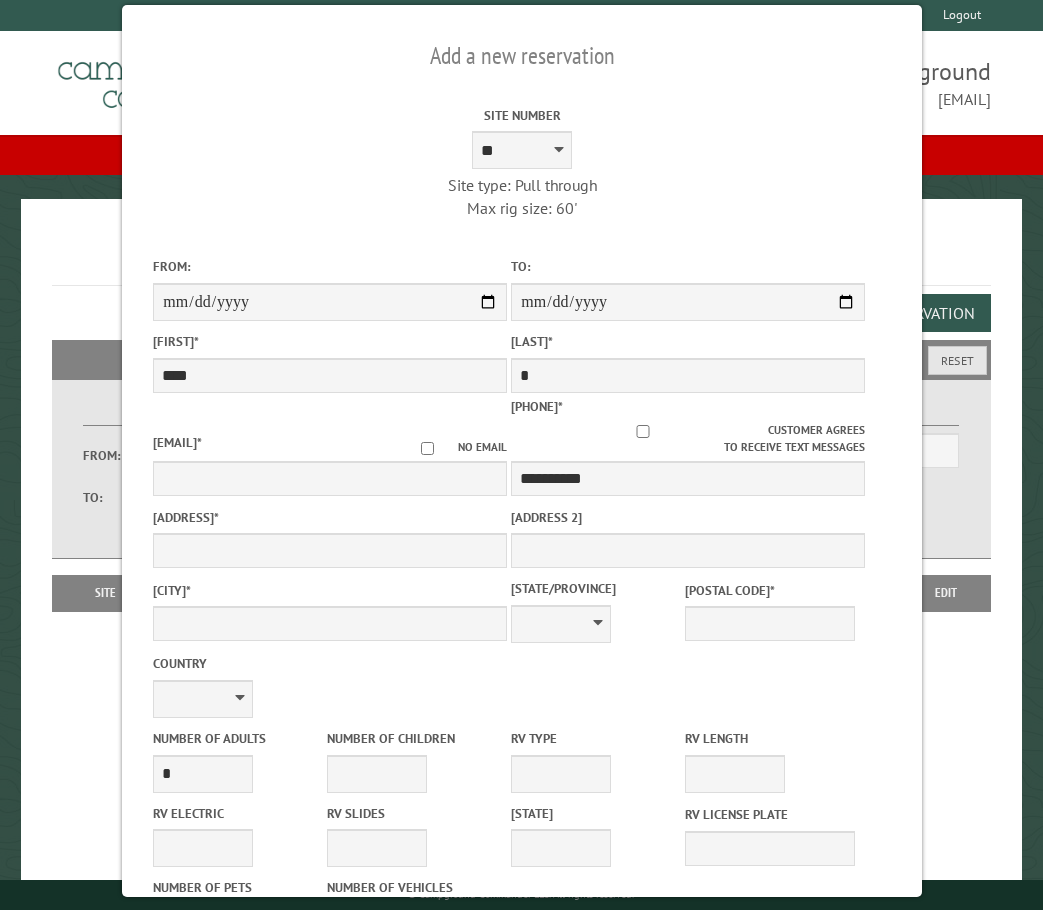 drag, startPoint x: 365, startPoint y: 380, endPoint x: 276, endPoint y: 164, distance: 233.6172 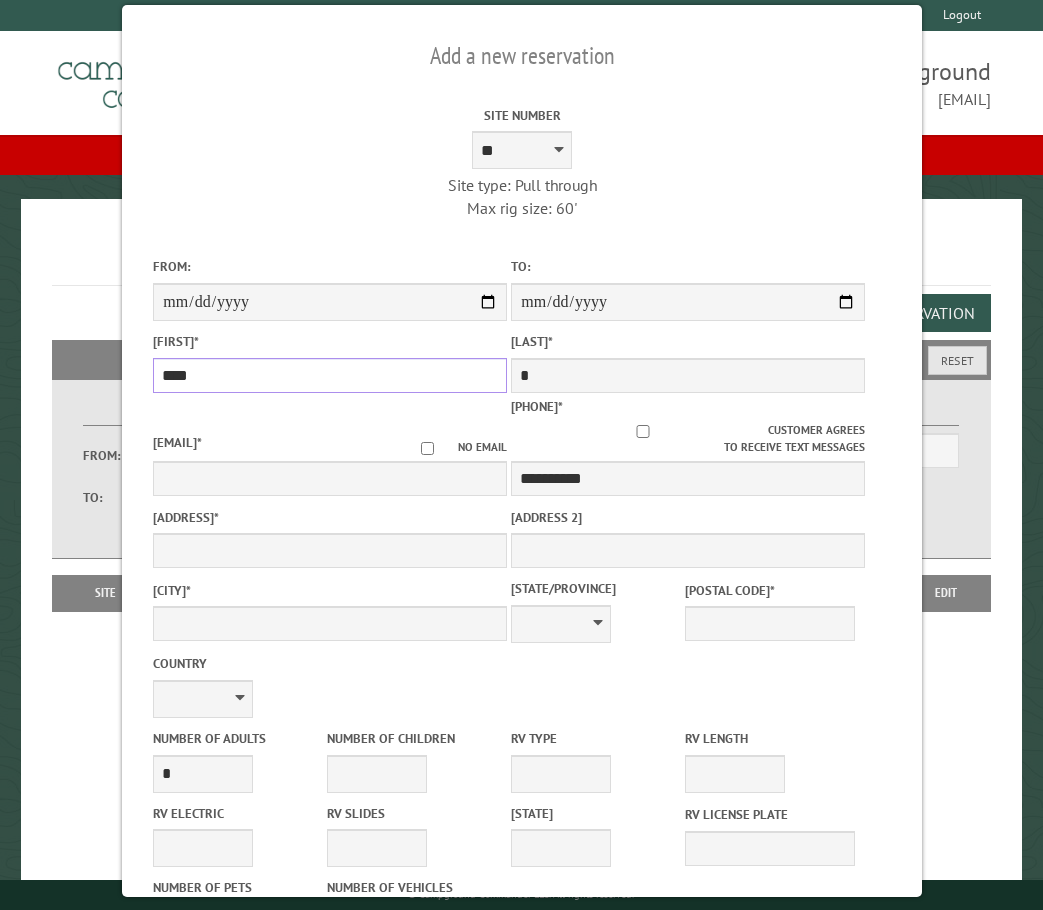 click on "****" at bounding box center [330, 375] 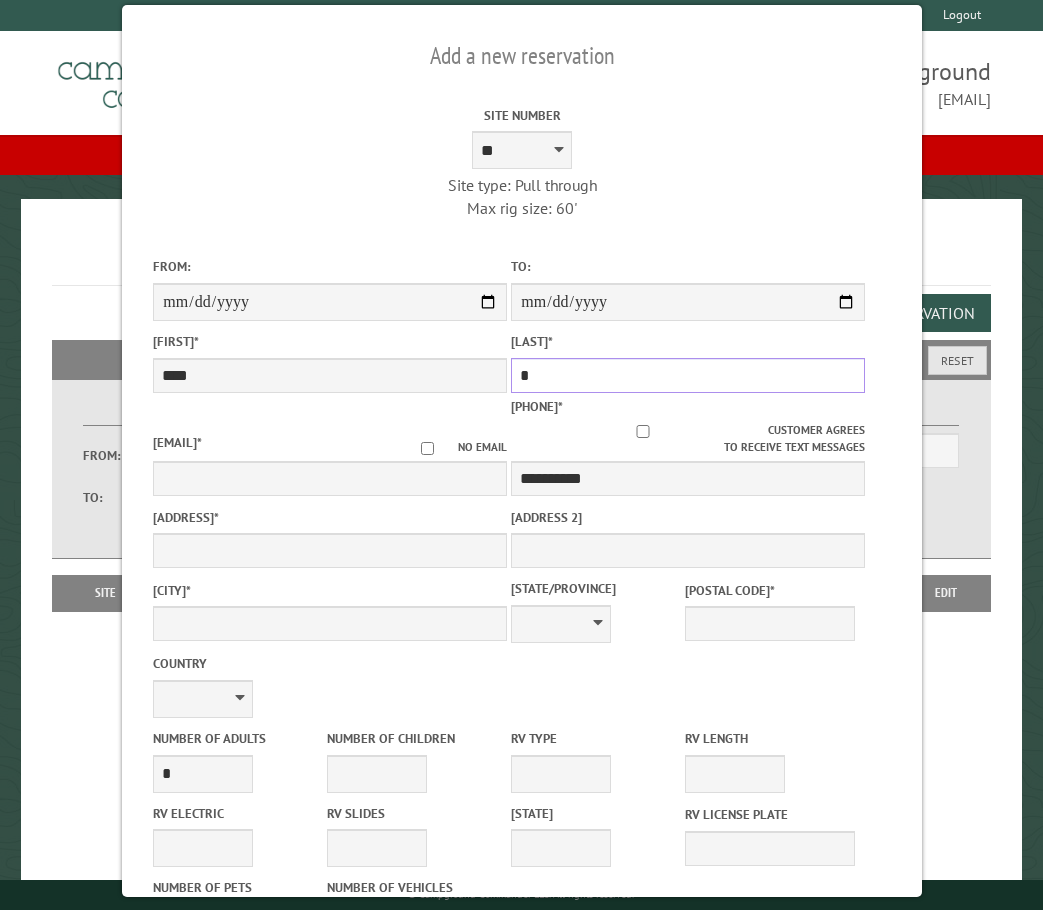 click on "*" at bounding box center (688, 375) 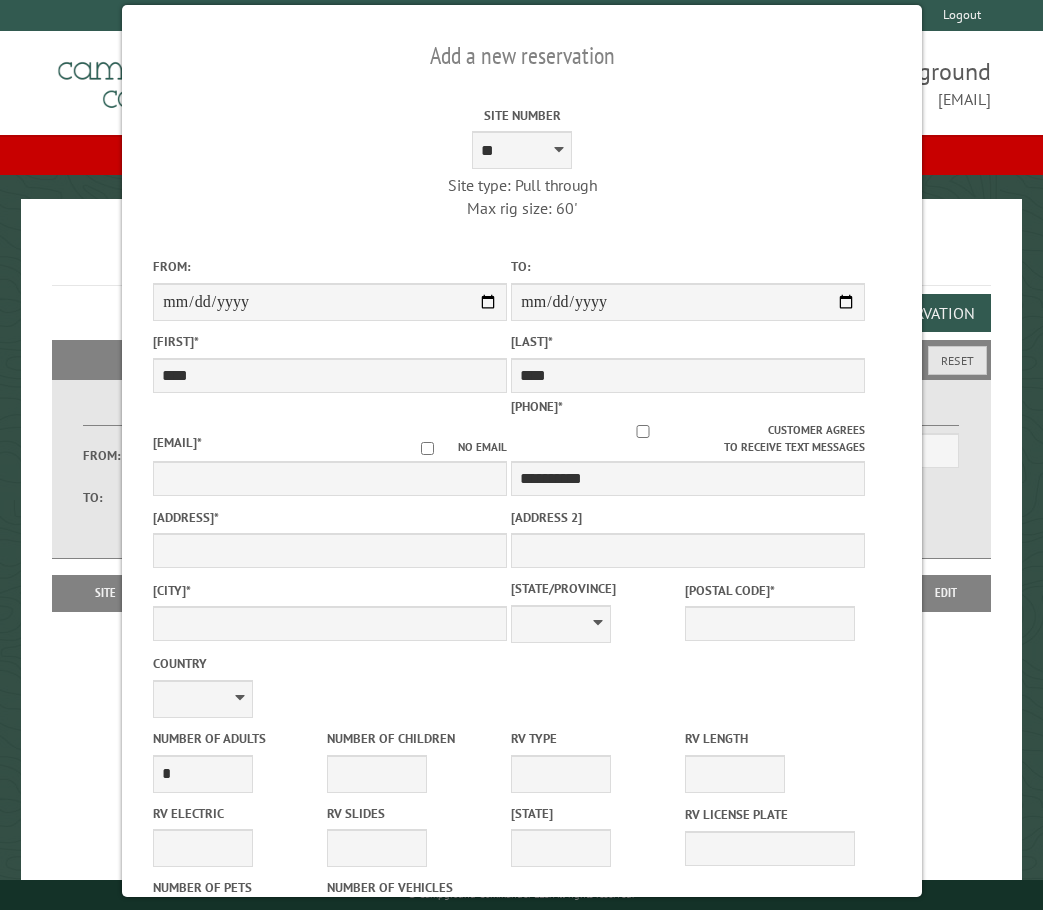 click on "First Name *
****" at bounding box center (330, 362) 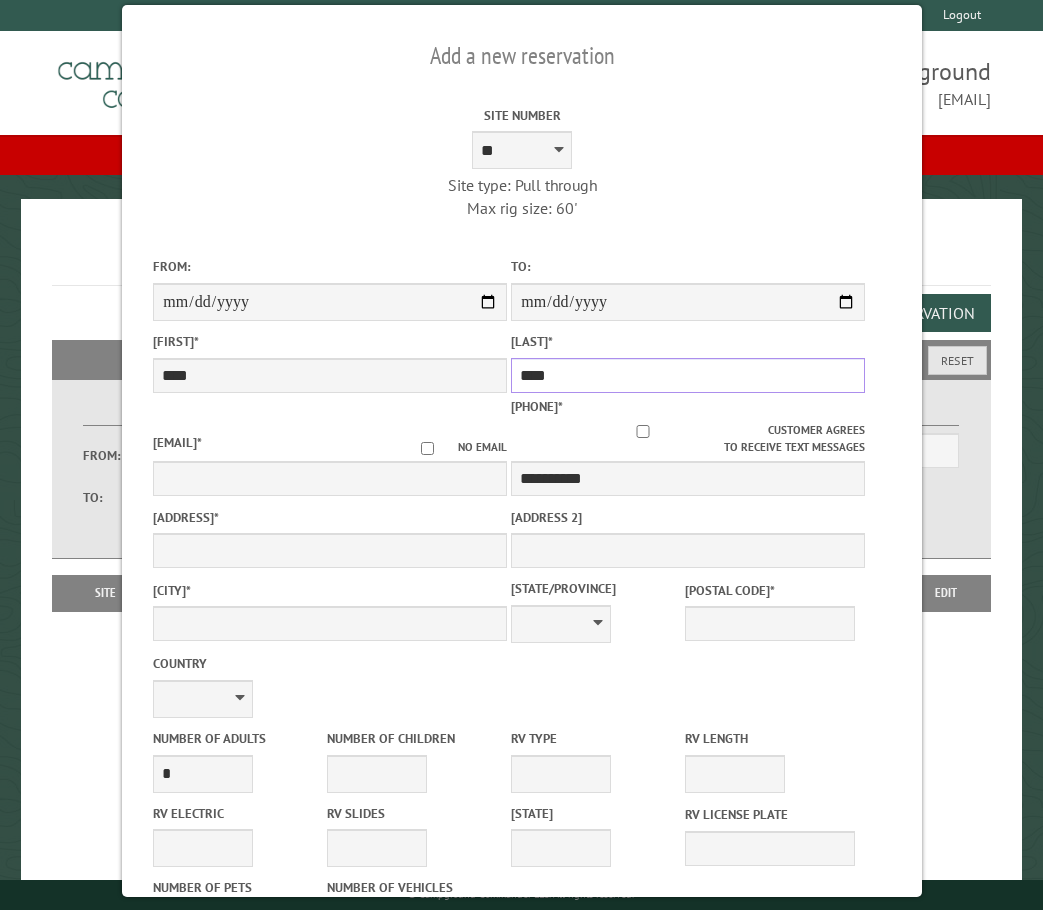 drag, startPoint x: 209, startPoint y: 364, endPoint x: 573, endPoint y: 375, distance: 364.16617 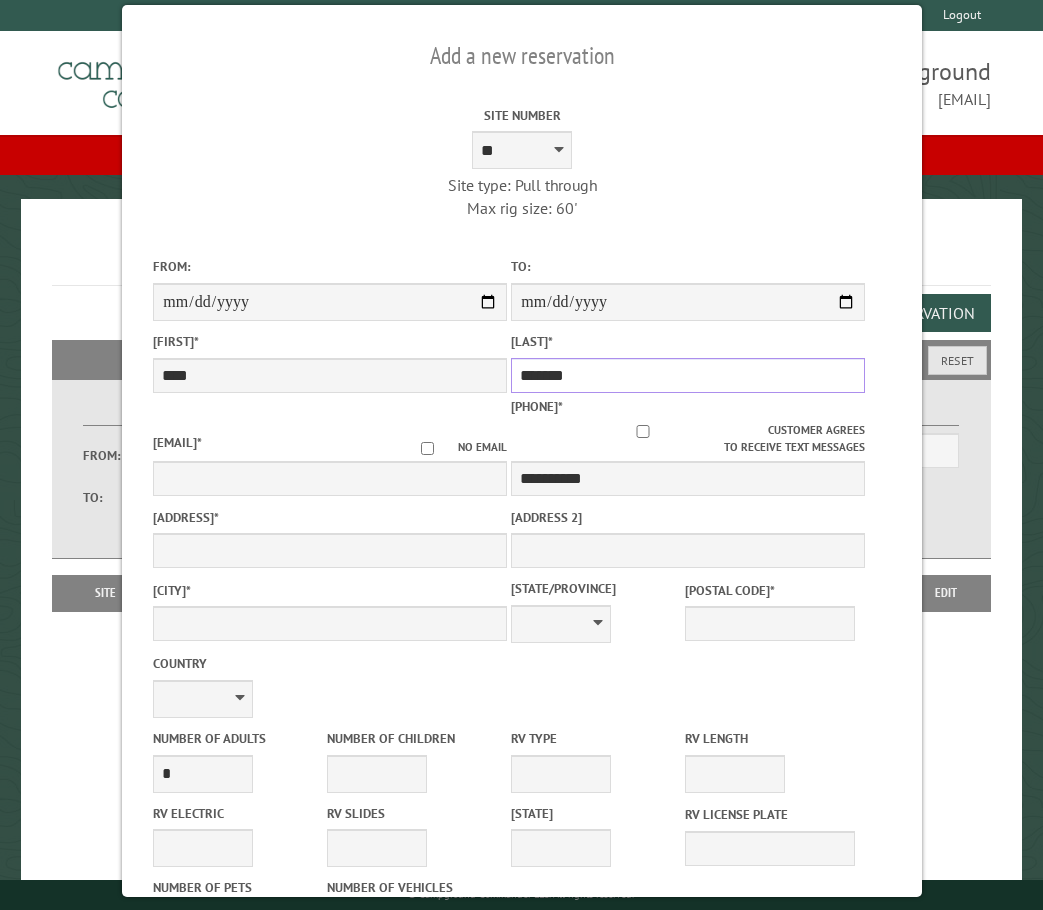 type on "*******" 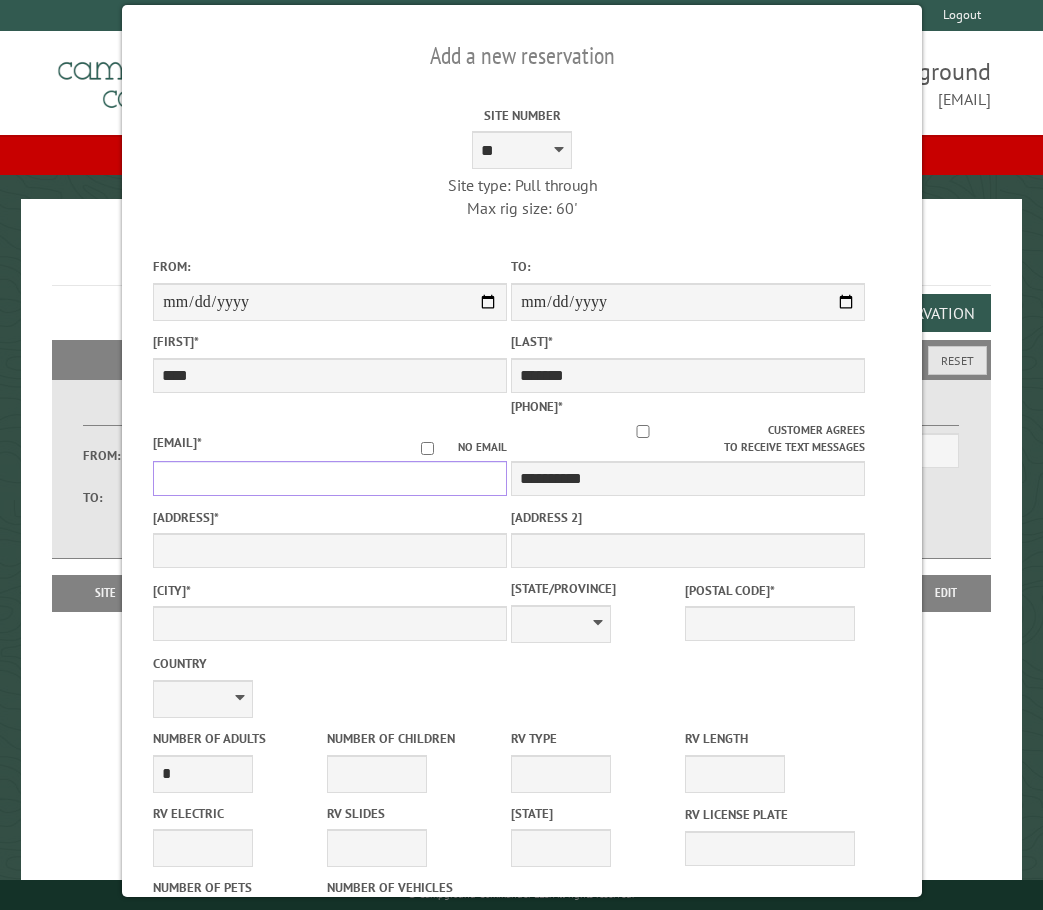 click on "Email *" at bounding box center (330, 478) 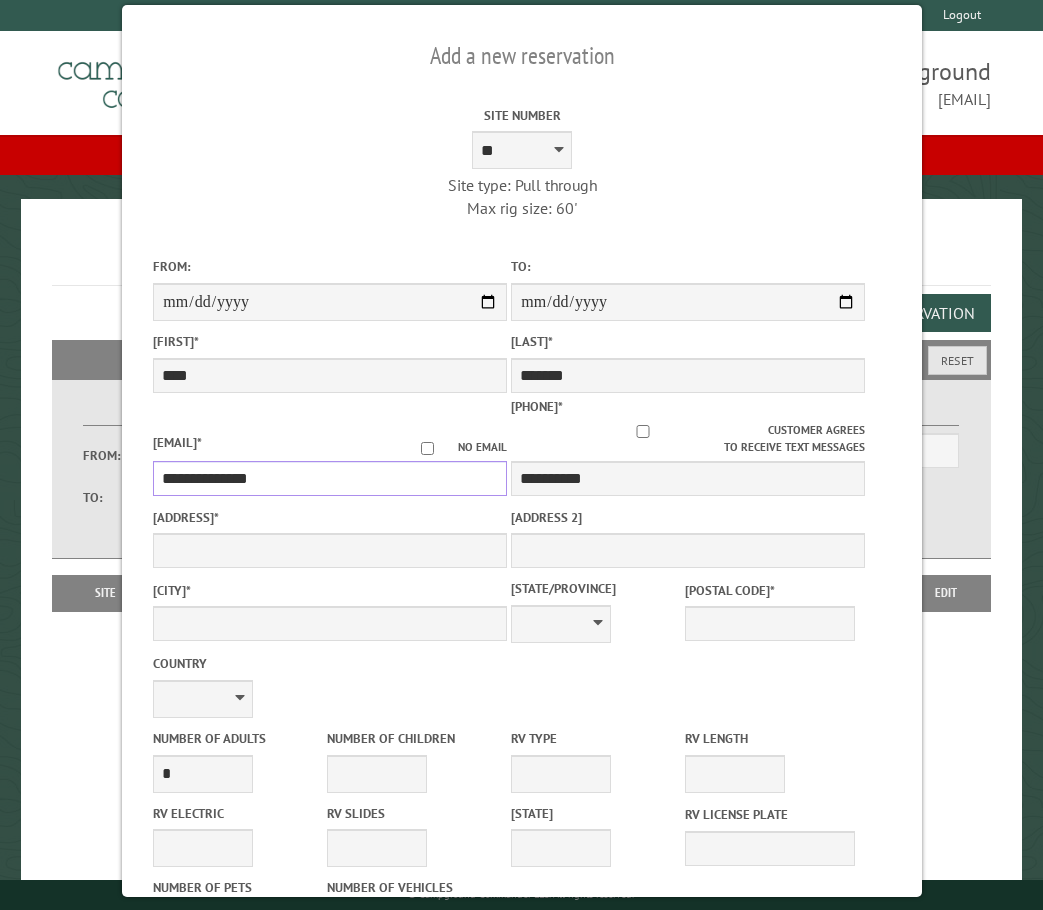 type on "**********" 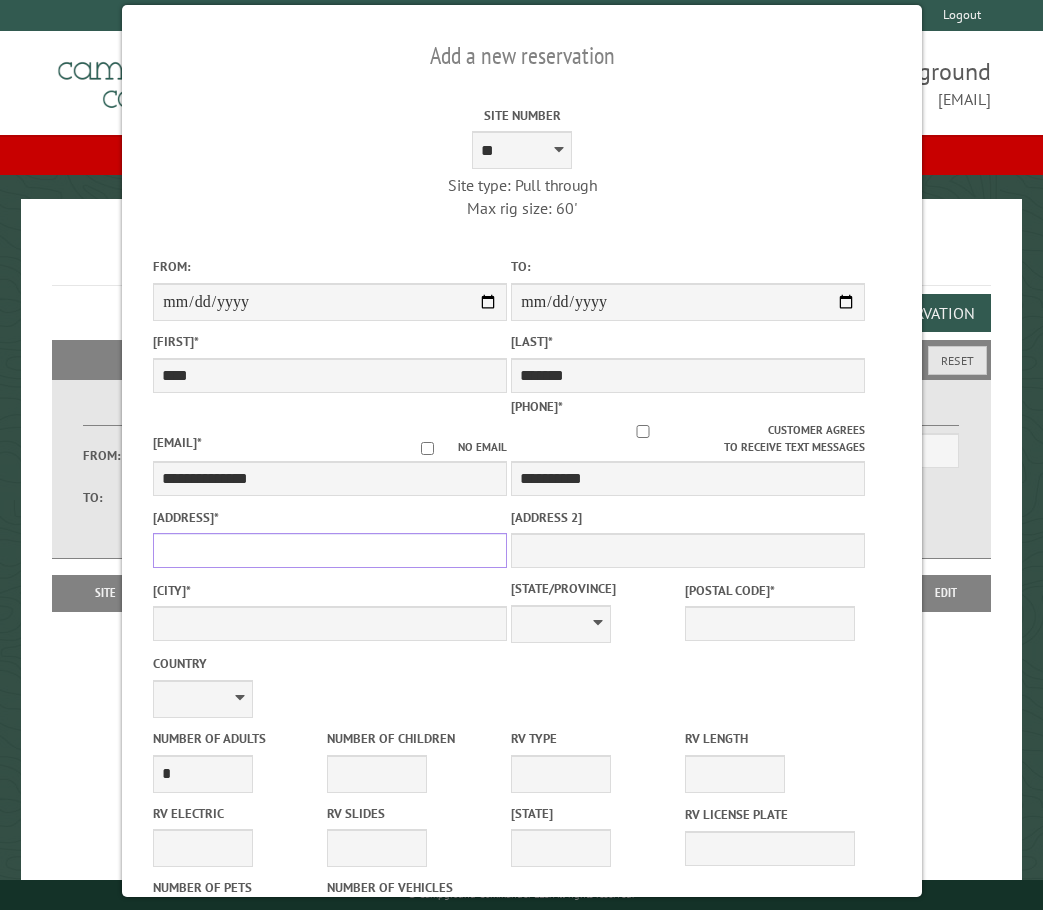 click on "Address *" at bounding box center (330, 550) 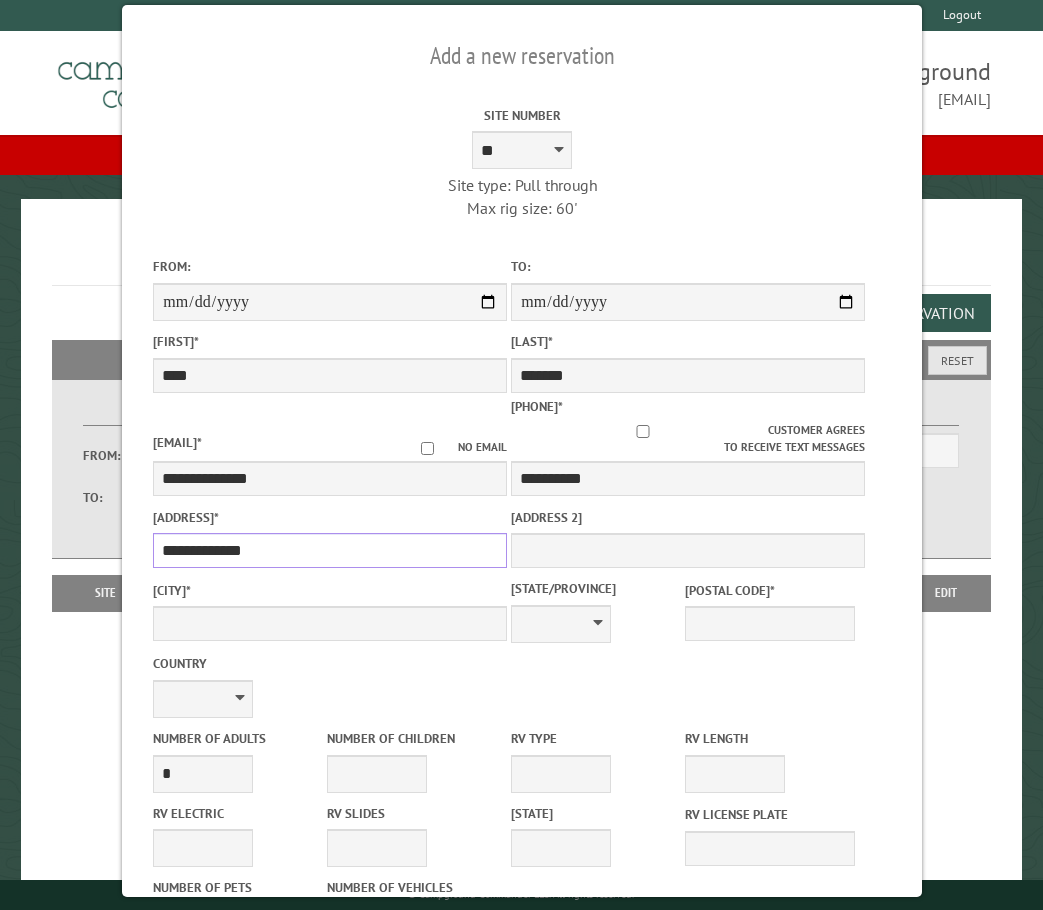 type on "**********" 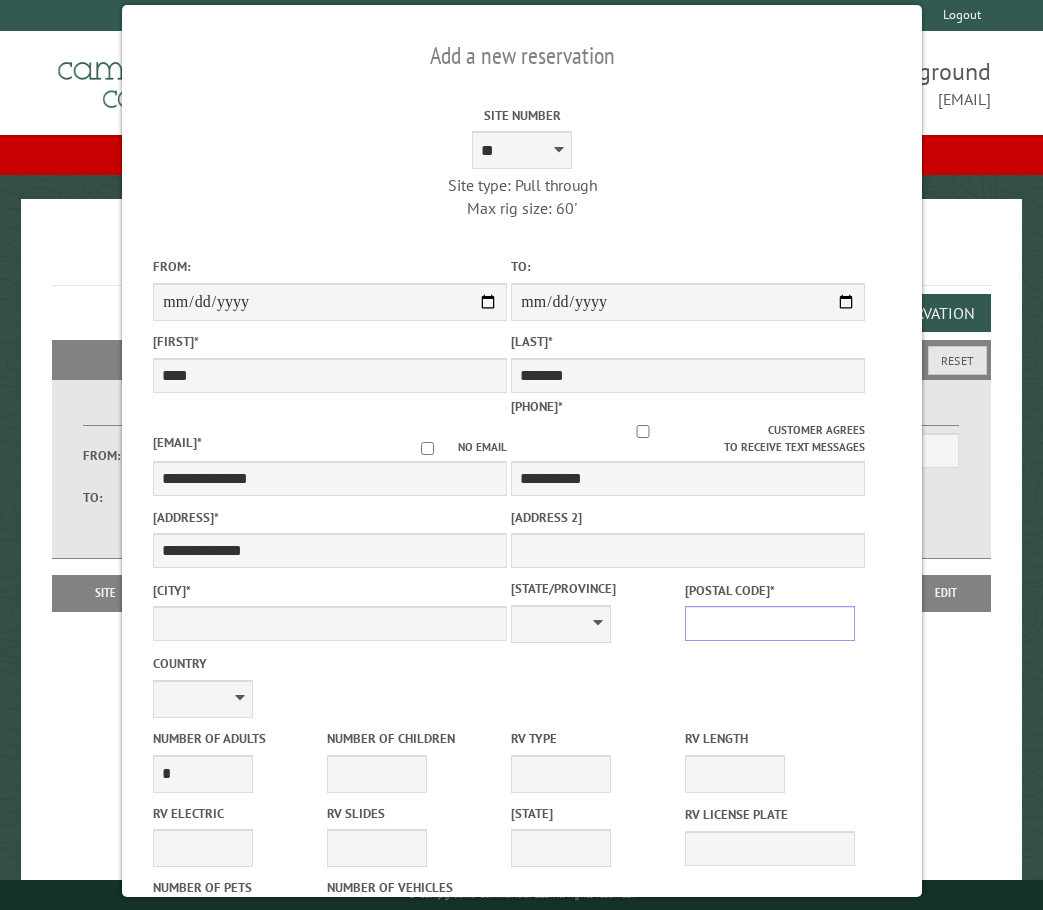 click on "Postal Code *" at bounding box center (770, 623) 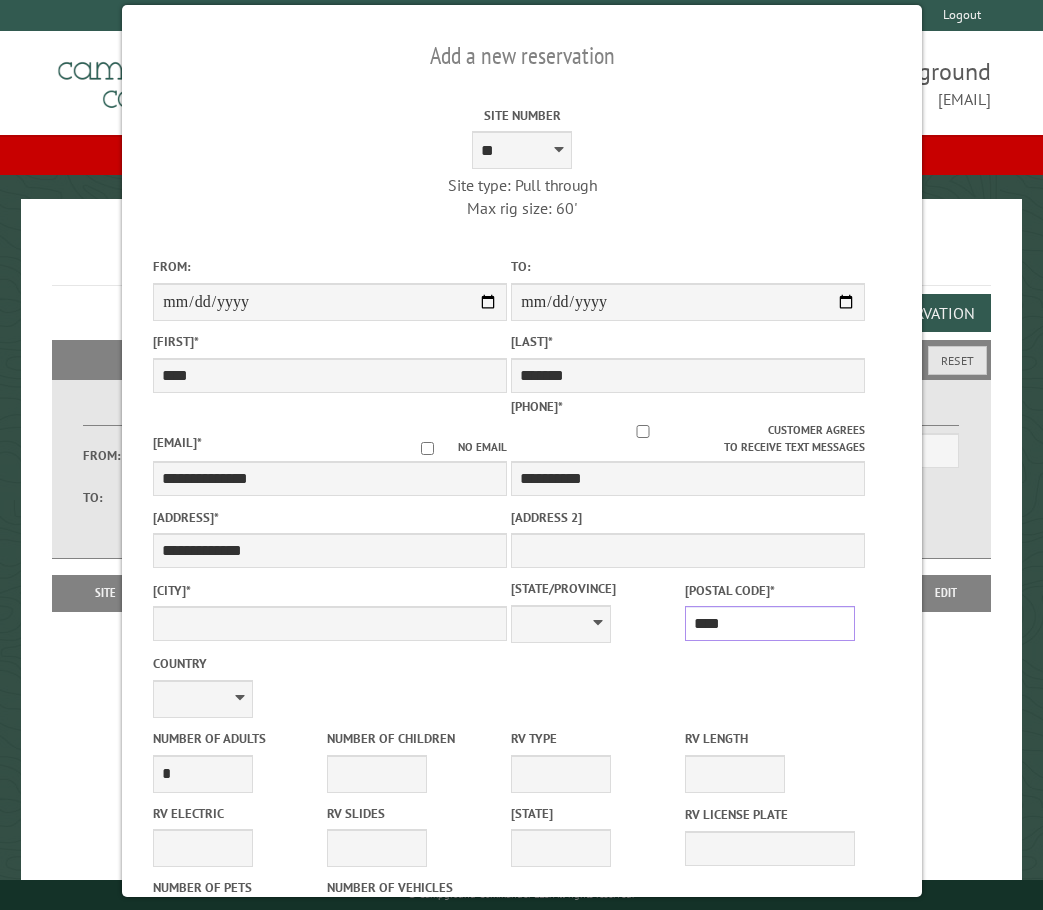 type on "*****" 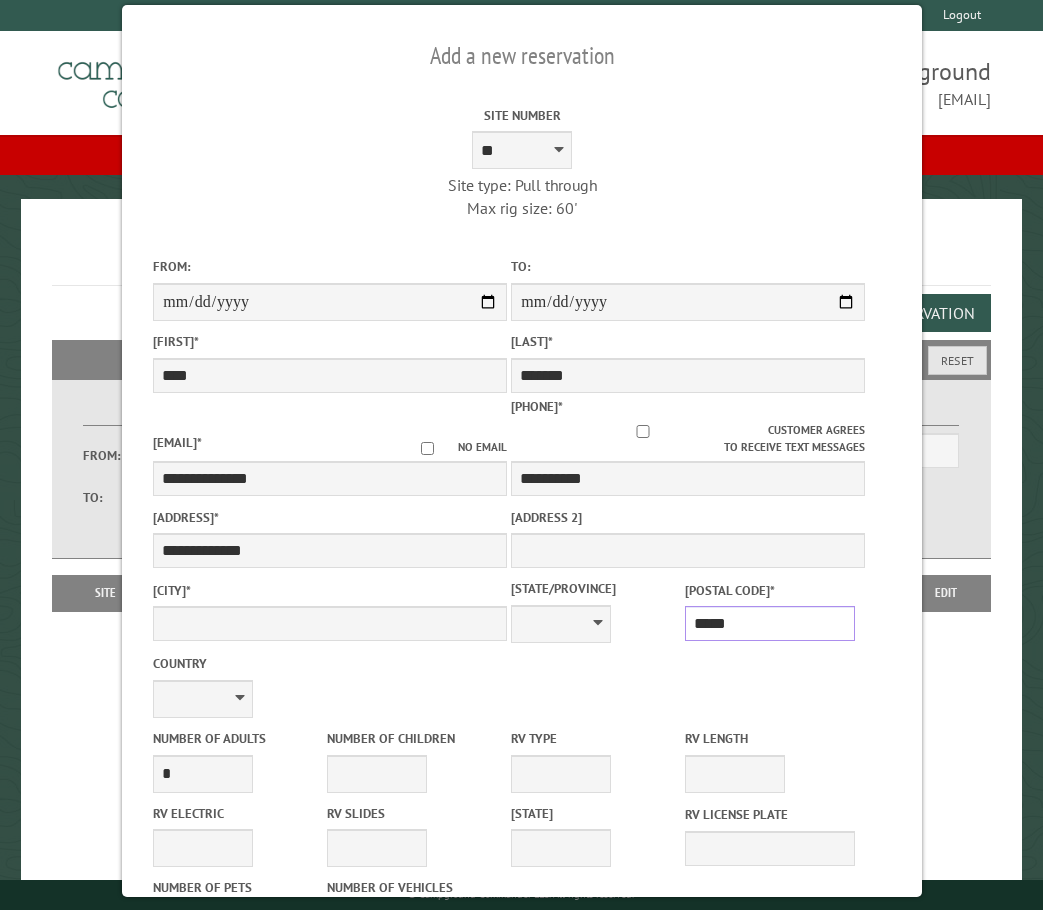 type on "******" 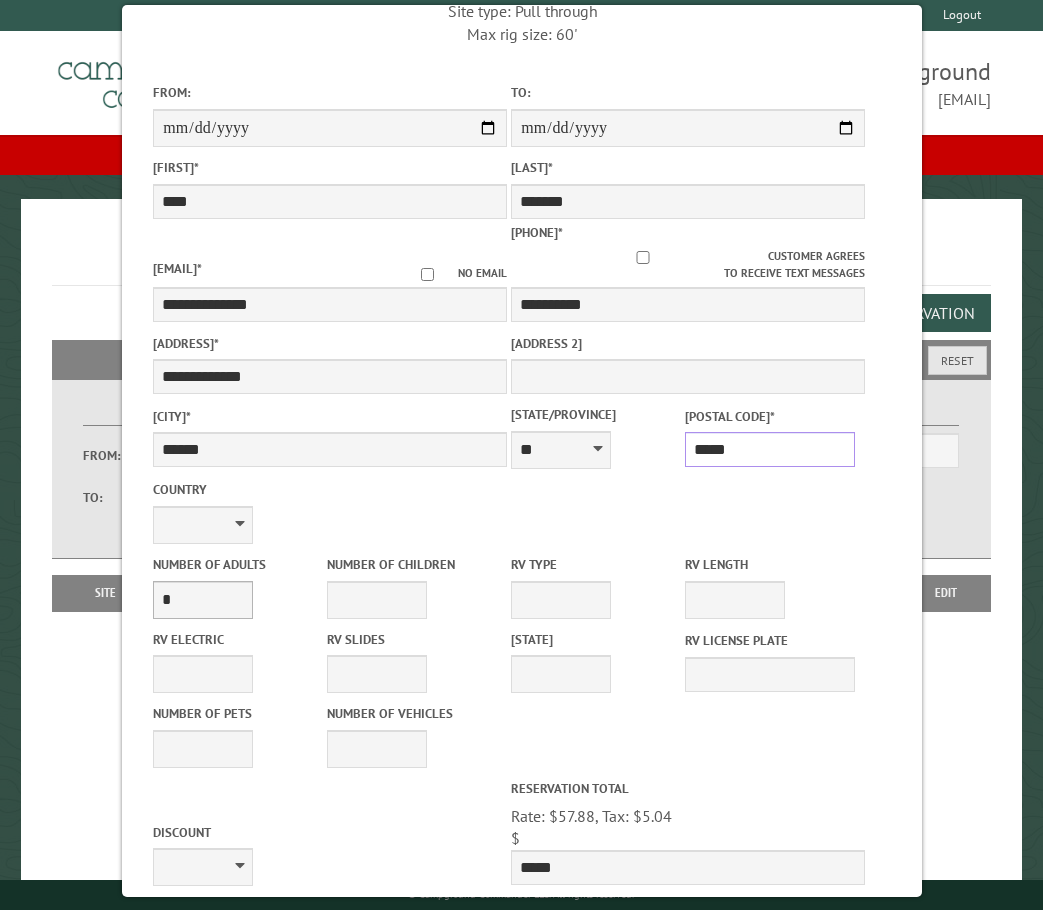 scroll, scrollTop: 200, scrollLeft: 0, axis: vertical 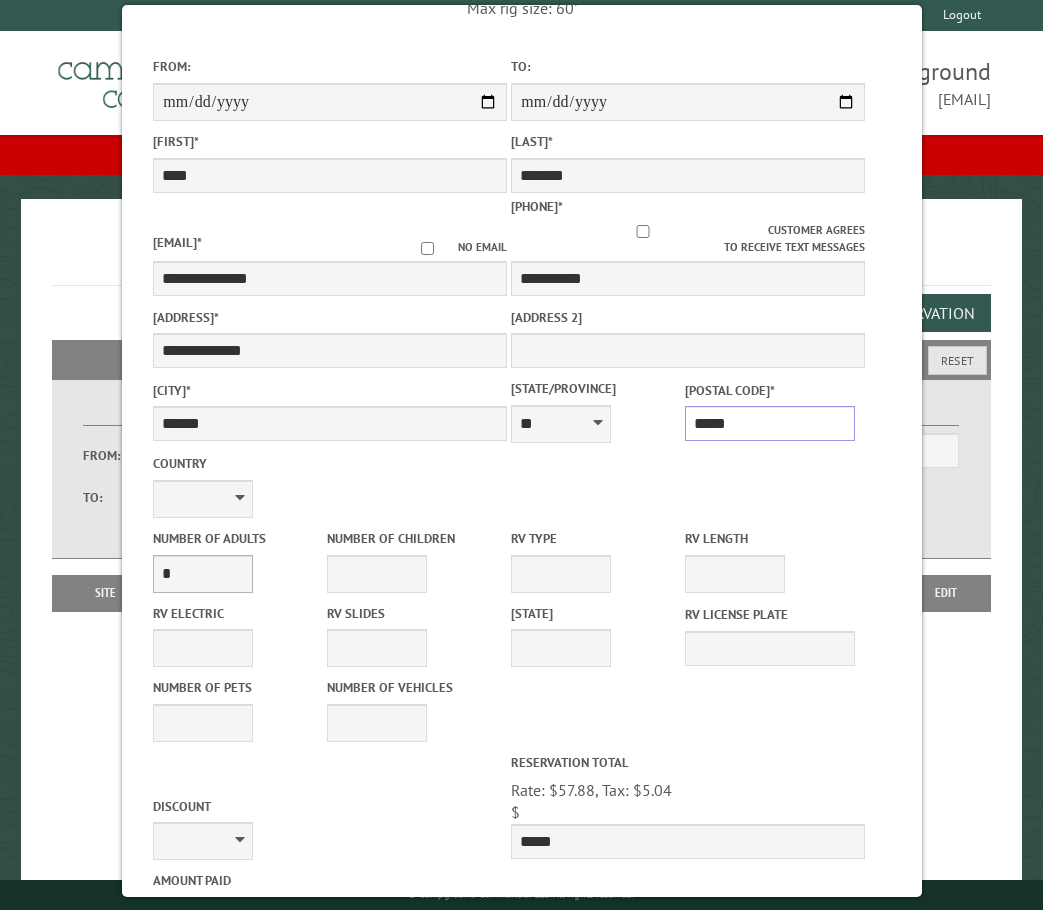 type on "*****" 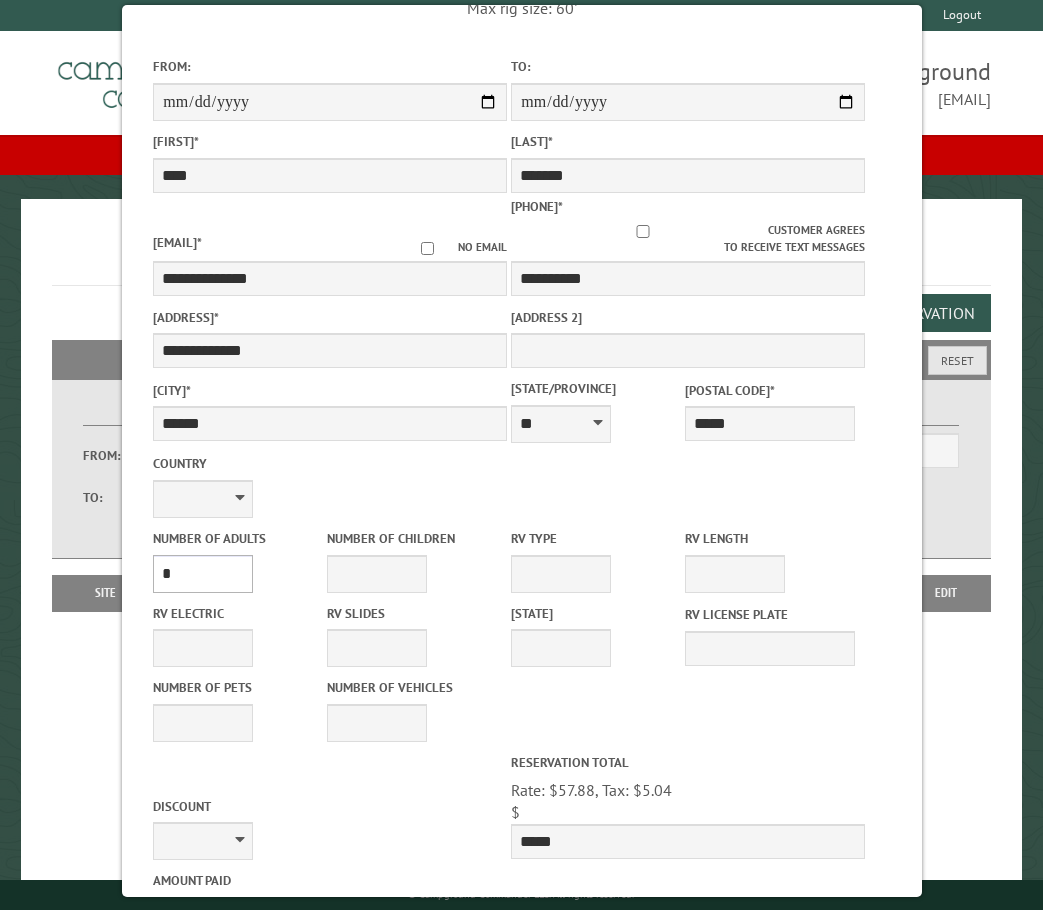 click on "* * * * * * * * * * **" at bounding box center (203, 574) 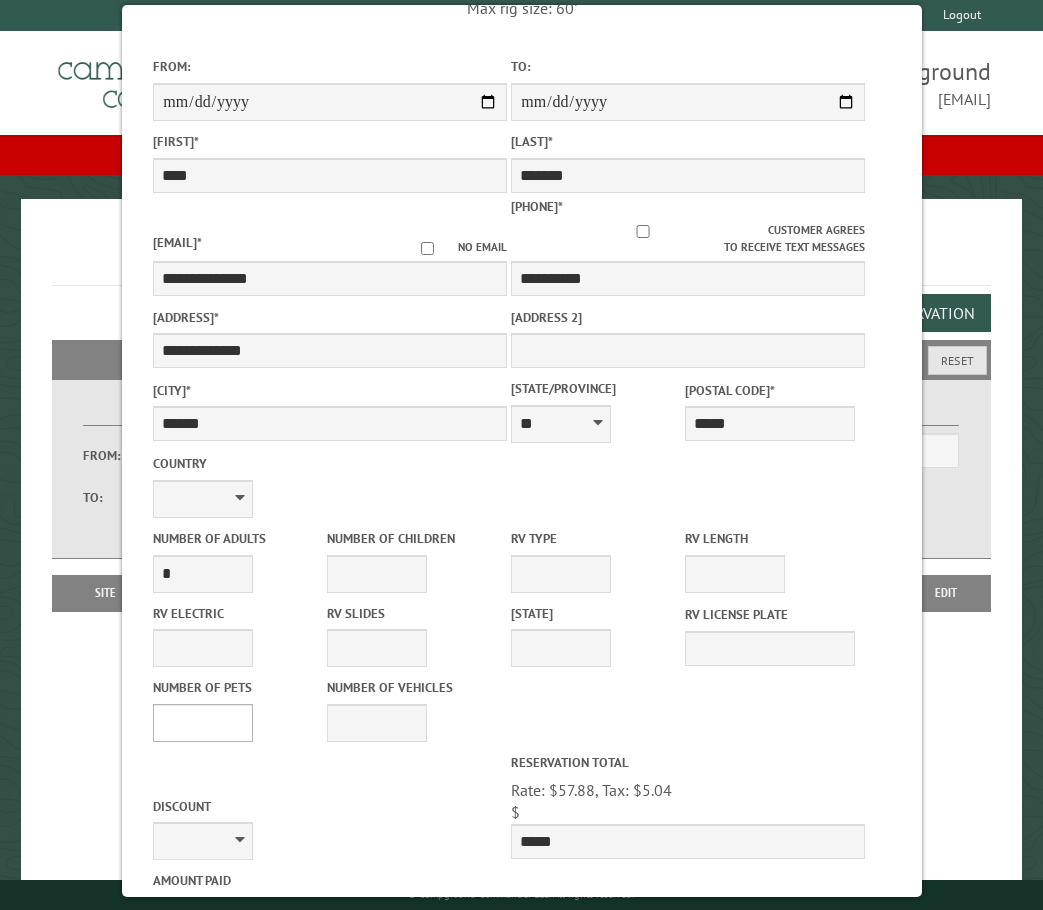 click on "* * * * * * * * * * **" at bounding box center [203, 723] 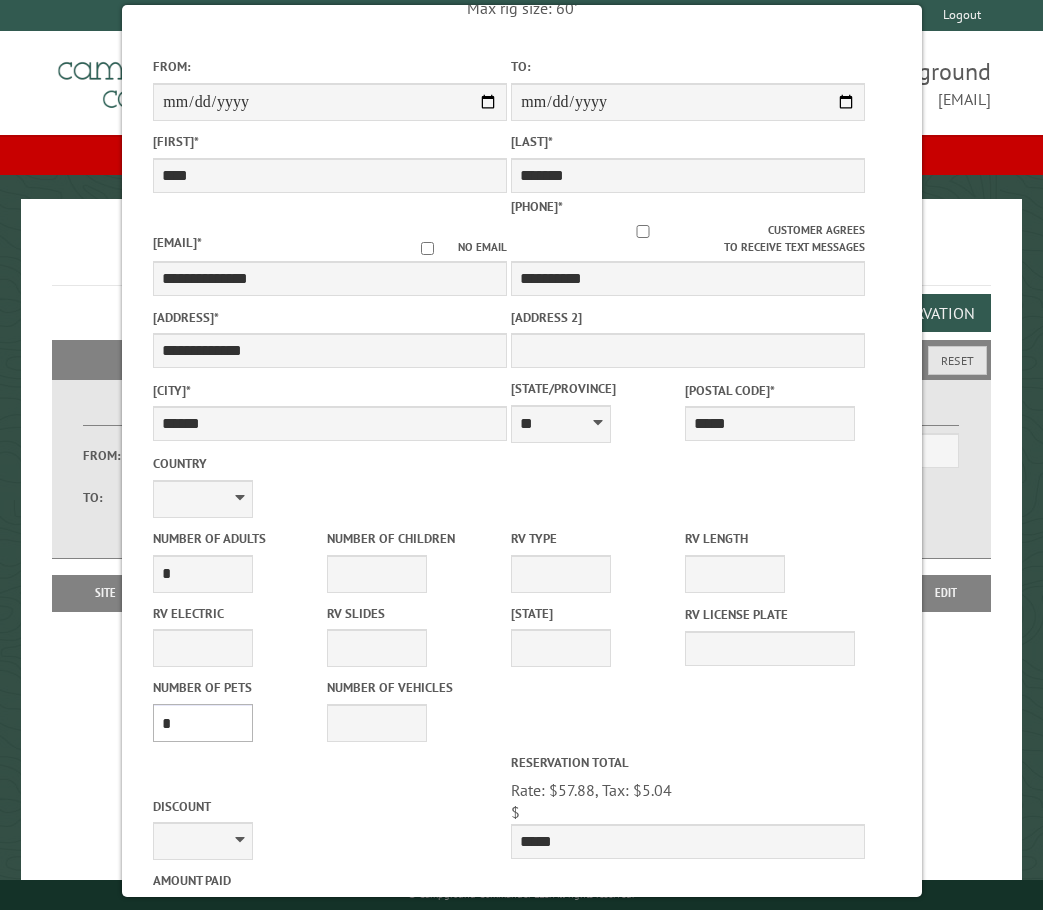 click on "* * * * * * * * * * **" at bounding box center (203, 723) 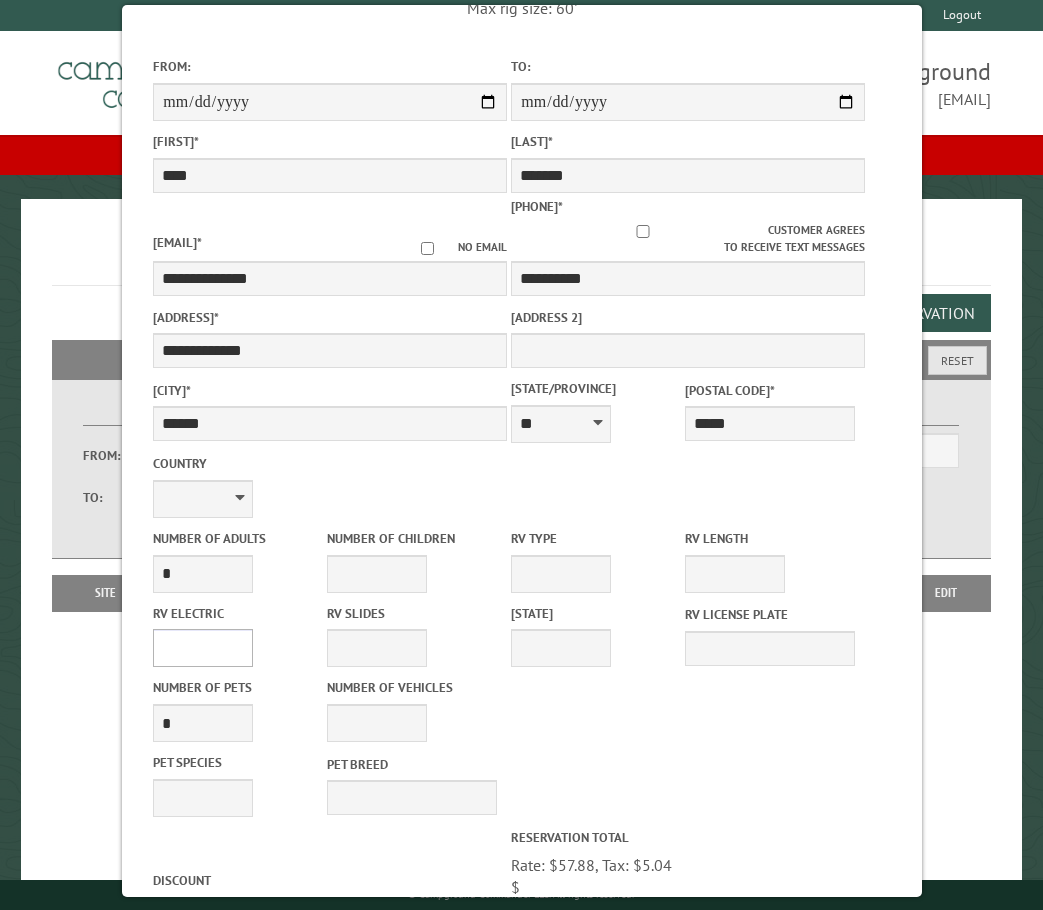 click on "**** *** *** ***" at bounding box center [203, 648] 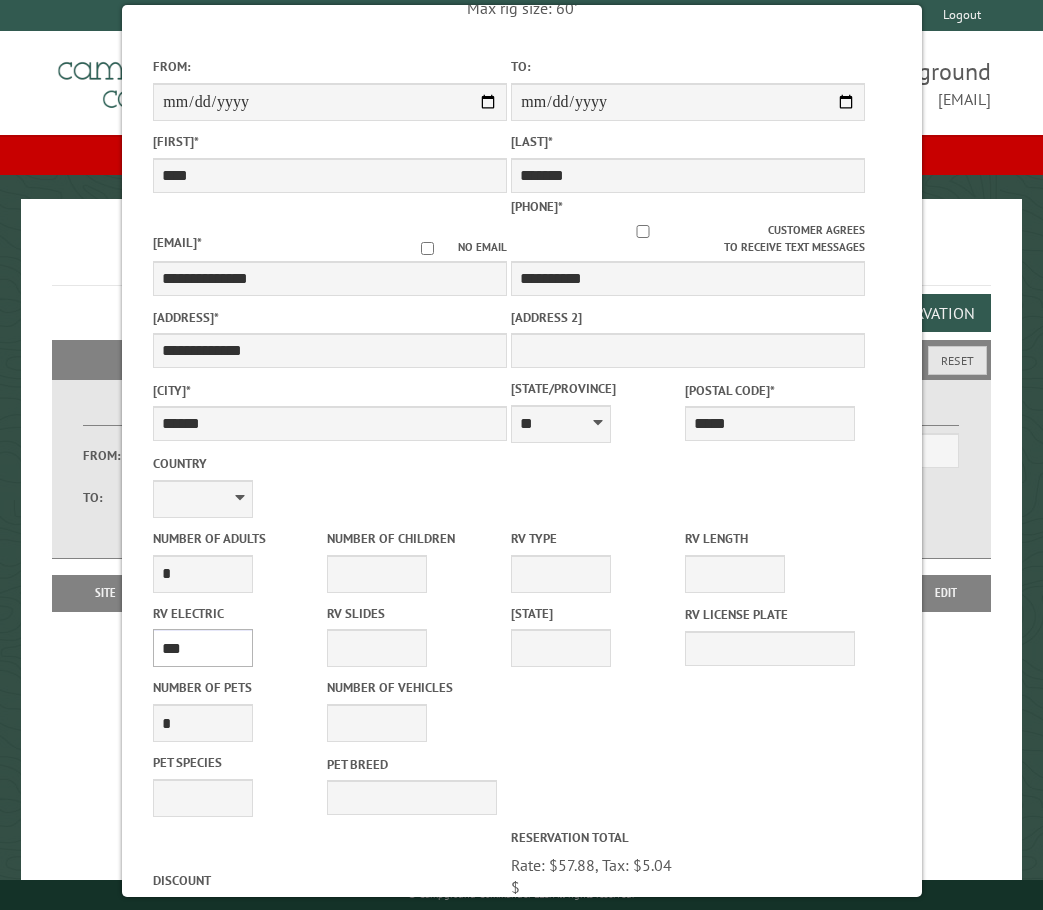 click on "**** *** *** ***" at bounding box center [203, 648] 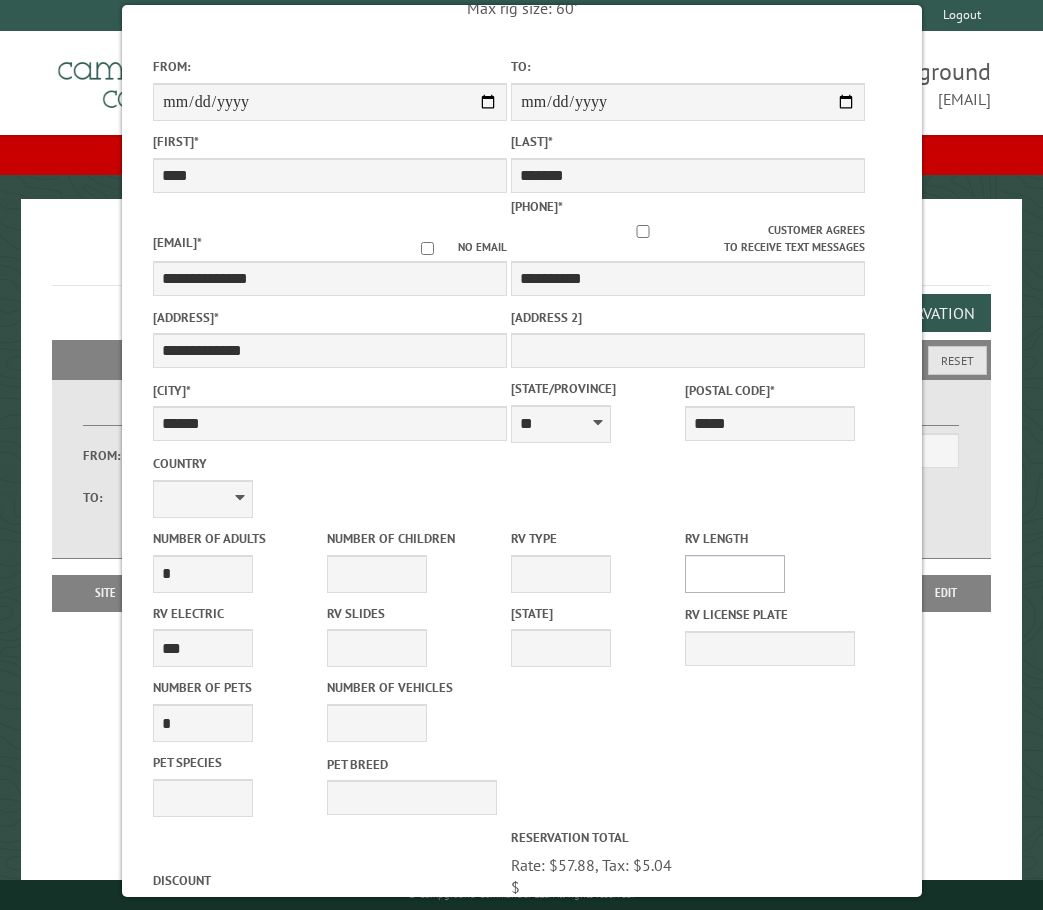 click on "* ** ** ** ** ** ** ** ** ** ** **" at bounding box center [735, 574] 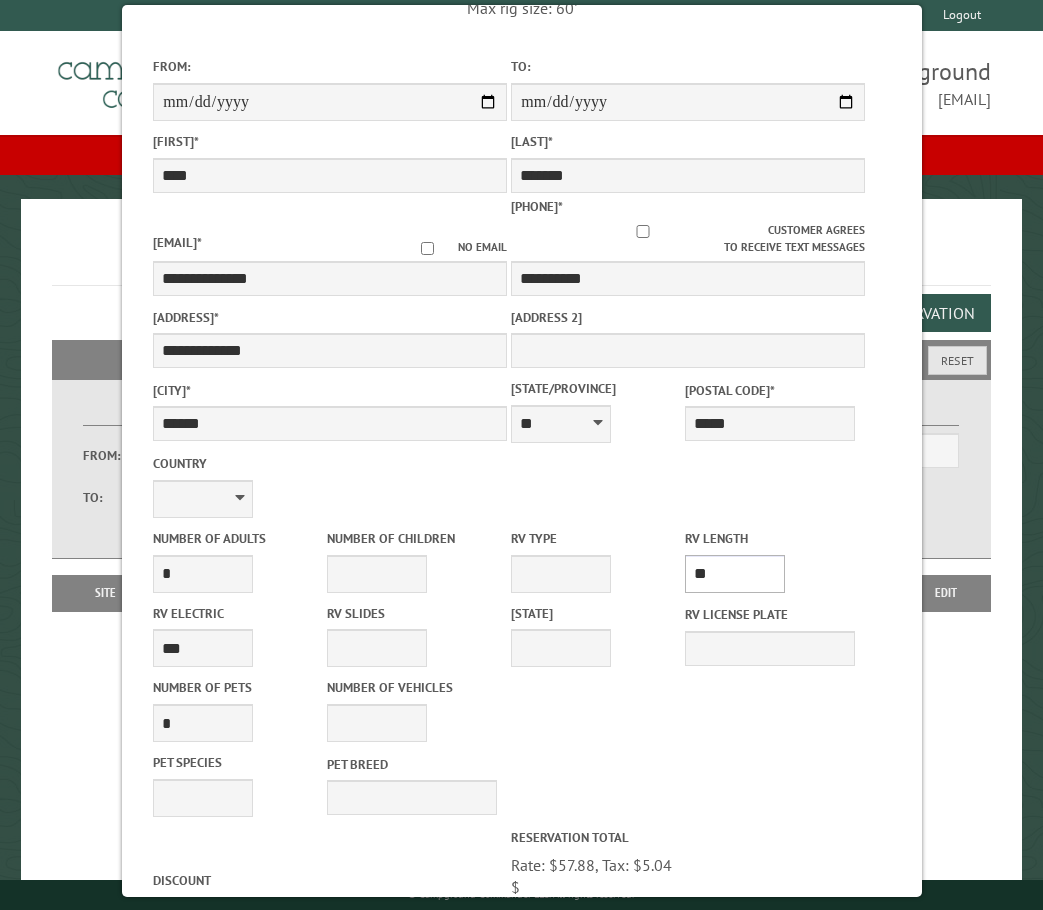 click on "* ** ** ** ** ** ** ** ** ** ** **" at bounding box center (735, 574) 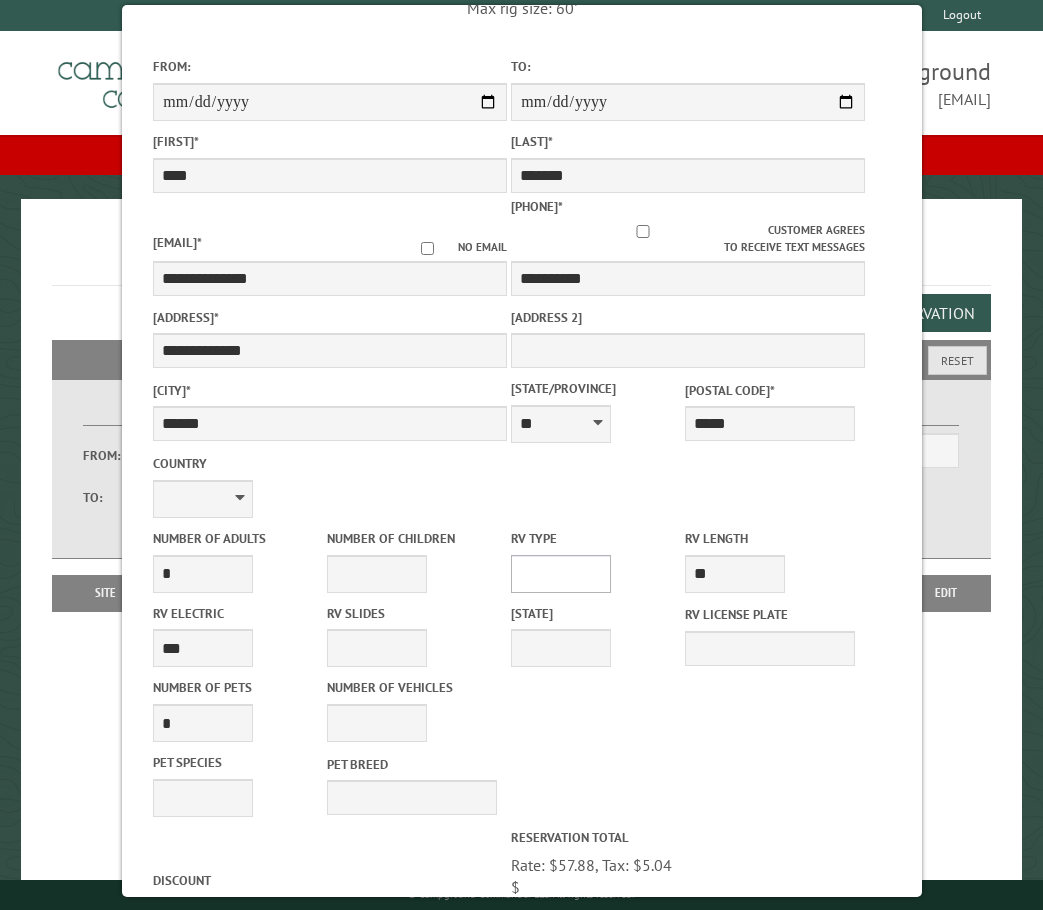 click on "**********" at bounding box center [561, 574] 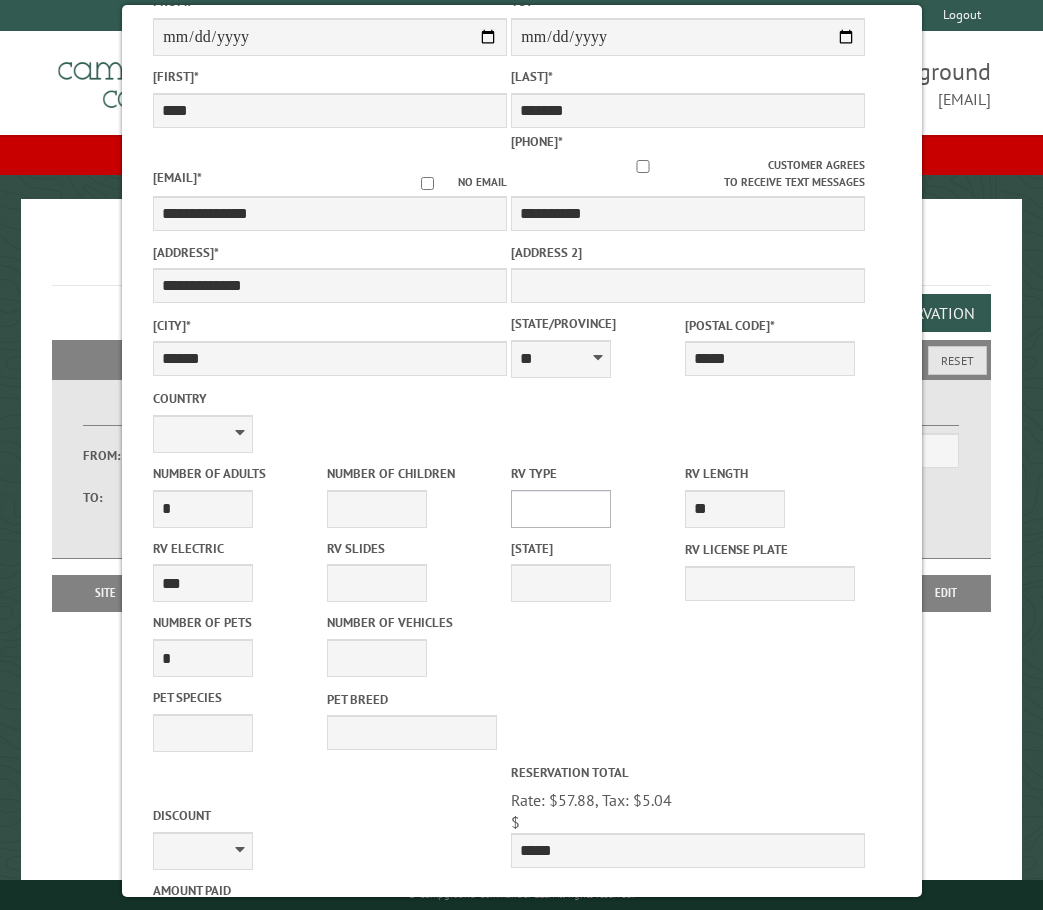 scroll, scrollTop: 300, scrollLeft: 0, axis: vertical 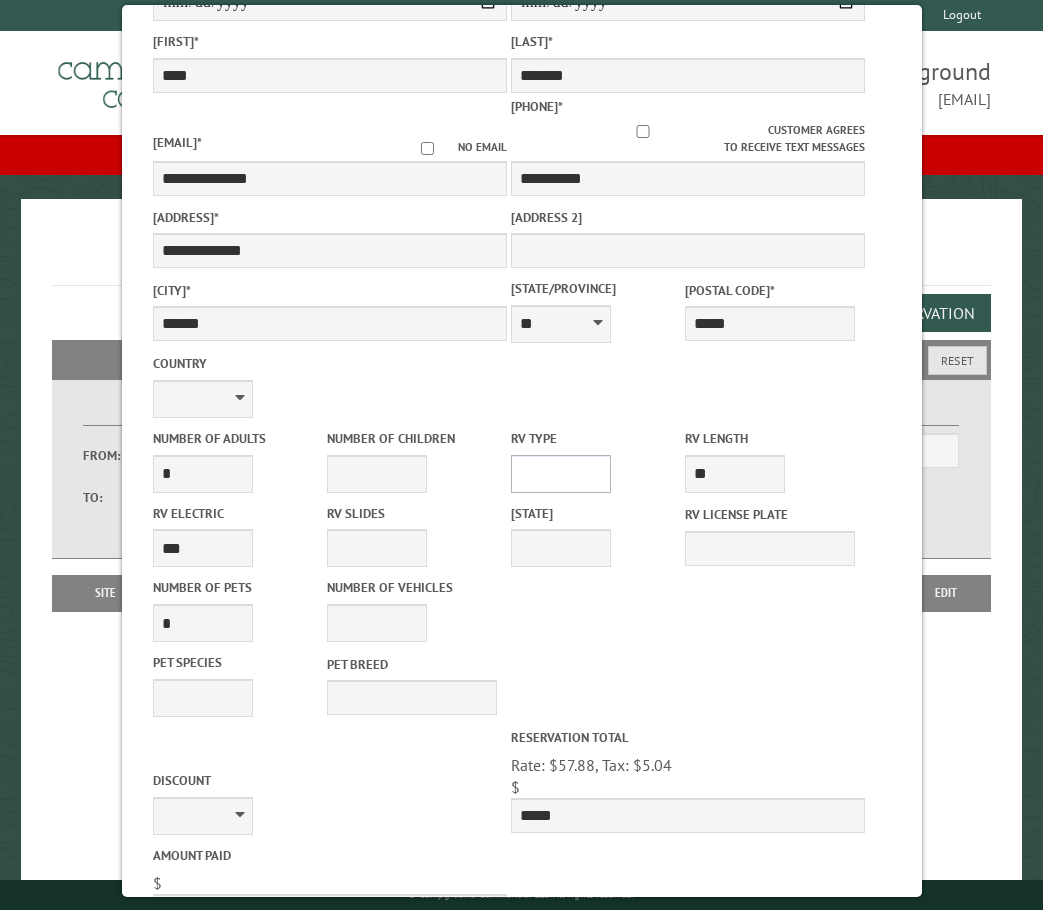 click on "**********" at bounding box center (561, 474) 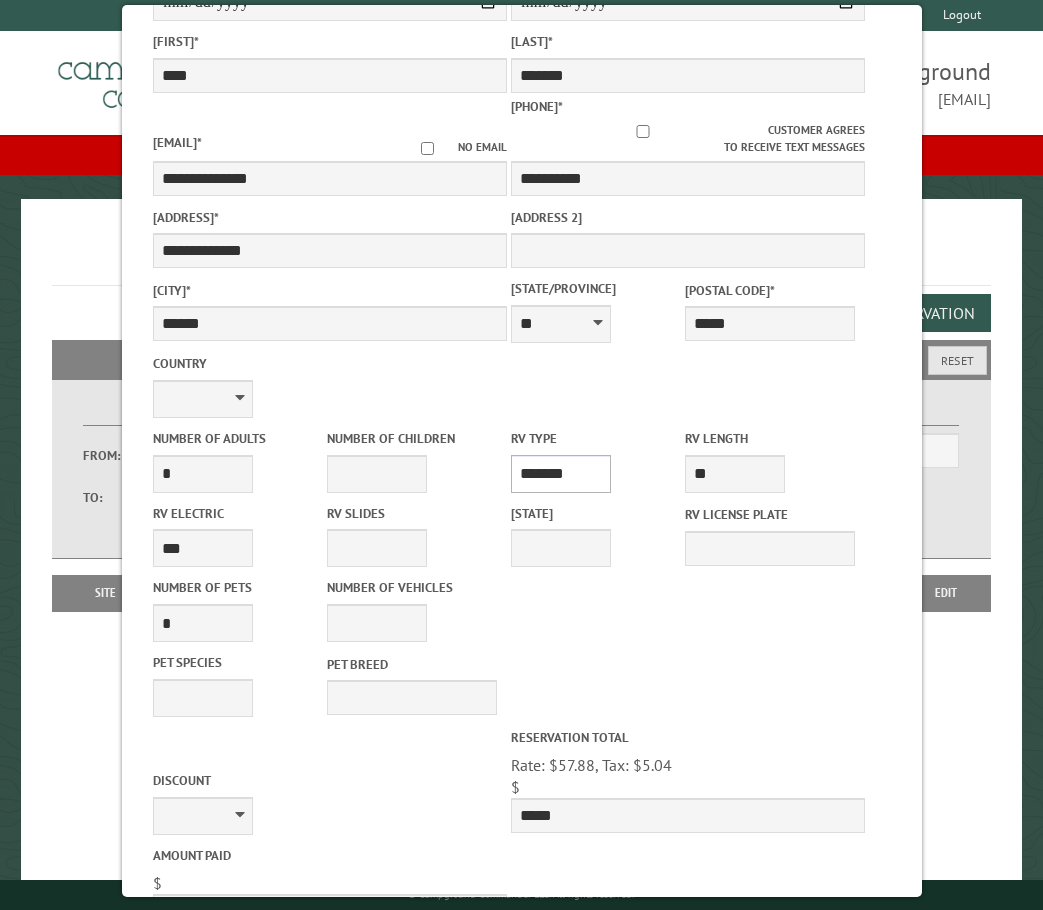 click on "**********" at bounding box center (561, 474) 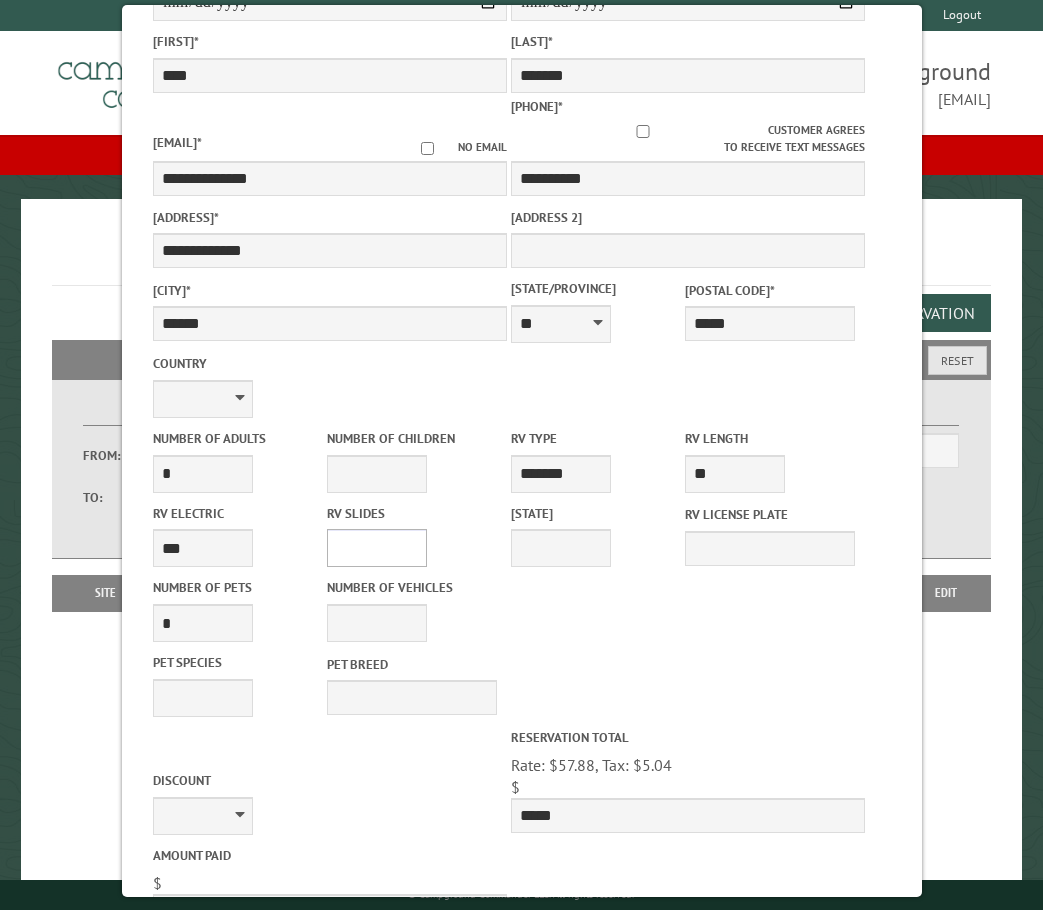 click on "* * * * * * * * * * **" at bounding box center (377, 548) 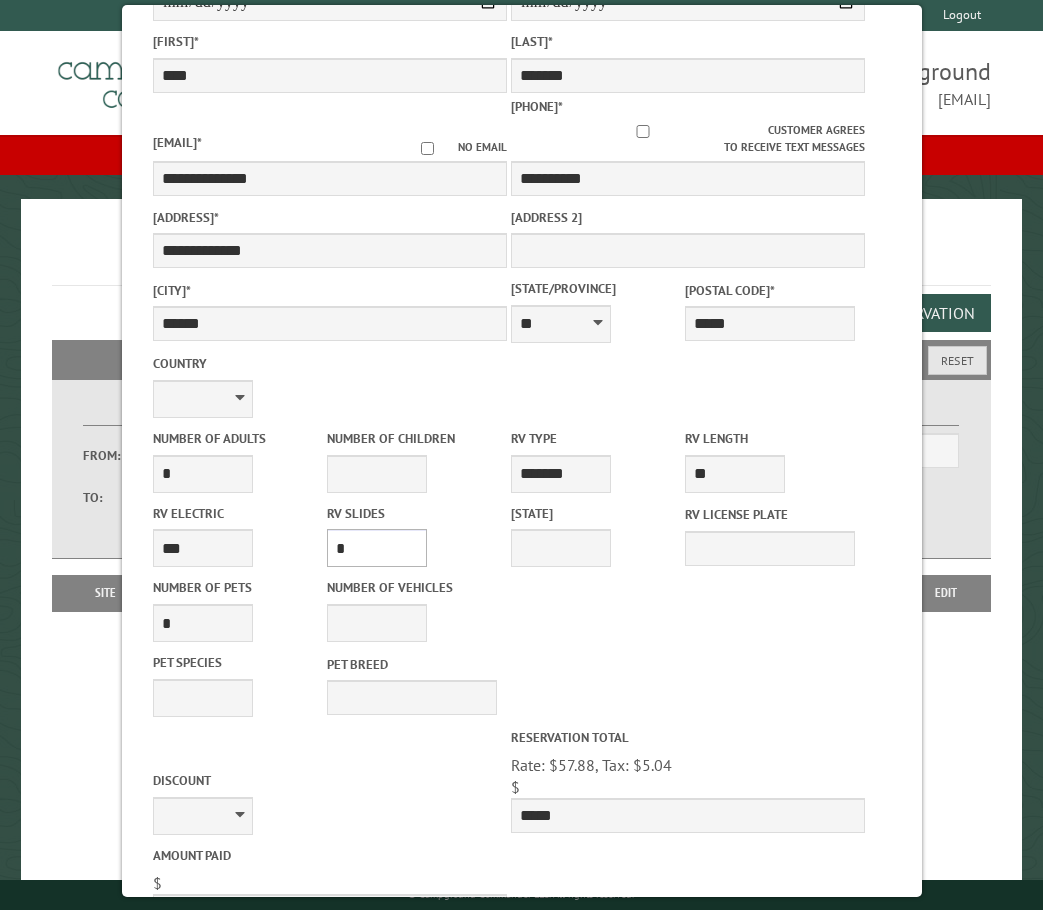 click on "* * * * * * * * * * **" at bounding box center [377, 548] 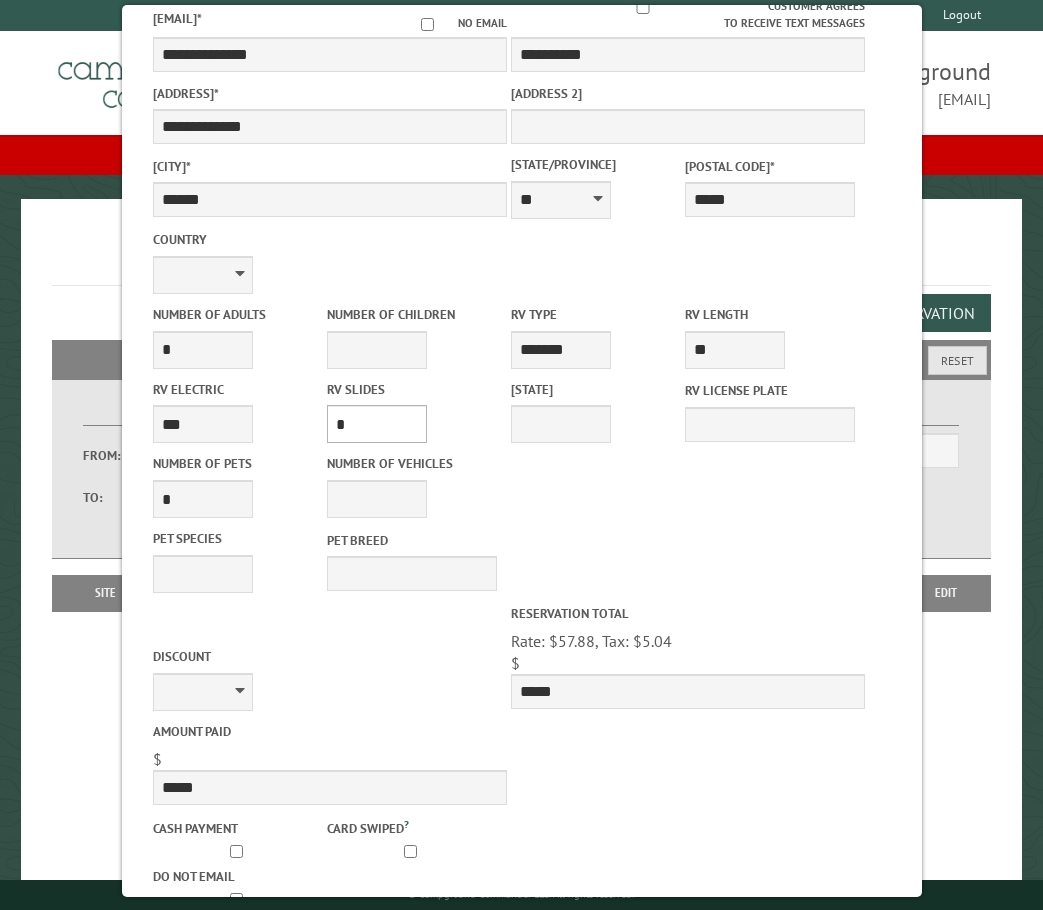 scroll, scrollTop: 495, scrollLeft: 0, axis: vertical 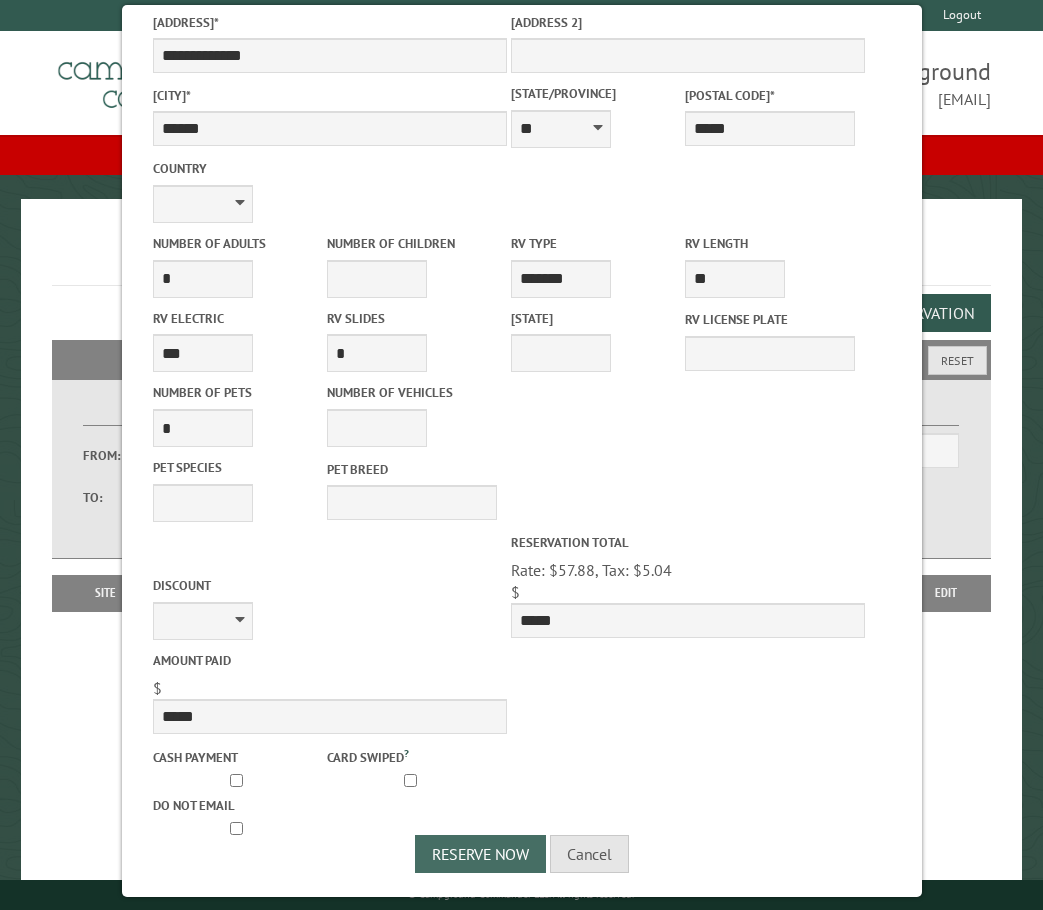 click on "Reserve Now" at bounding box center (480, 854) 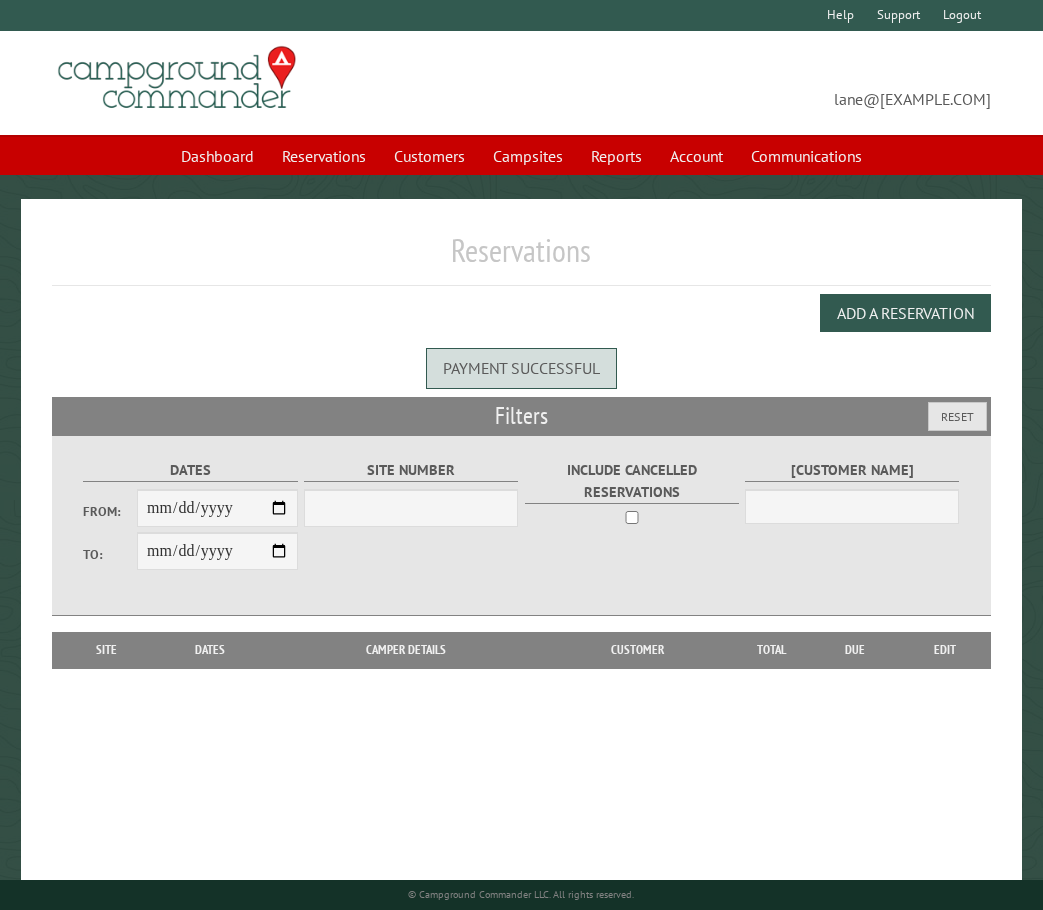 scroll, scrollTop: 0, scrollLeft: 0, axis: both 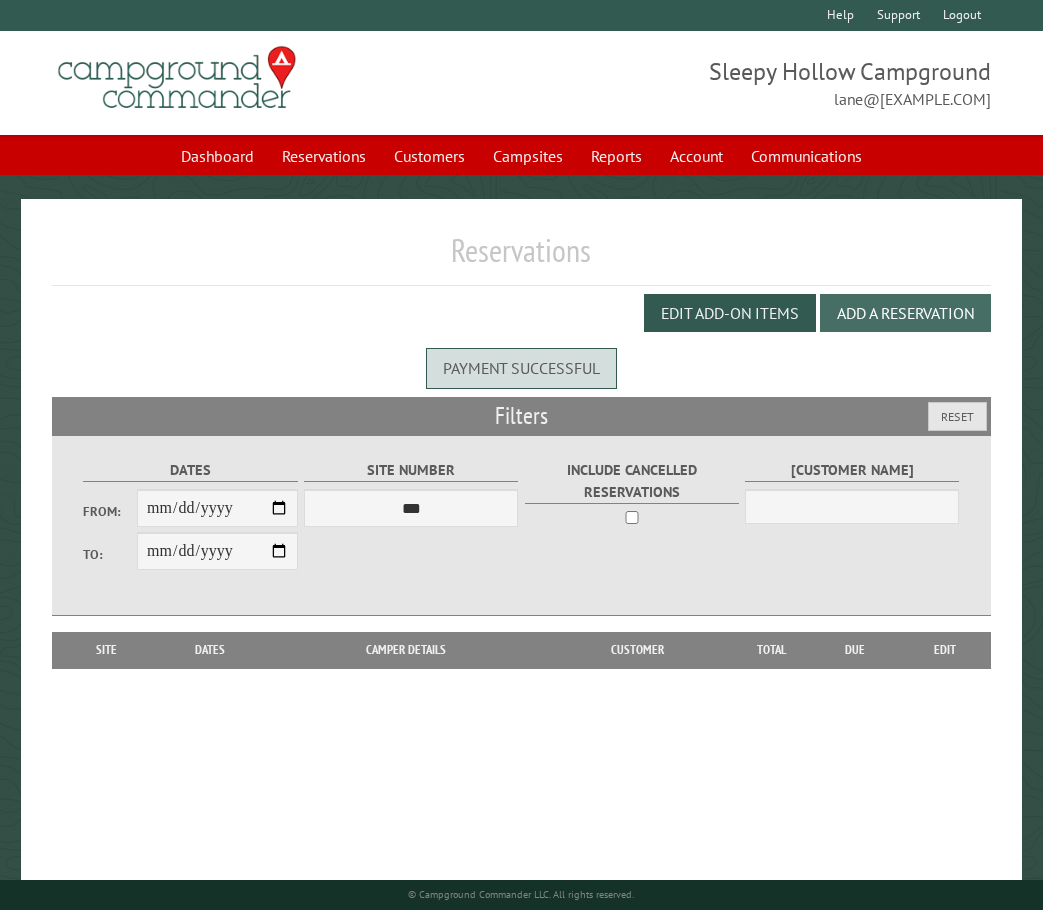 click on "Add a Reservation" at bounding box center [905, 313] 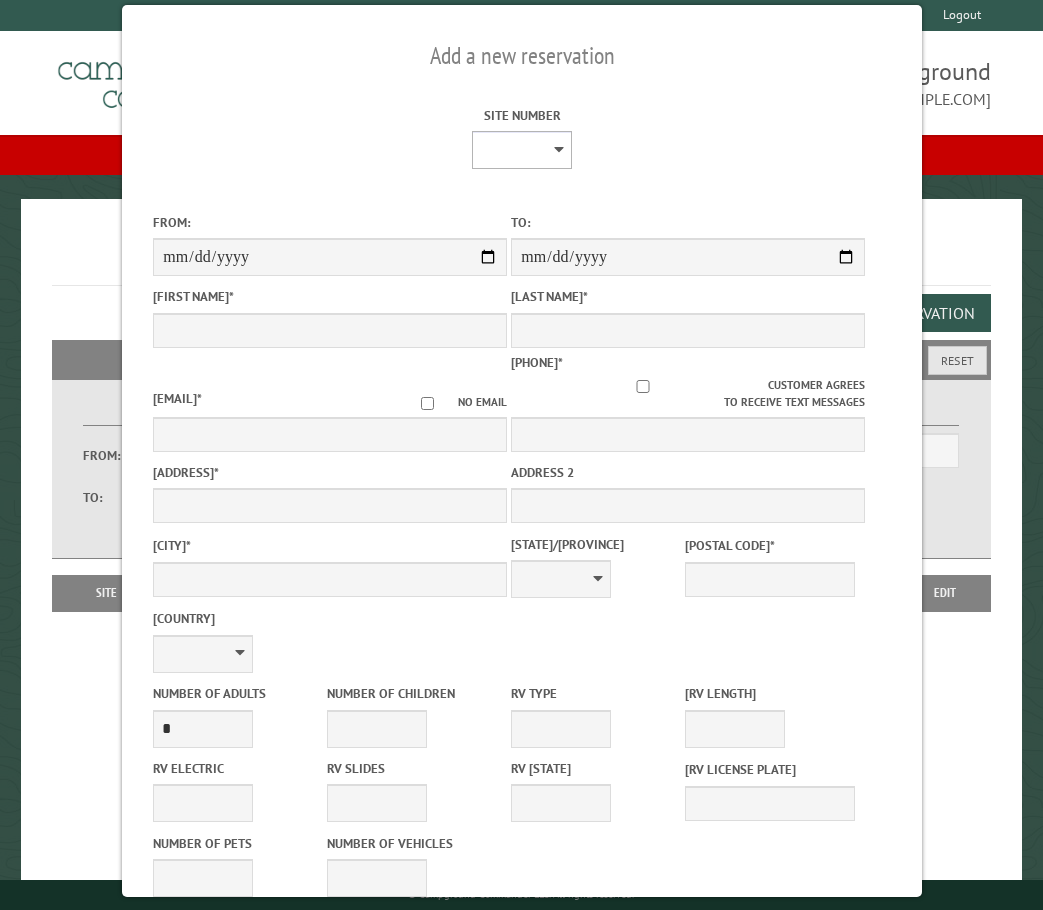 click on "* * * * * * * * * ** *** *** ** ** ** ** ** ** ** ** ** ** *** *** ** ** ** ** ** ** ** ** ** ** *** *** ** ** ** ** ** ** ** ** *** *** ** ** ** ** ** ** *** *** ** ** ** ** ** *** ** ** ** ** ** ** ** ** ** ** ** ** ** ** ** ** ** ** ** ** ** ** ** ** **" at bounding box center (522, 150) 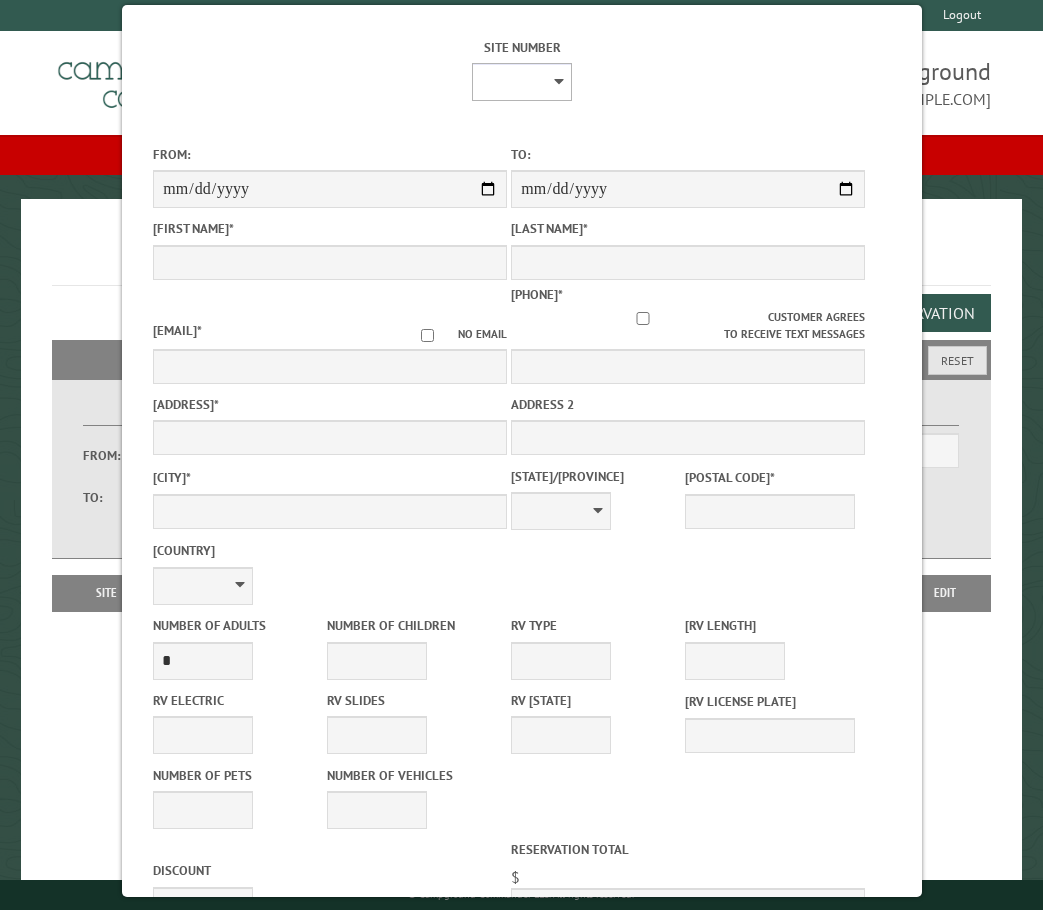 scroll, scrollTop: 100, scrollLeft: 0, axis: vertical 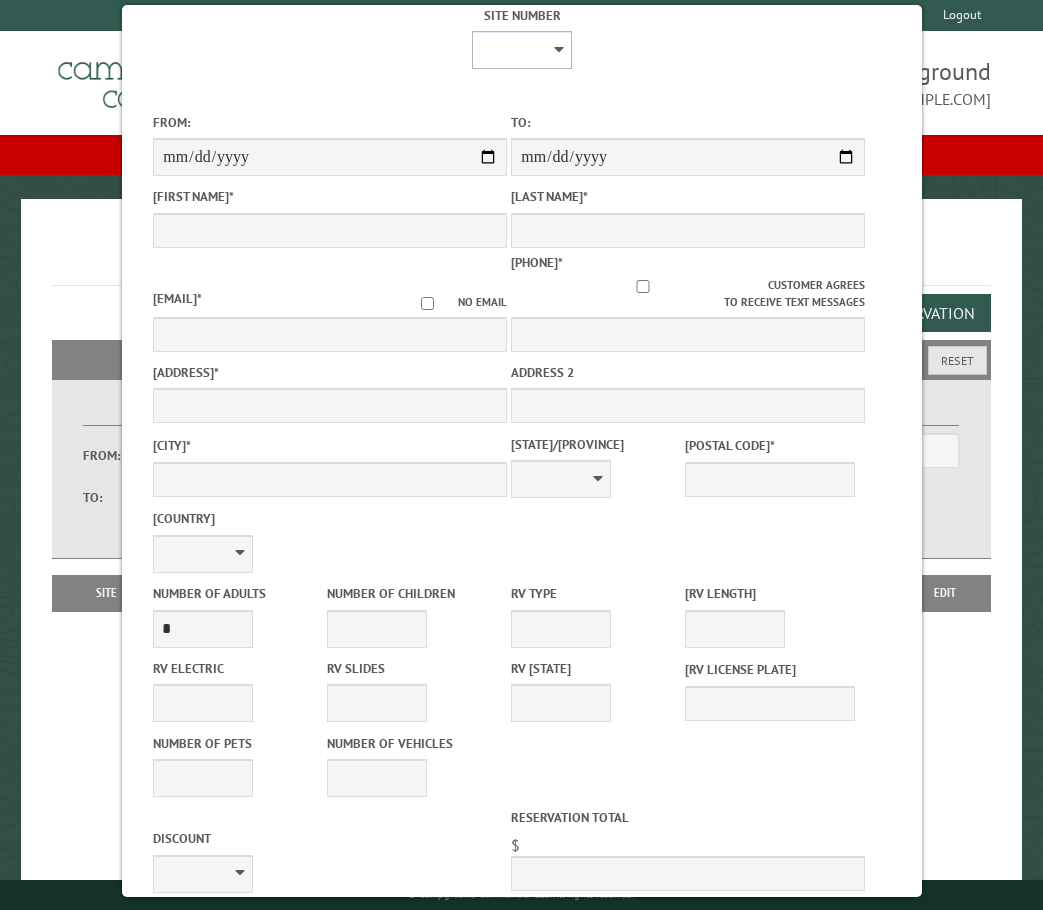 click on "* * * * * * * * * ** *** *** ** ** ** ** ** ** ** ** ** ** *** *** ** ** ** ** ** ** ** ** ** ** *** *** ** ** ** ** ** ** ** ** *** *** ** ** ** ** ** ** *** *** ** ** ** ** ** *** ** ** ** ** ** ** ** ** ** ** ** ** ** ** ** ** ** ** ** ** ** ** ** ** **" at bounding box center (522, 50) 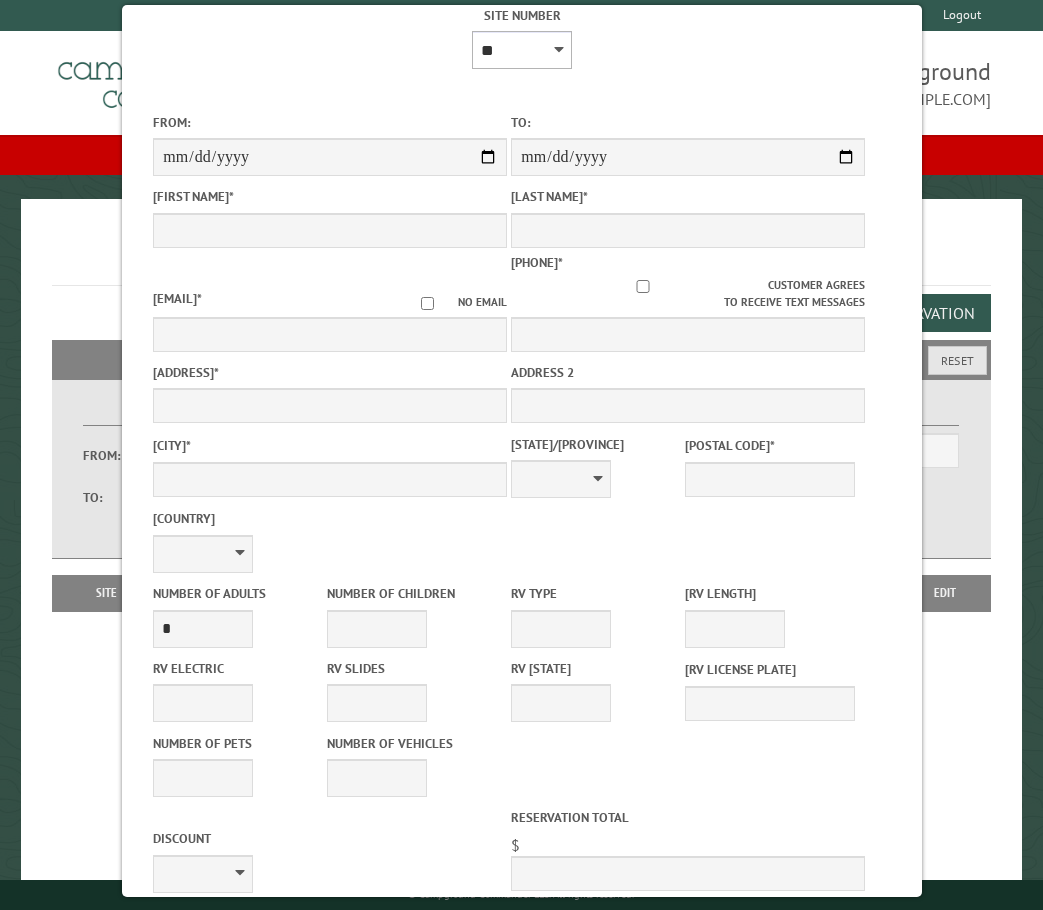 click on "* * * * * * * * * ** *** *** ** ** ** ** ** ** ** ** ** ** *** *** ** ** ** ** ** ** ** ** ** ** *** *** ** ** ** ** ** ** ** ** *** *** ** ** ** ** ** ** *** *** ** ** ** ** ** *** ** ** ** ** ** ** ** ** ** ** ** ** ** ** ** ** ** ** ** ** ** ** ** ** **" at bounding box center (522, 50) 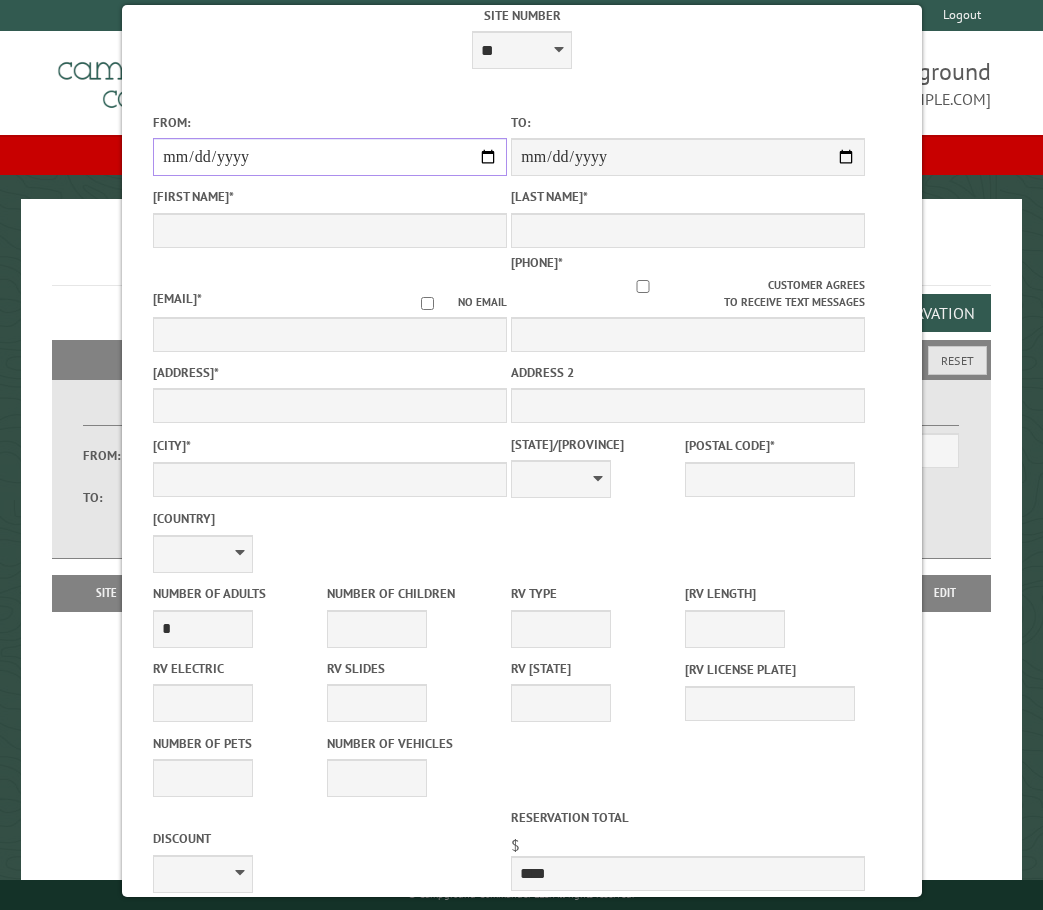 click on "From:" at bounding box center [330, 157] 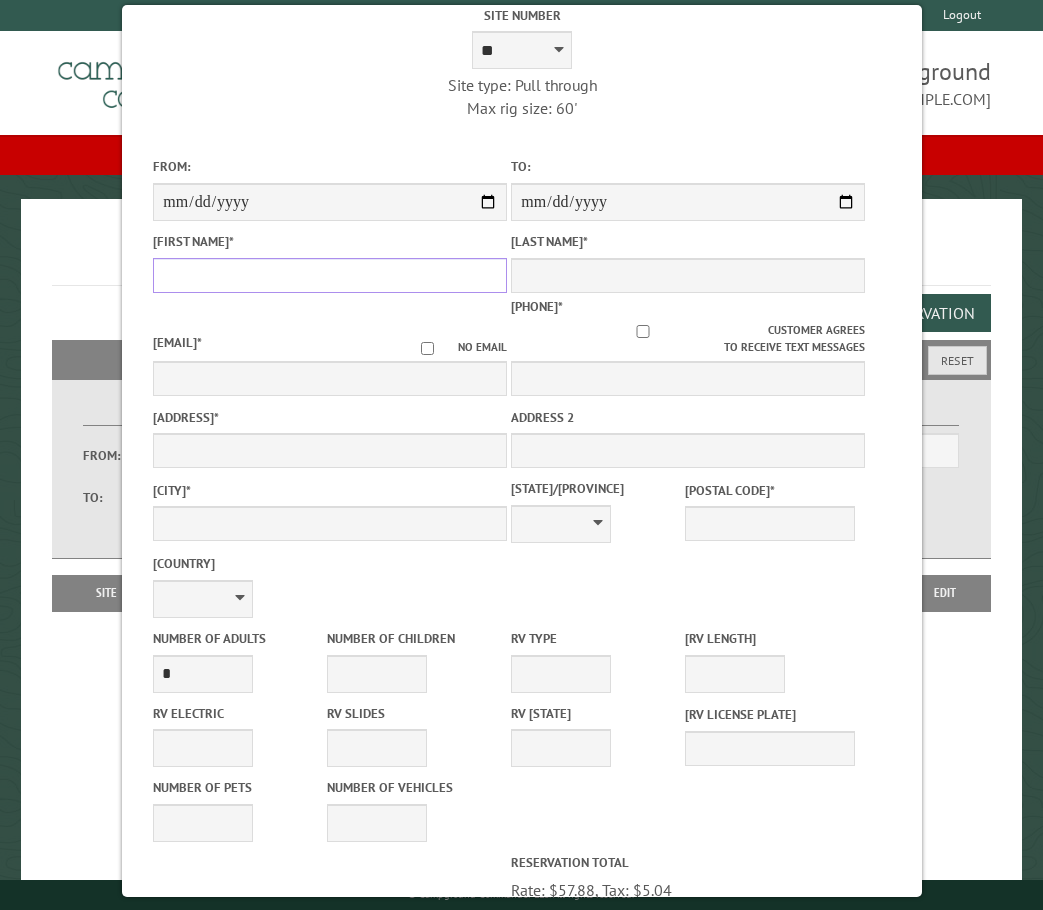 click on "First Name *" at bounding box center (330, 275) 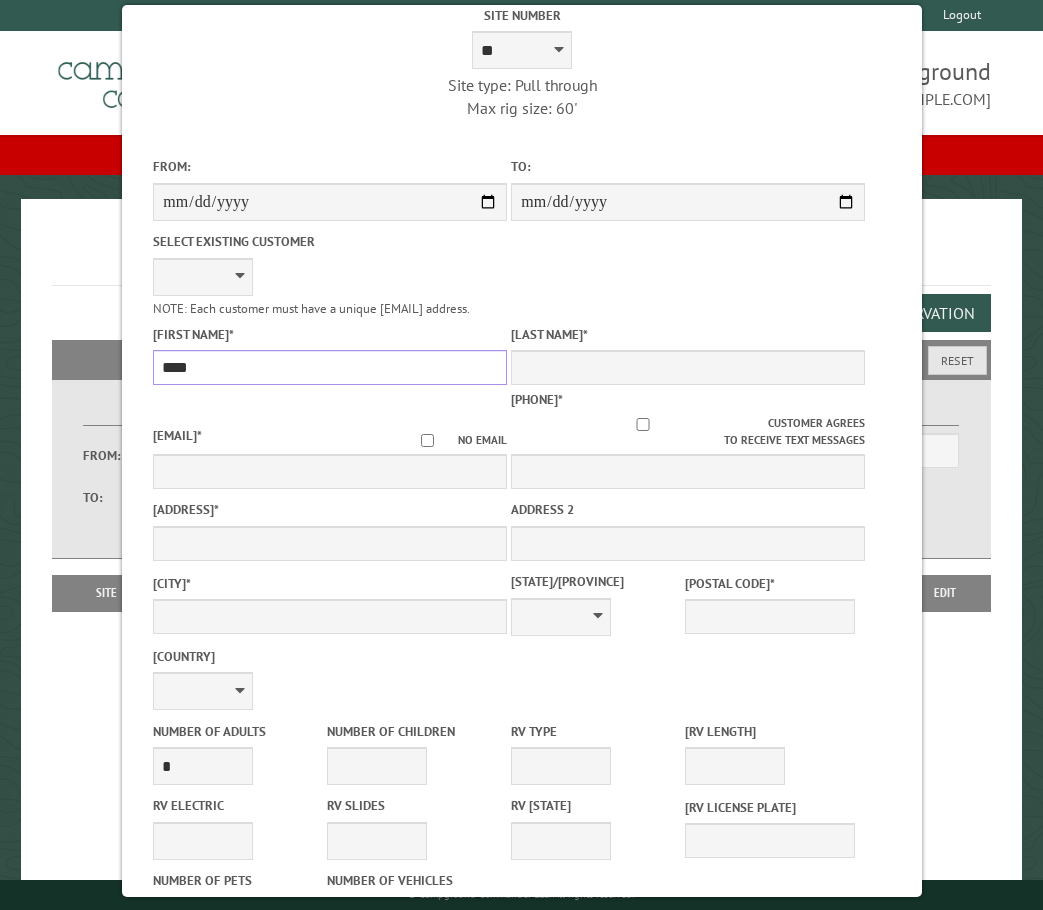 type on "****" 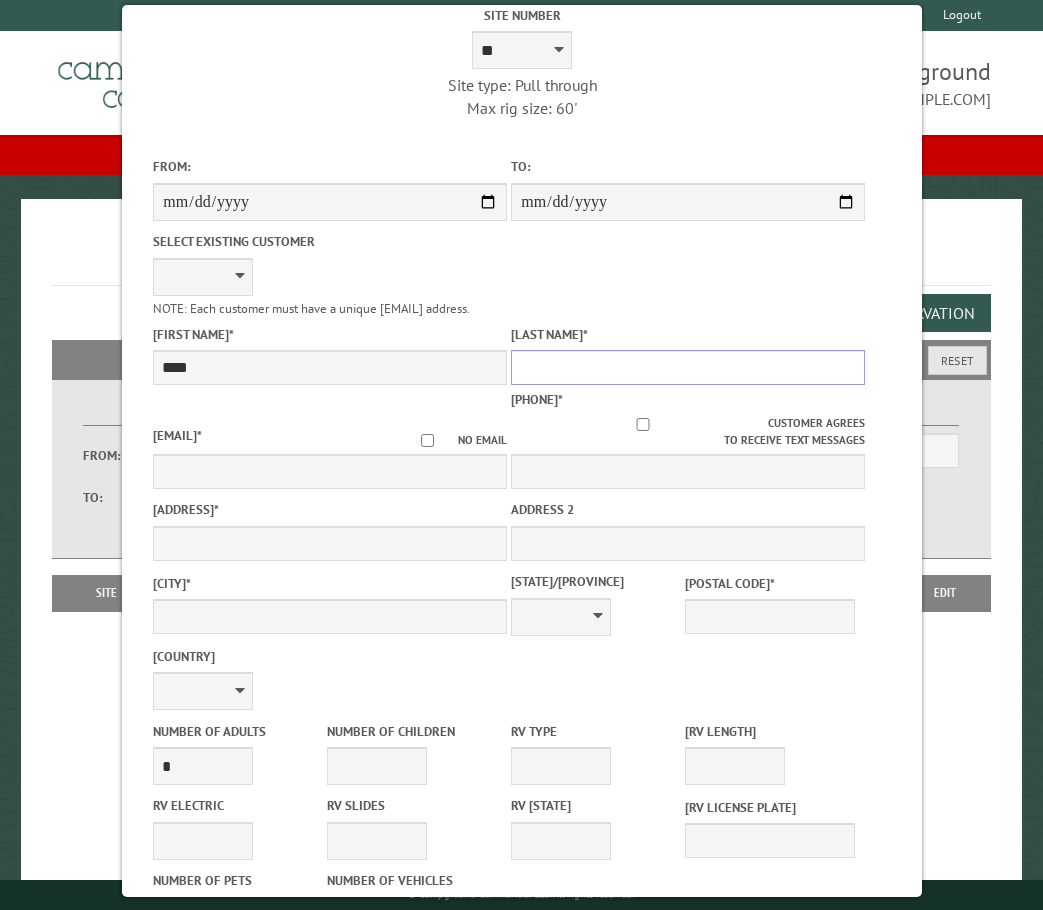 click on "Last Name *" at bounding box center [688, 367] 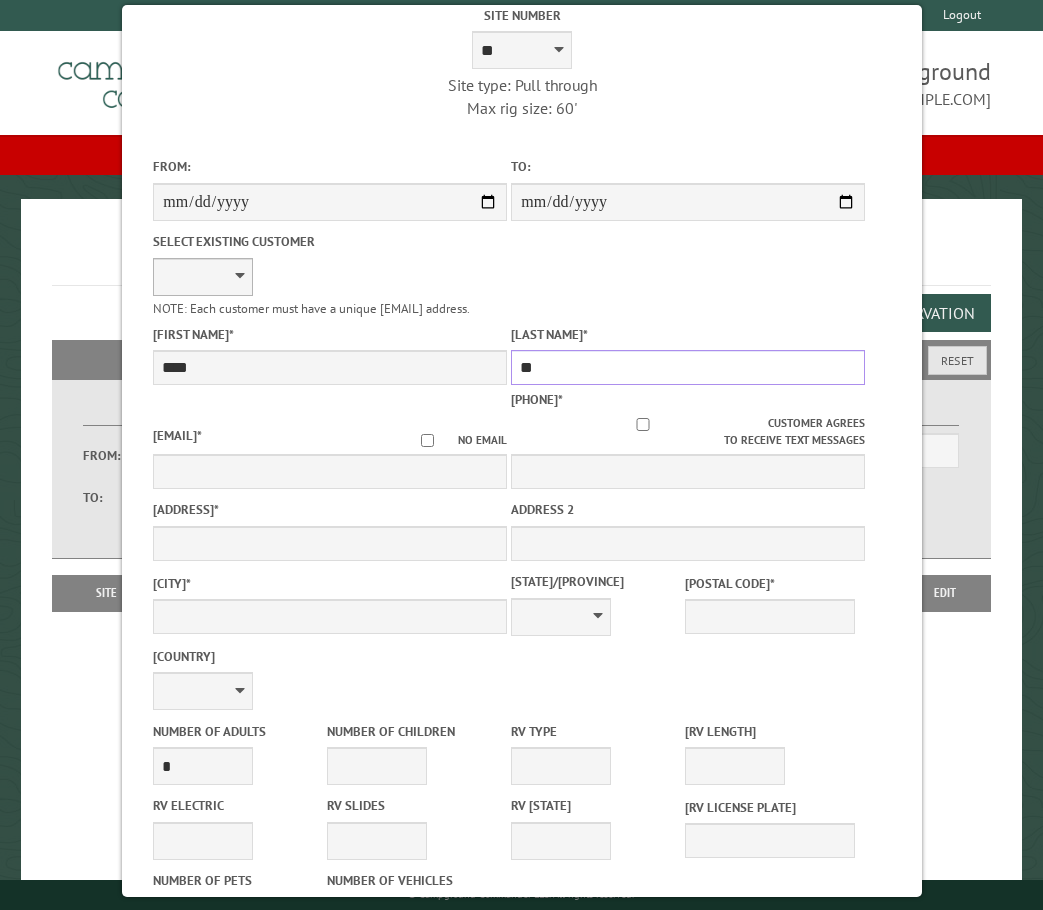 type on "**" 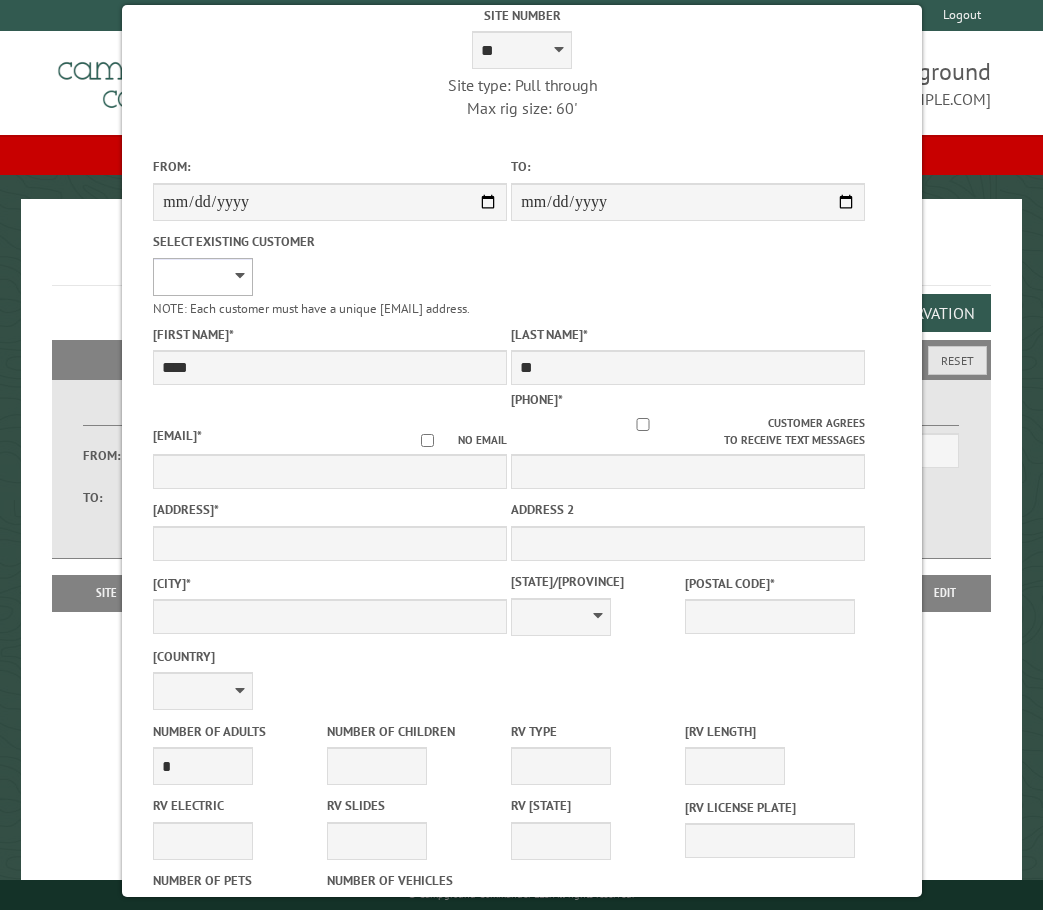 click on "**********" at bounding box center [203, 277] 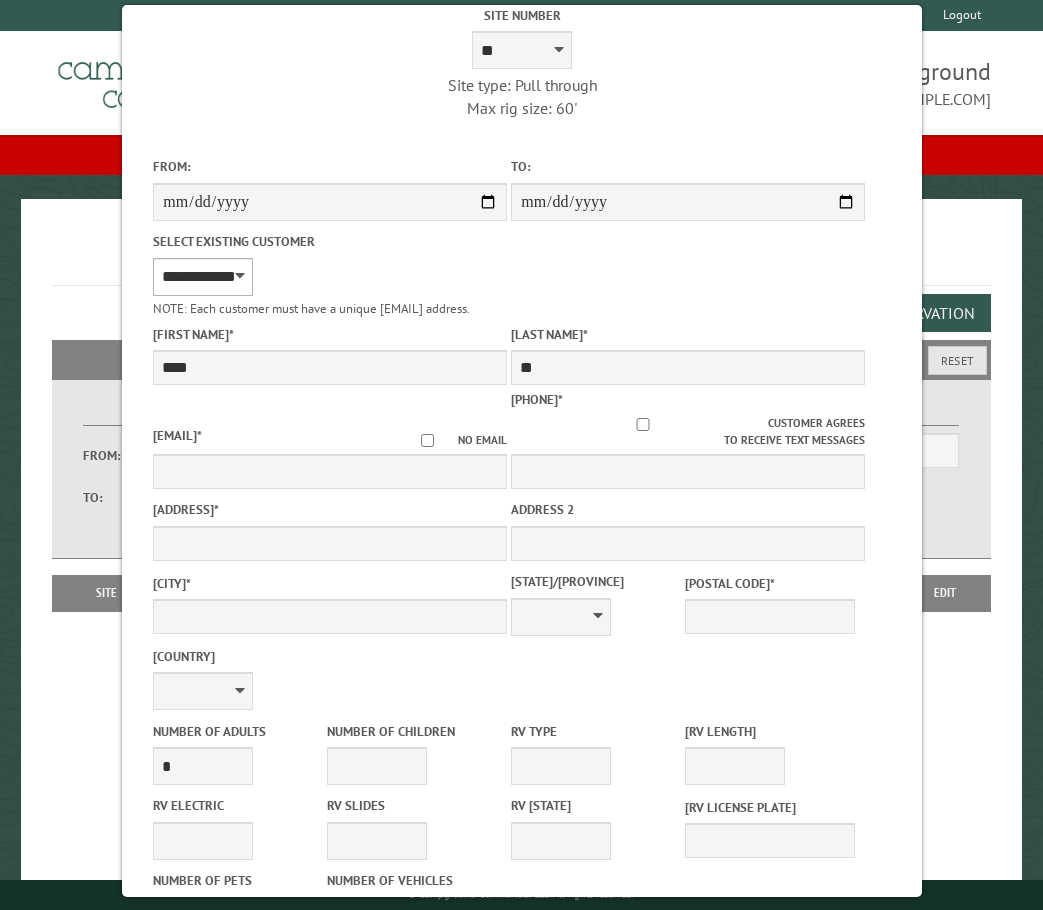 click on "**********" at bounding box center (203, 277) 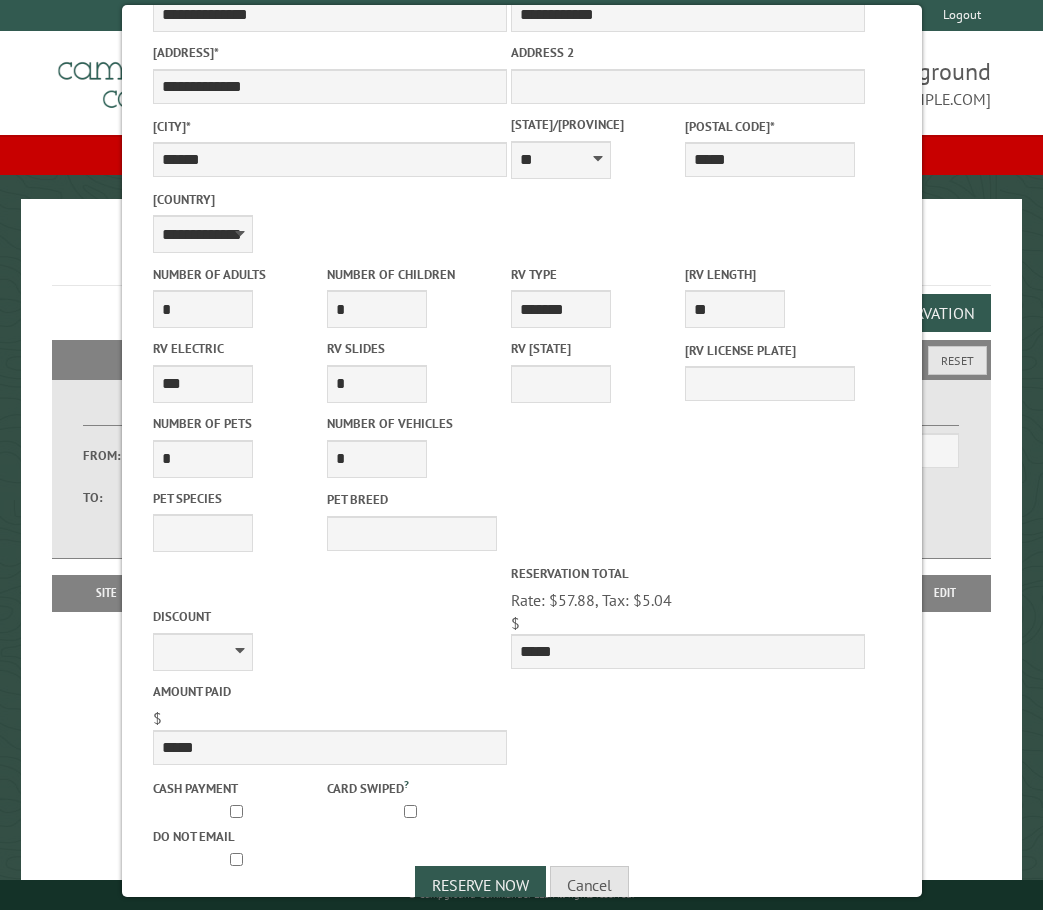 scroll, scrollTop: 588, scrollLeft: 0, axis: vertical 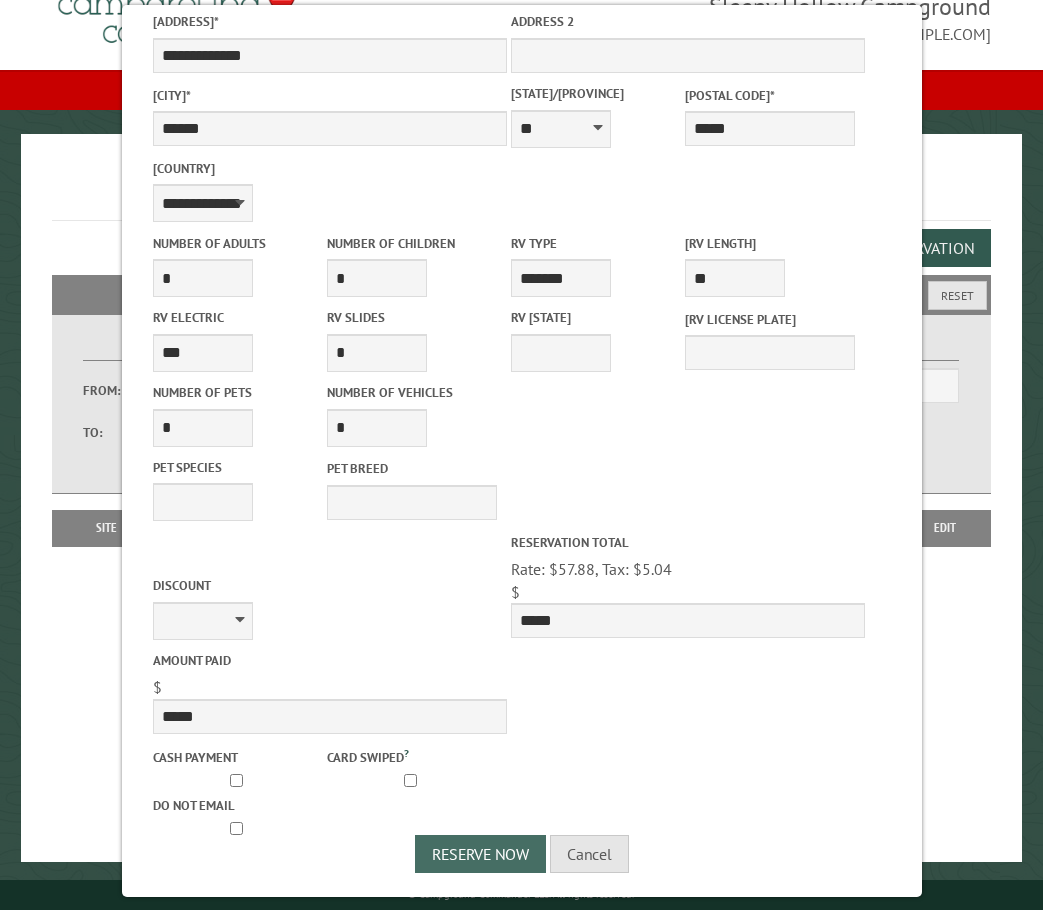 click on "Reserve Now" at bounding box center [480, 854] 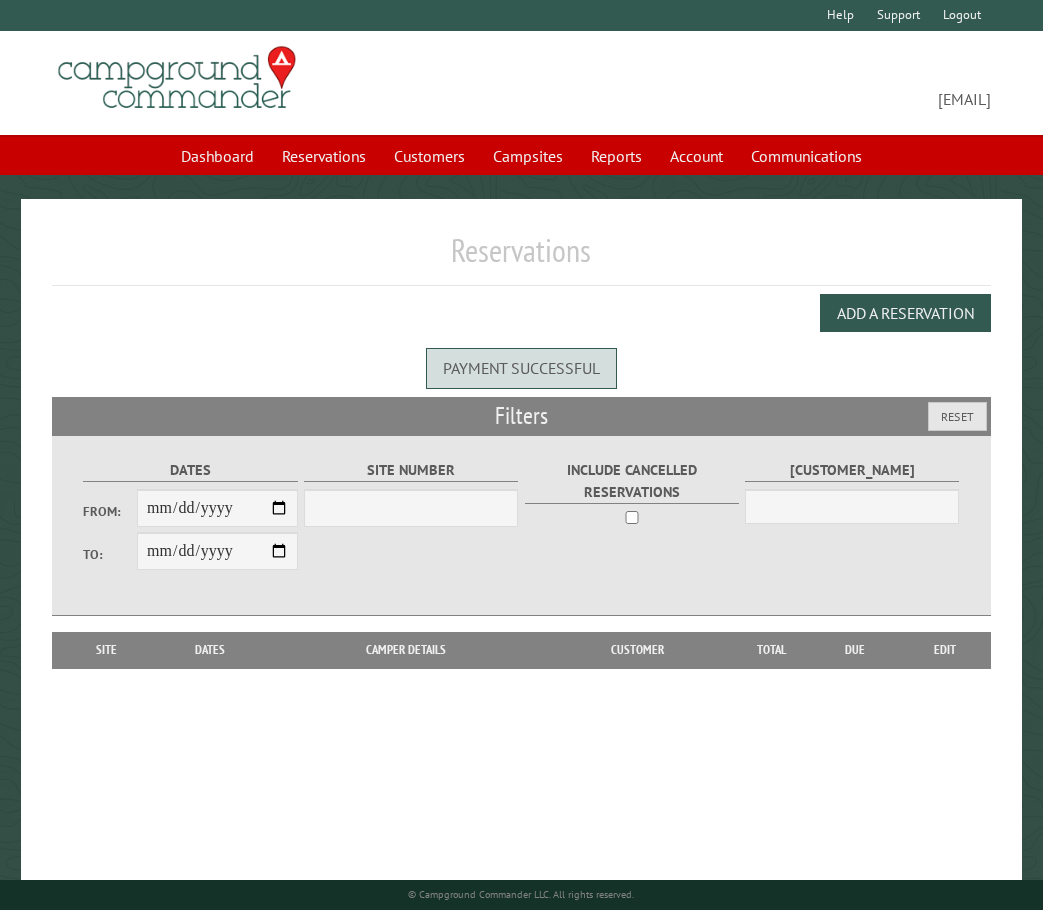scroll, scrollTop: 0, scrollLeft: 0, axis: both 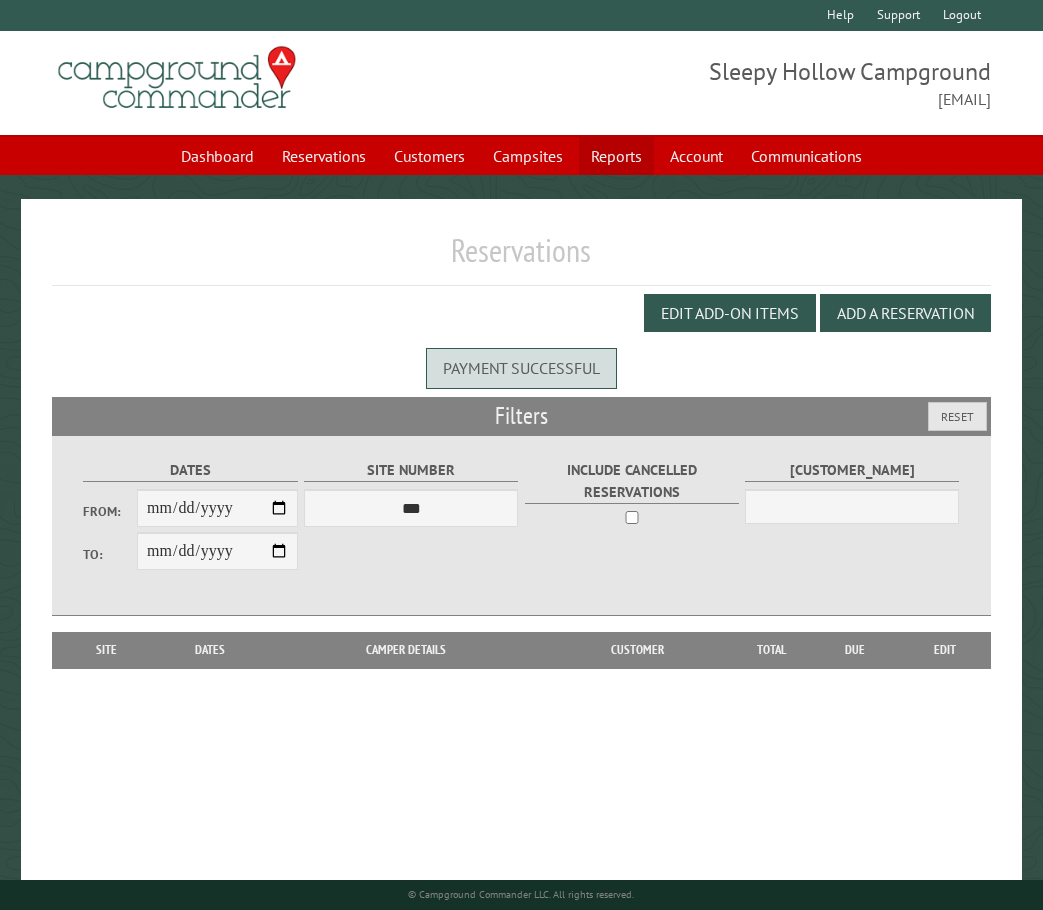 click on "Reports" at bounding box center [616, 156] 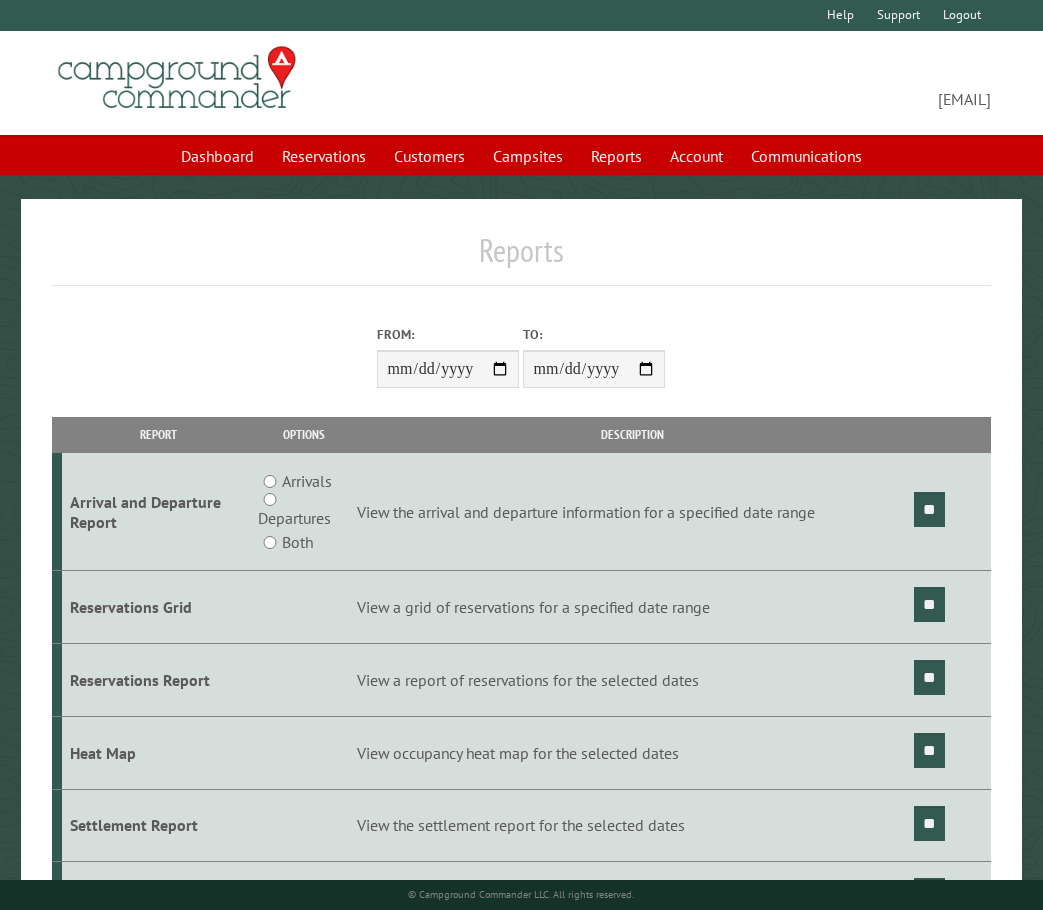 scroll, scrollTop: 0, scrollLeft: 0, axis: both 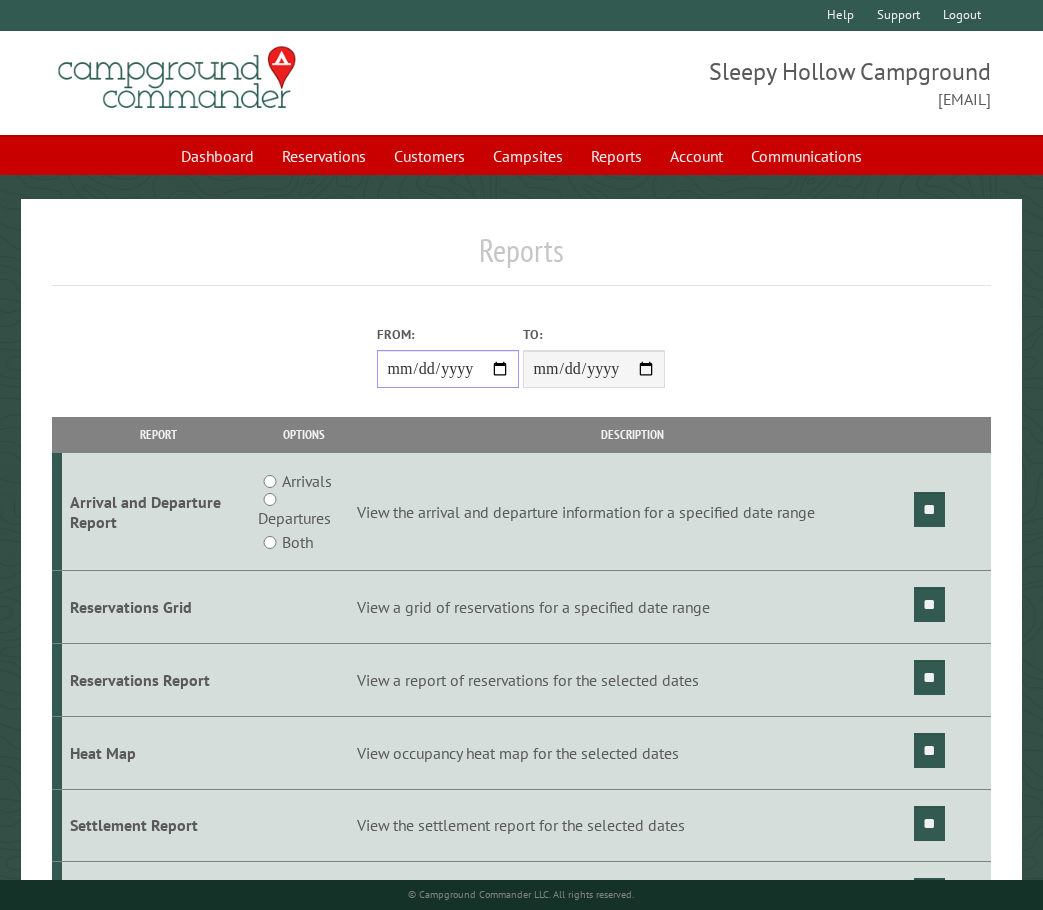 click on "From:" at bounding box center (448, 369) 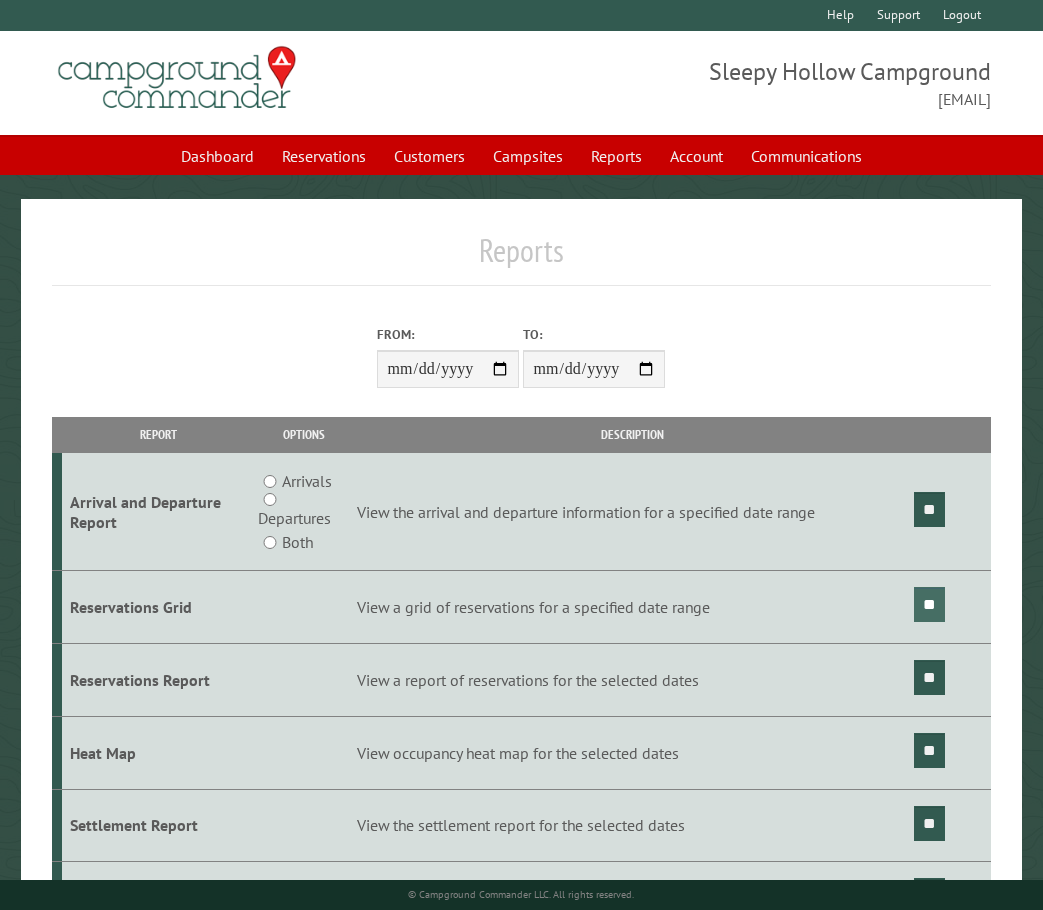 click on "**" at bounding box center (929, 604) 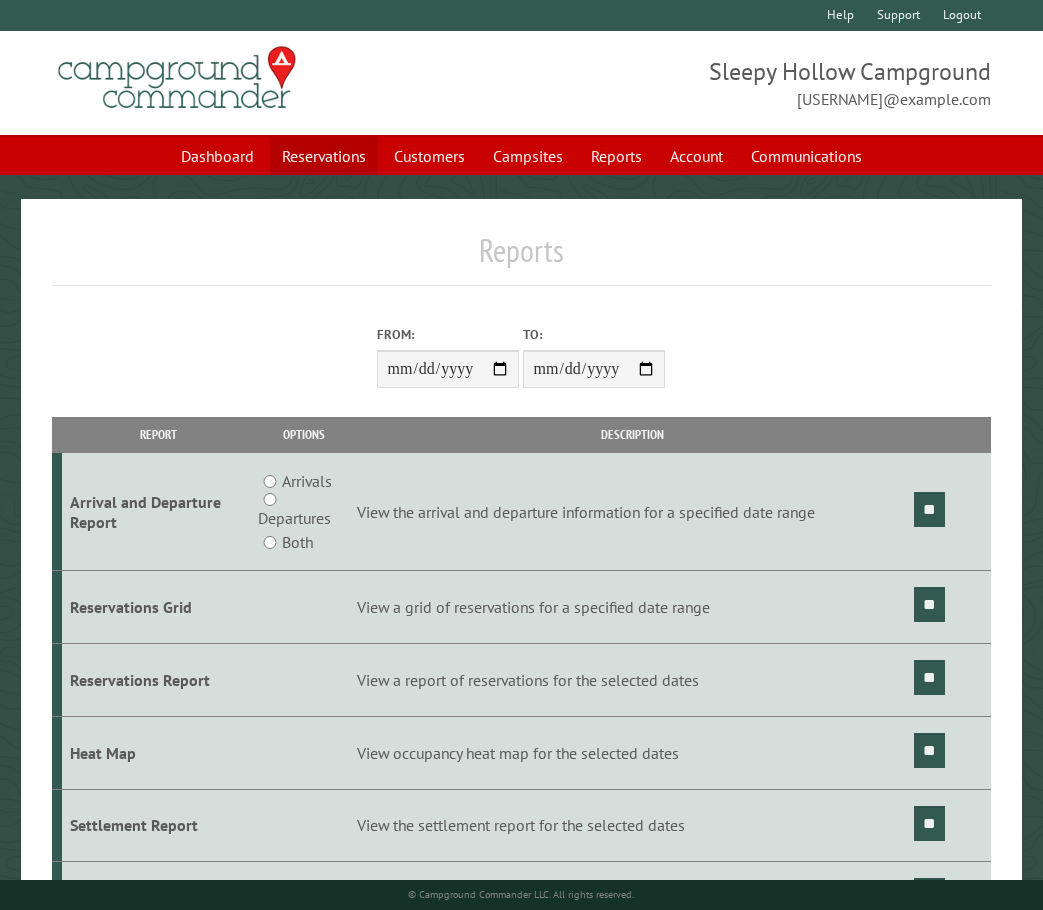 scroll, scrollTop: 0, scrollLeft: 0, axis: both 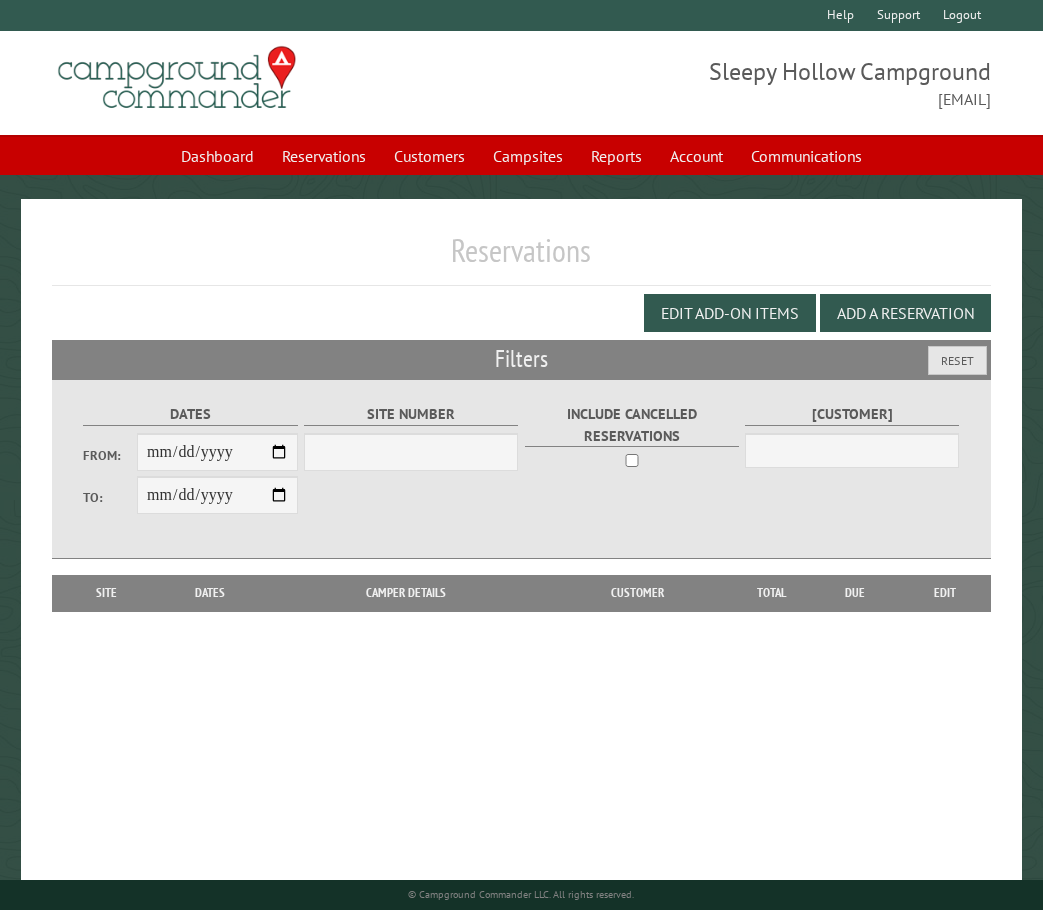 select on "***" 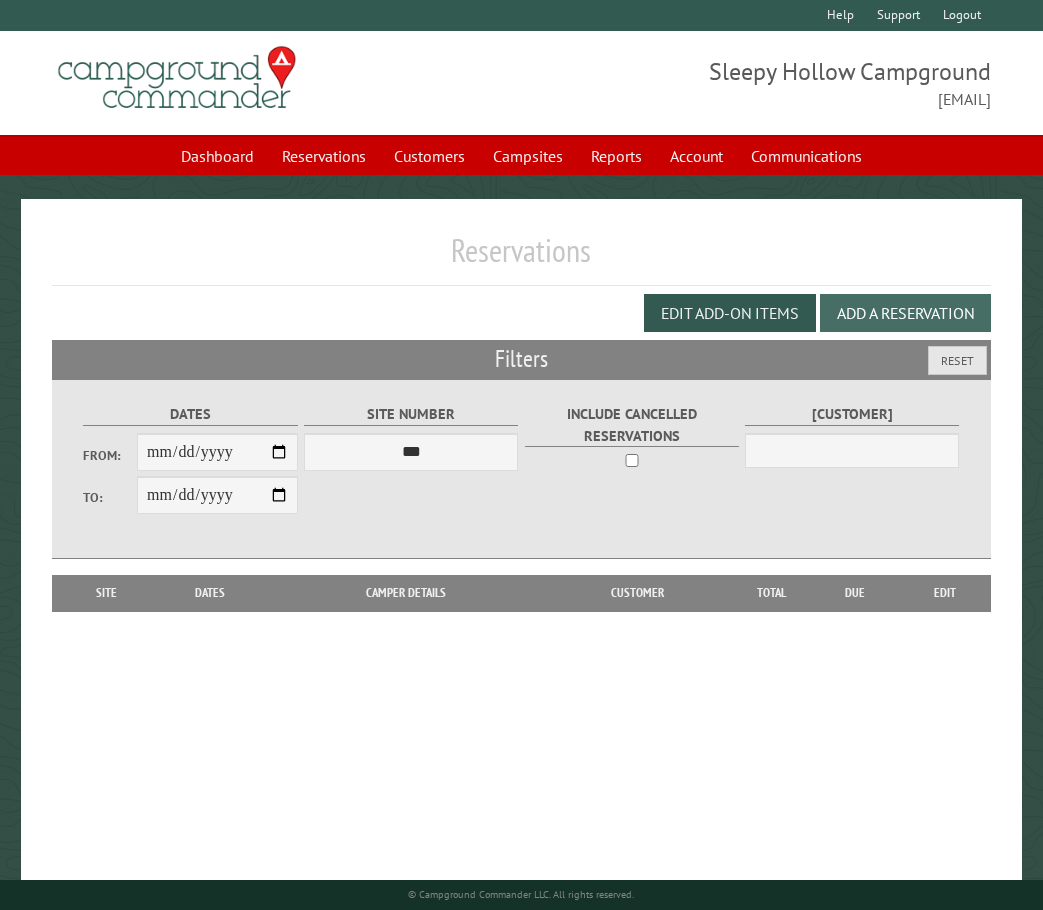 click on "Add a Reservation" at bounding box center (905, 313) 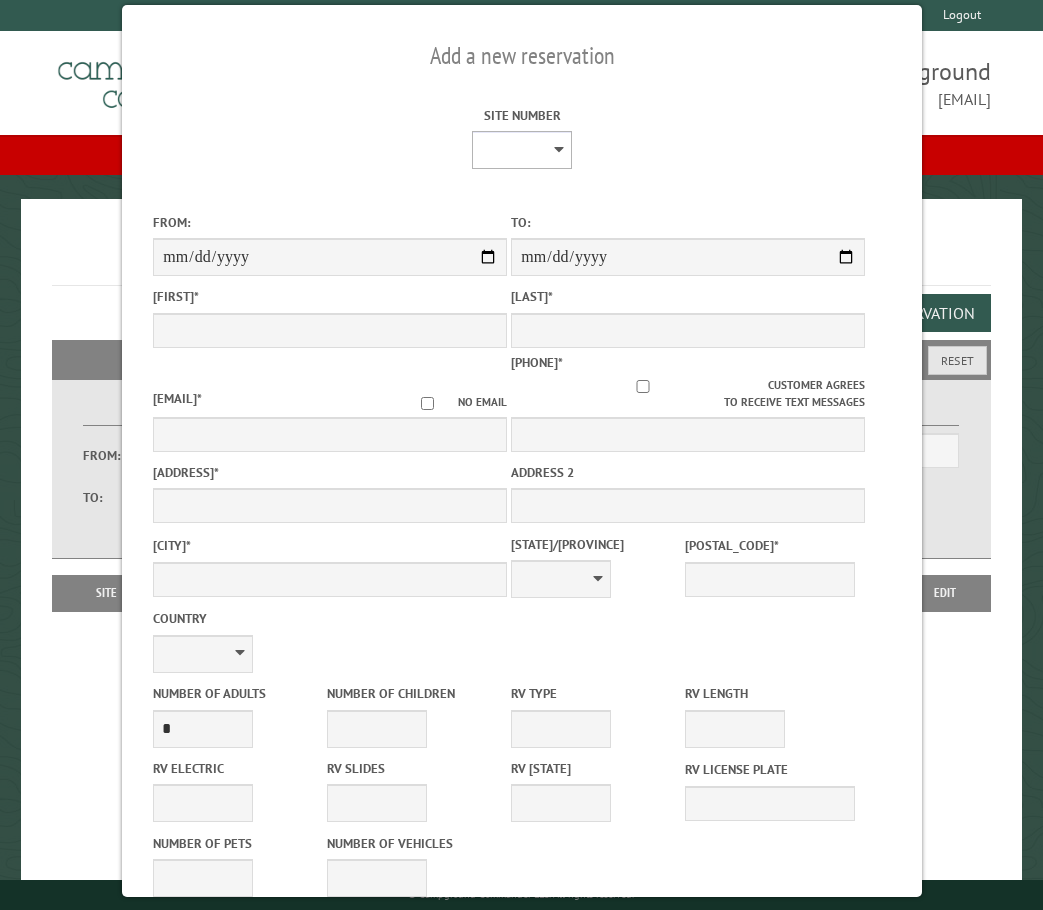 click on "* * * * * * * * * ** *** *** ** ** ** ** ** ** ** ** ** ** *** *** ** ** ** ** ** ** ** ** ** ** *** *** ** ** ** ** ** ** ** ** *** *** ** ** ** ** ** ** *** *** ** ** ** ** ** *** ** ** ** ** ** ** ** ** ** ** ** ** ** ** ** ** ** ** ** ** ** ** ** ** **" at bounding box center (522, 150) 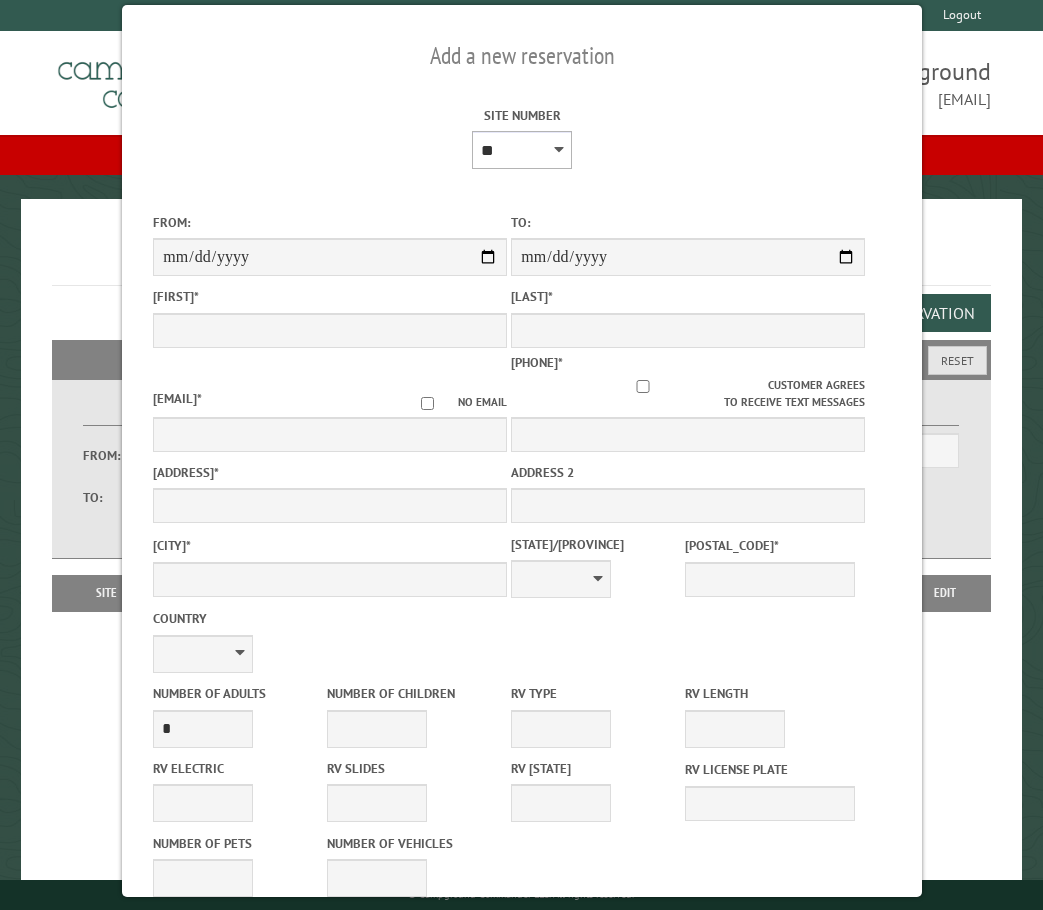 click on "* * * * * * * * * ** *** *** ** ** ** ** ** ** ** ** ** ** *** *** ** ** ** ** ** ** ** ** ** ** *** *** ** ** ** ** ** ** ** ** *** *** ** ** ** ** ** ** *** *** ** ** ** ** ** *** ** ** ** ** ** ** ** ** ** ** ** ** ** ** ** ** ** ** ** ** ** ** ** ** **" at bounding box center (522, 150) 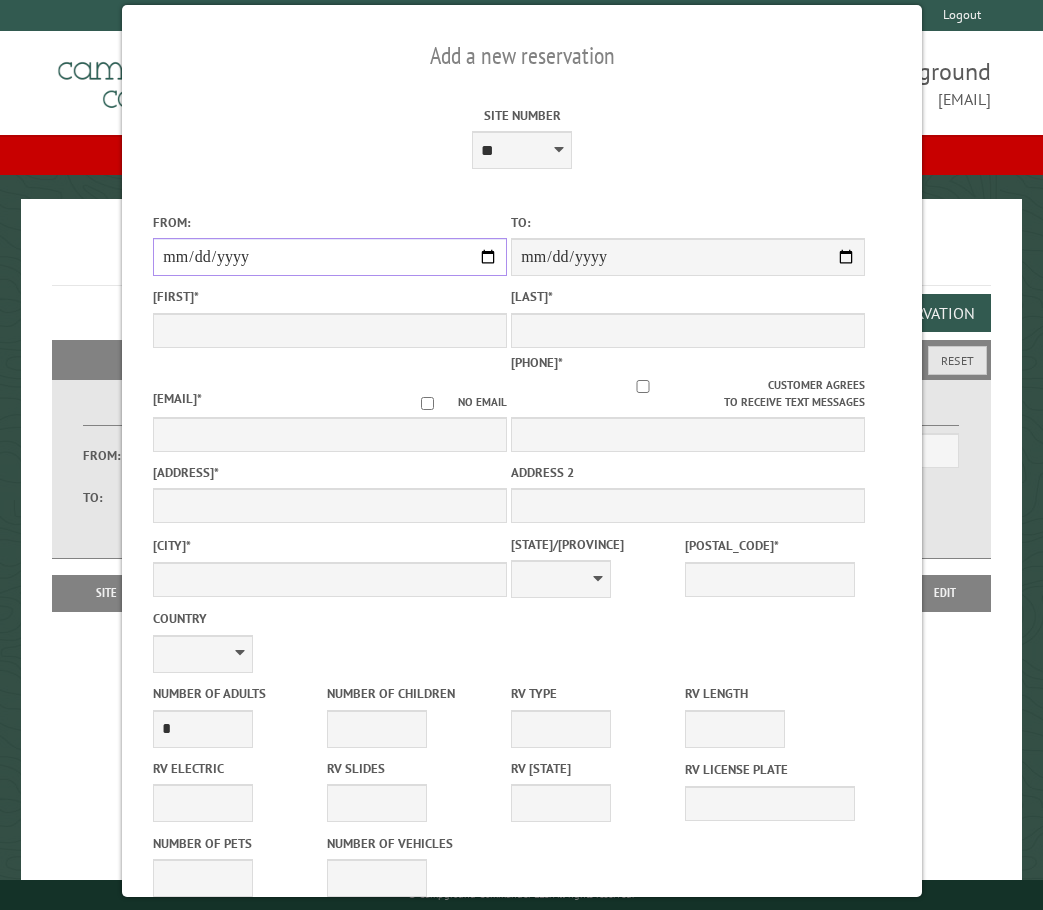 click on "From:" at bounding box center (330, 257) 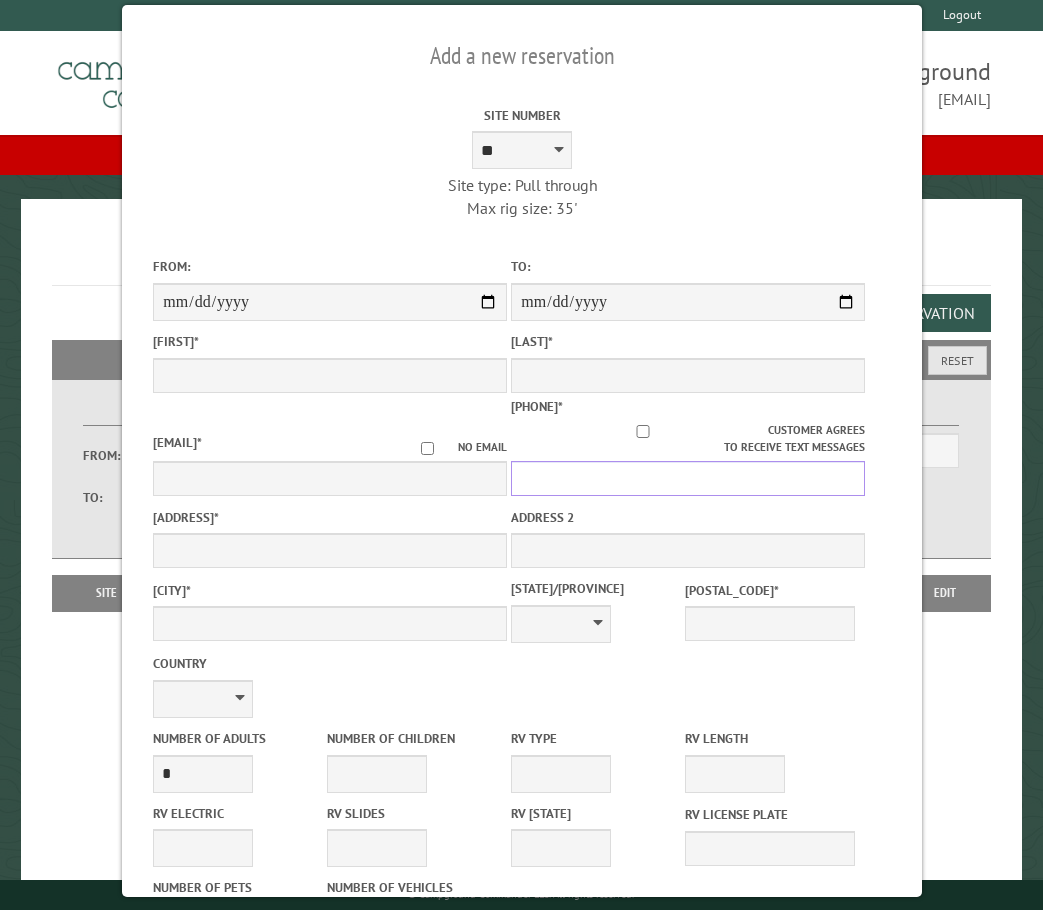 drag, startPoint x: 559, startPoint y: 467, endPoint x: 560, endPoint y: 455, distance: 12.0415945 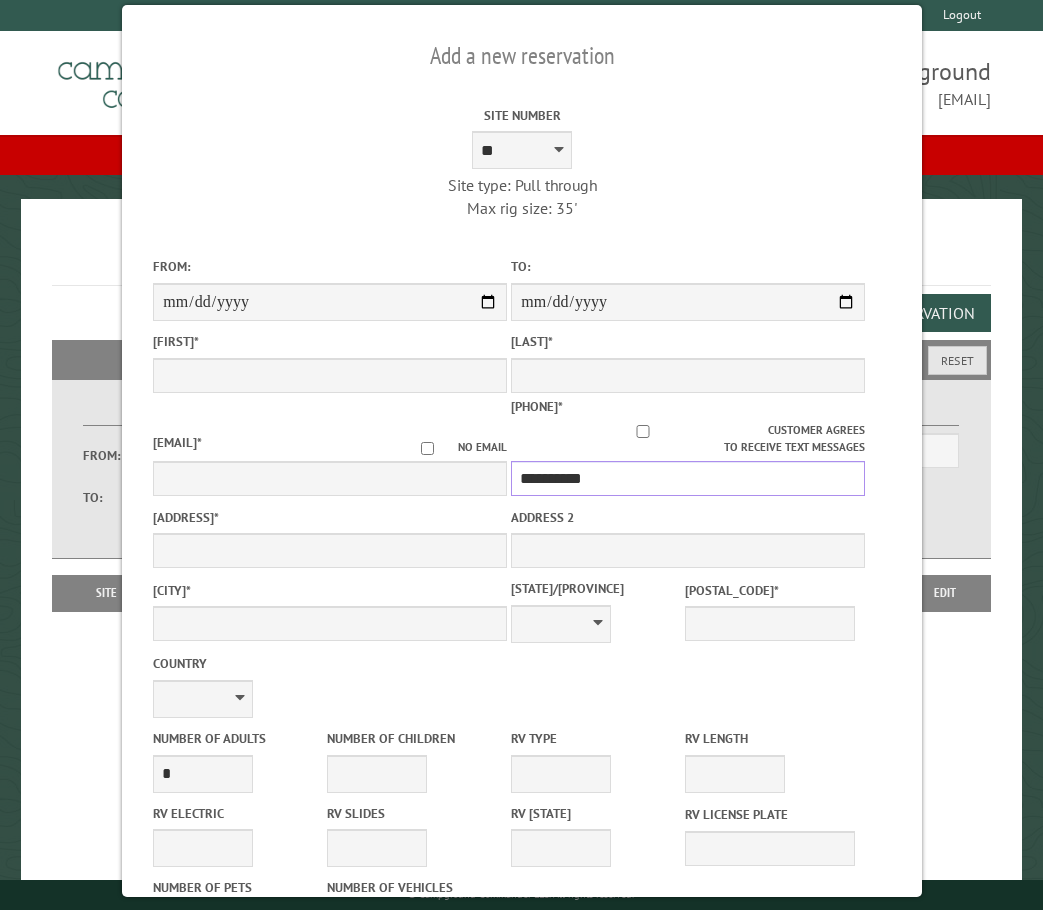 type on "**********" 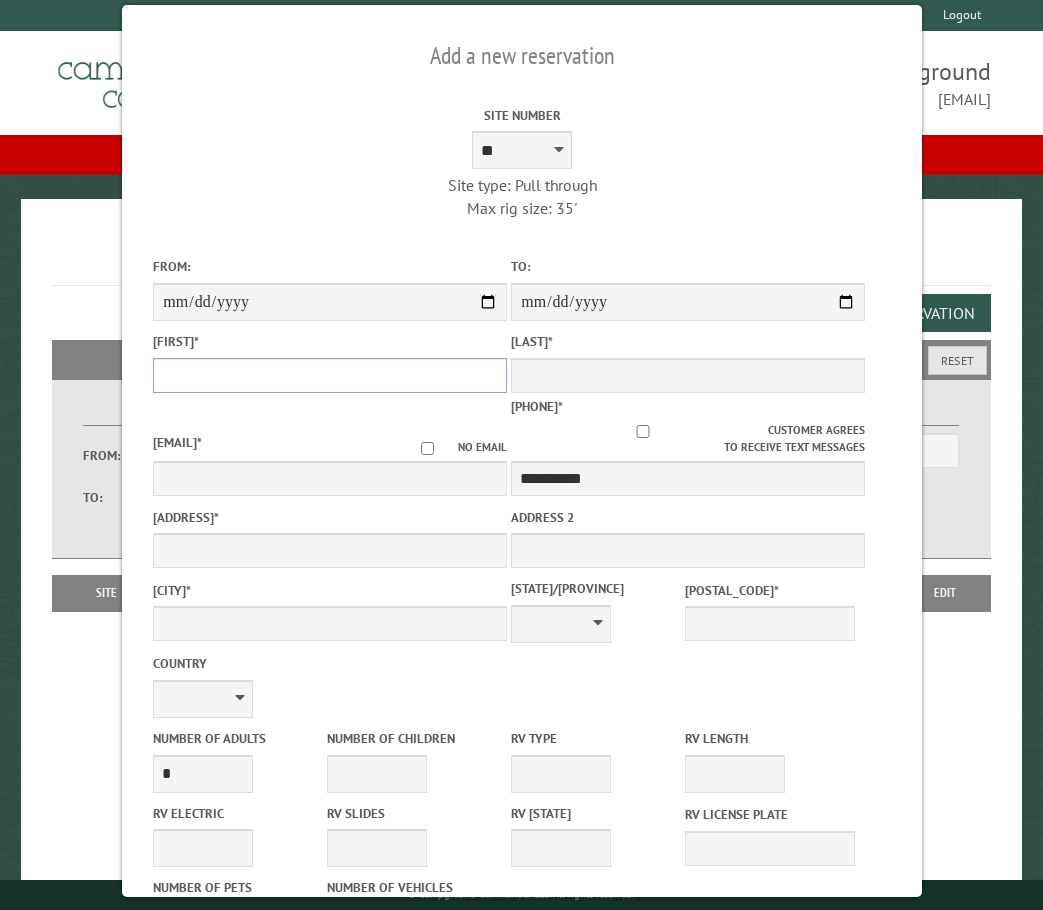 click on "First Name *" at bounding box center (330, 375) 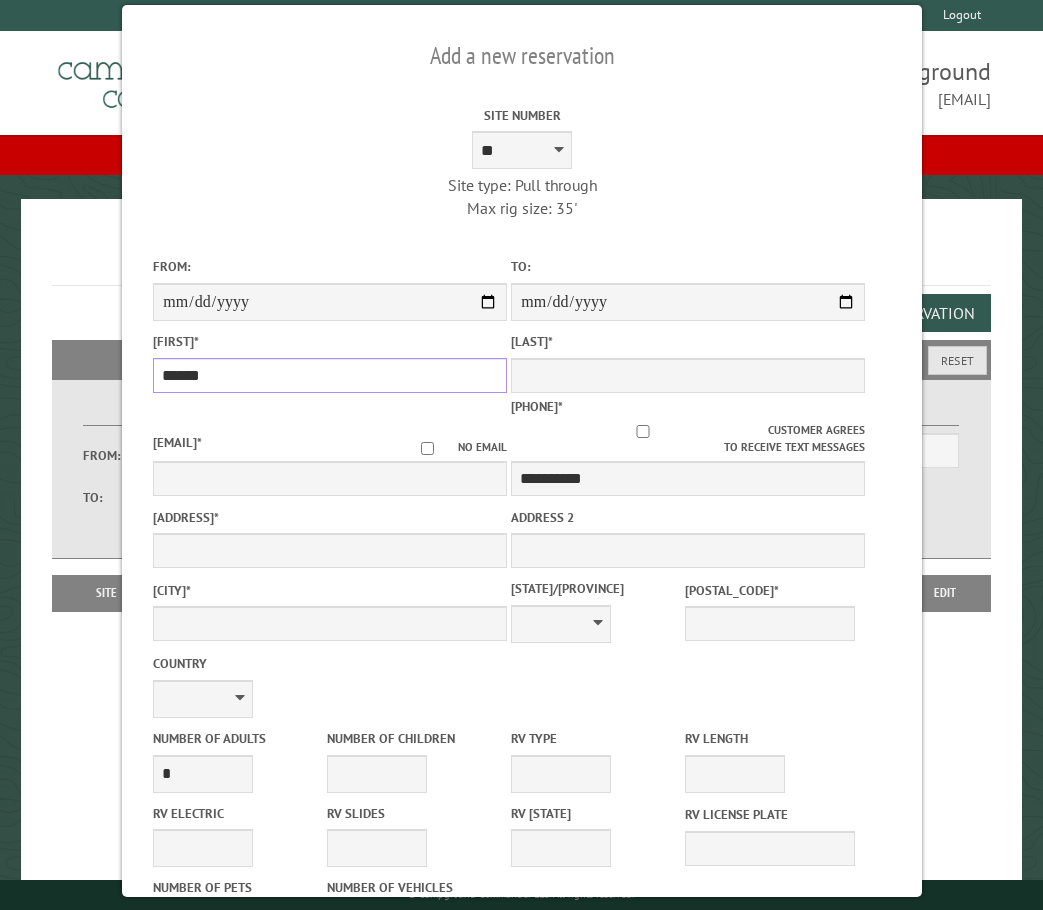 type on "******" 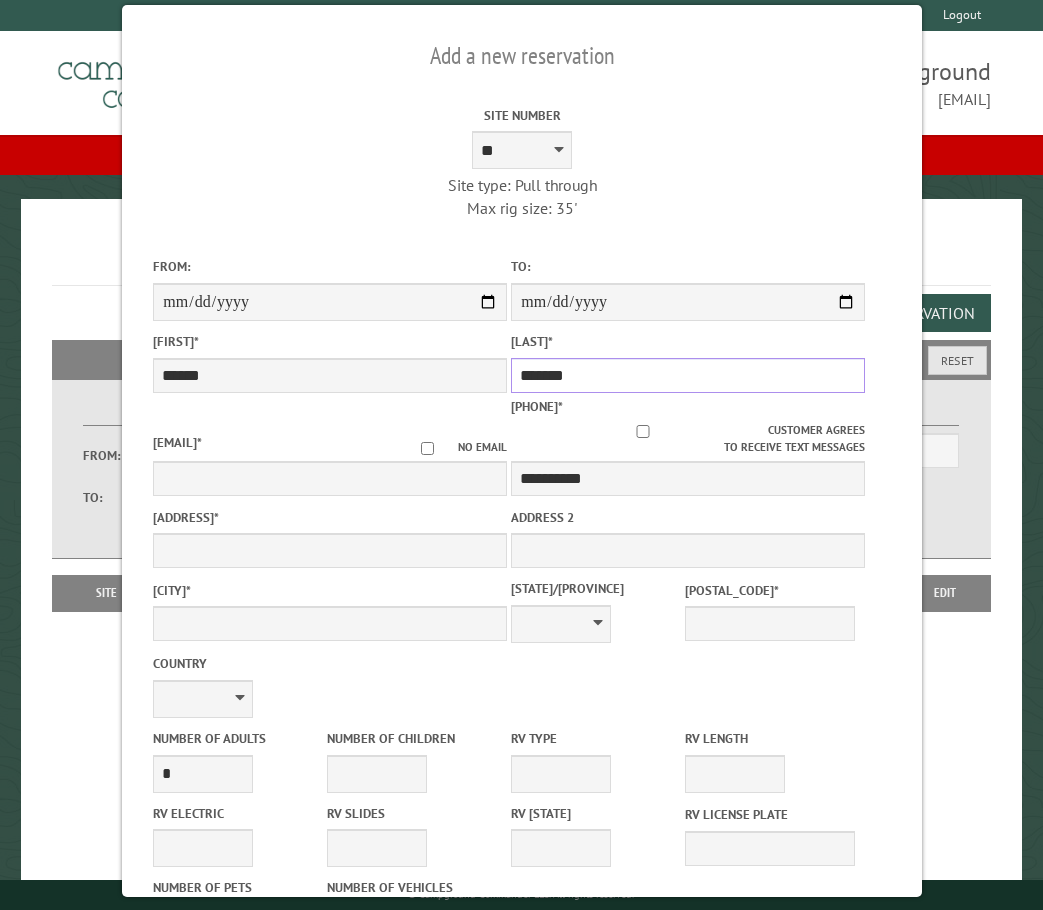 type on "*******" 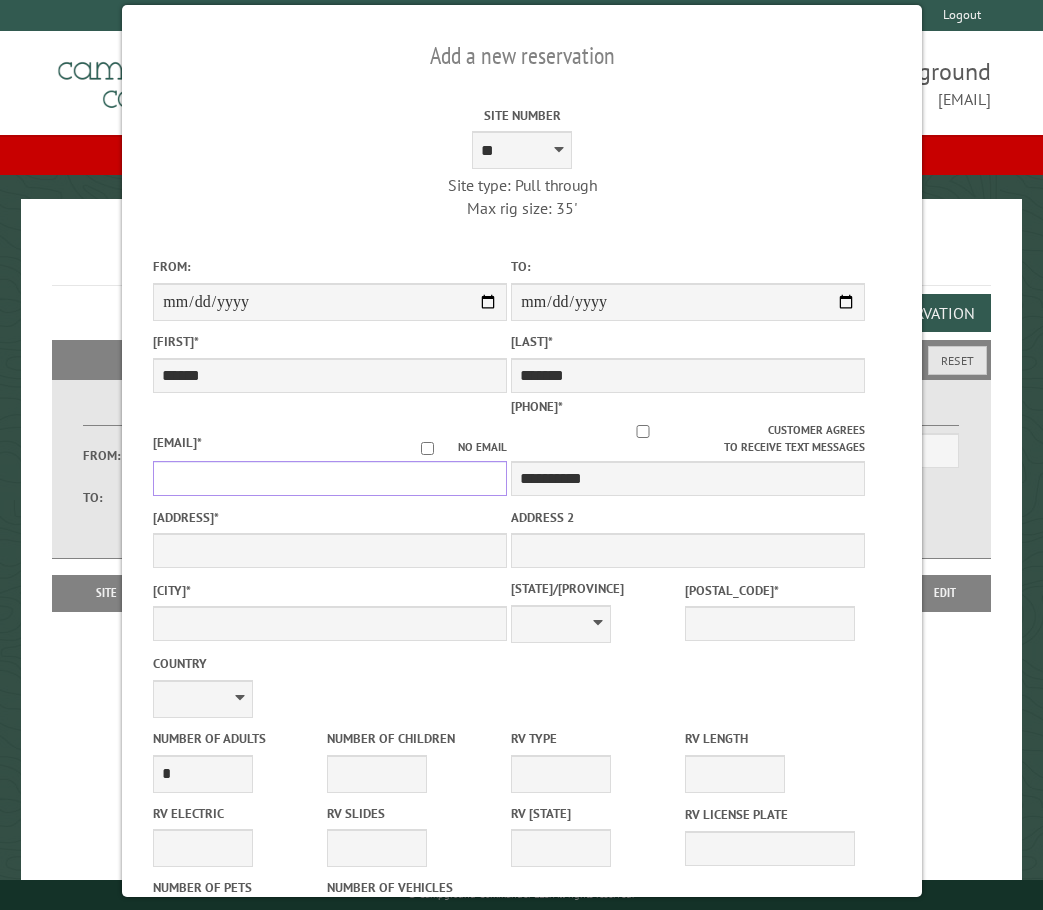 click on "Email *" at bounding box center (330, 478) 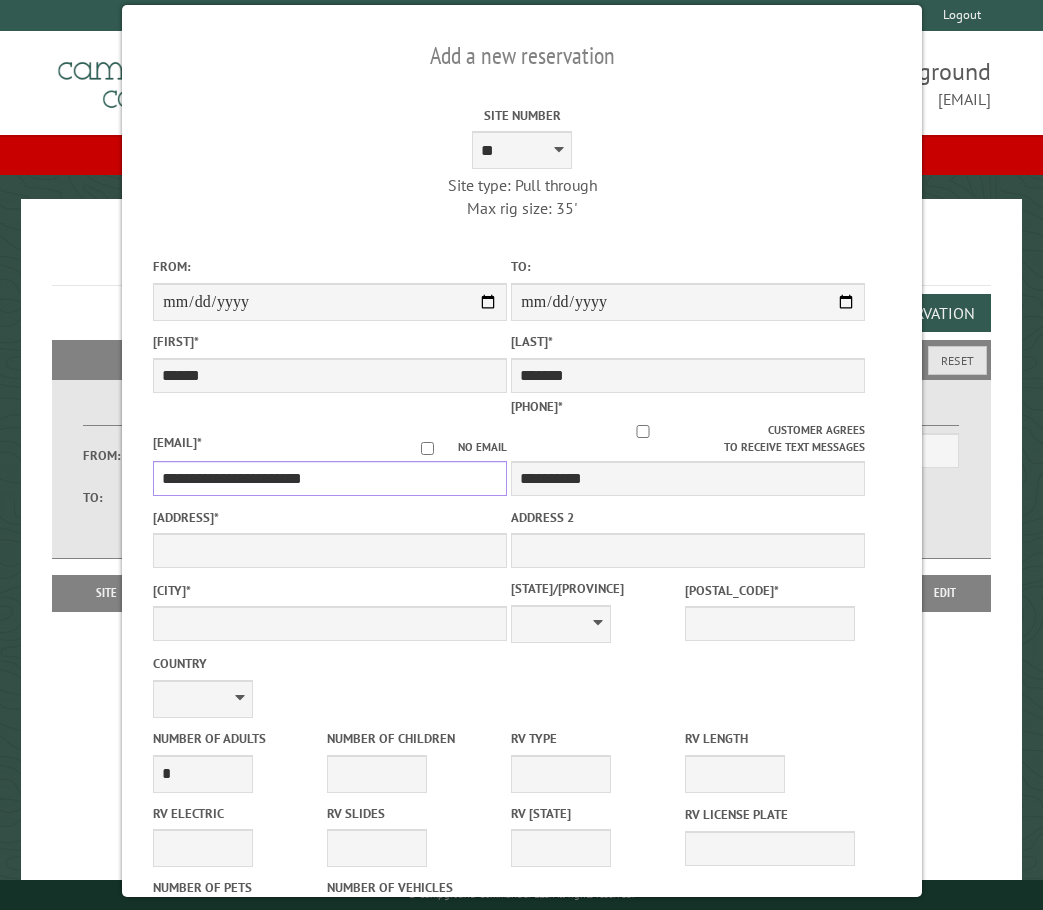 type on "**********" 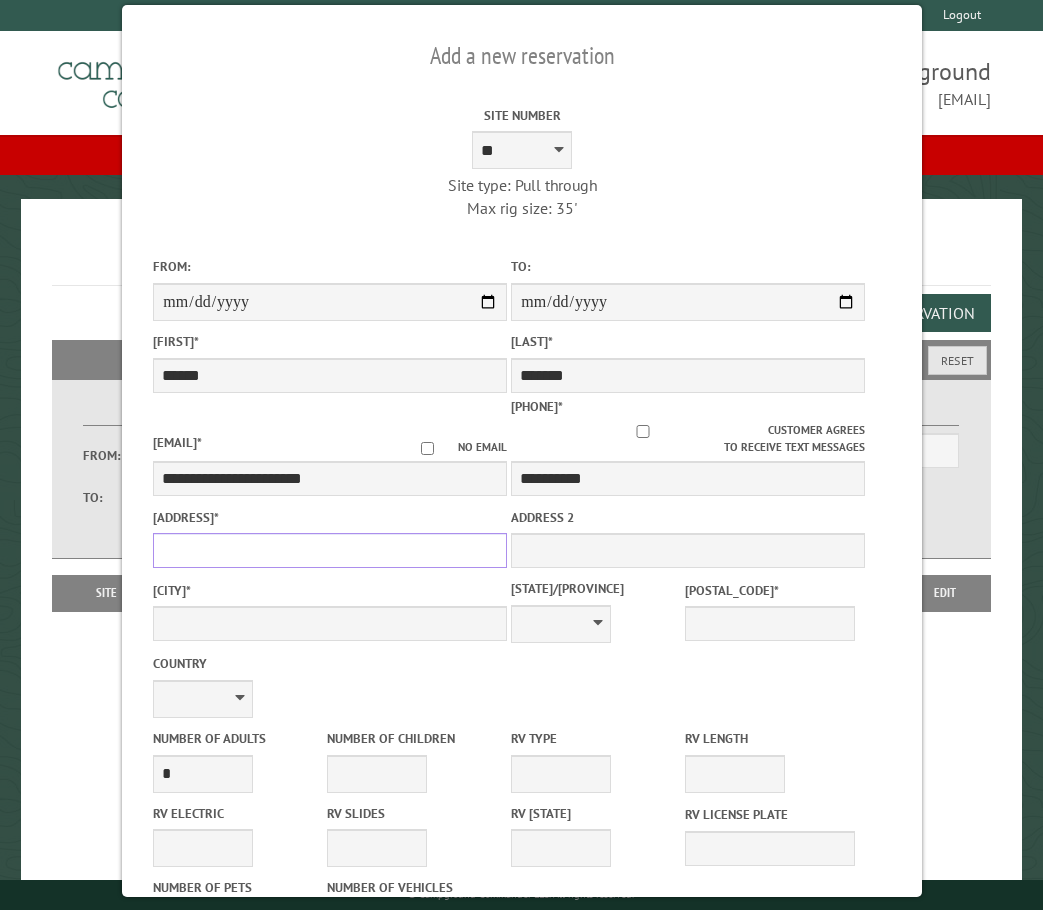 click on "Address *" at bounding box center [330, 550] 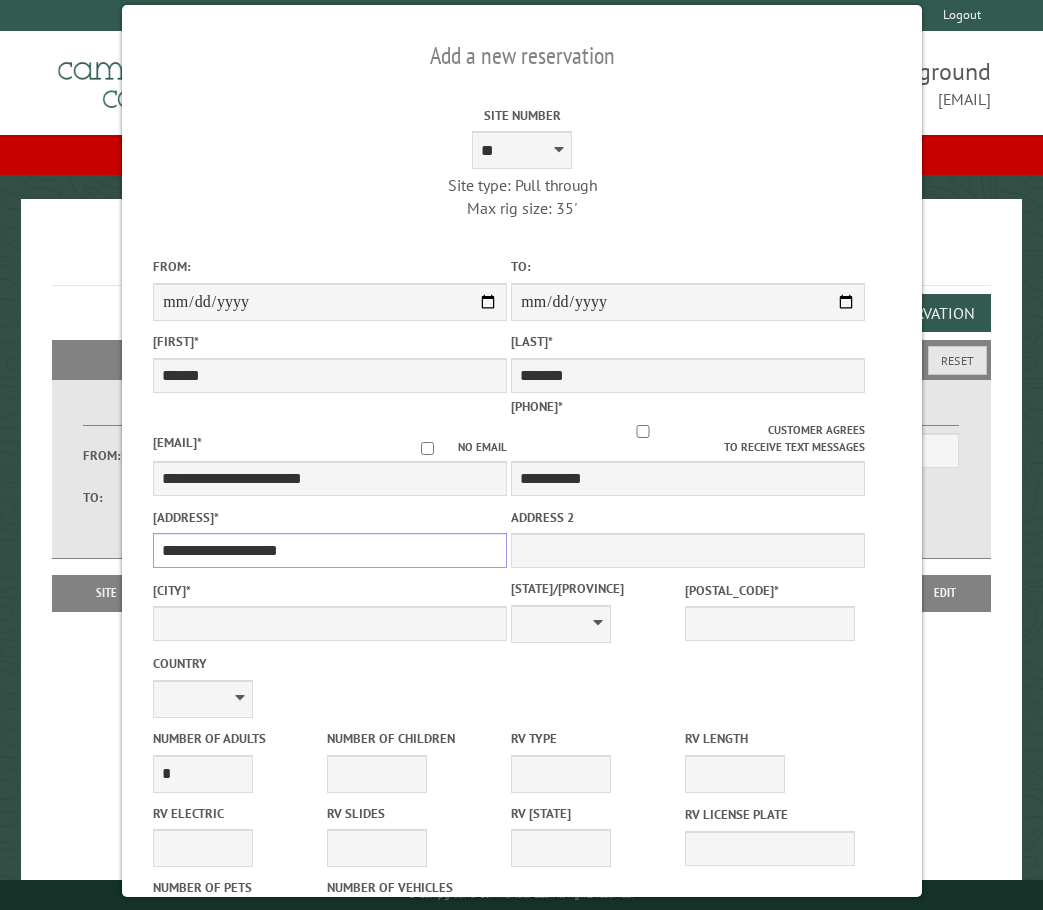 type on "**********" 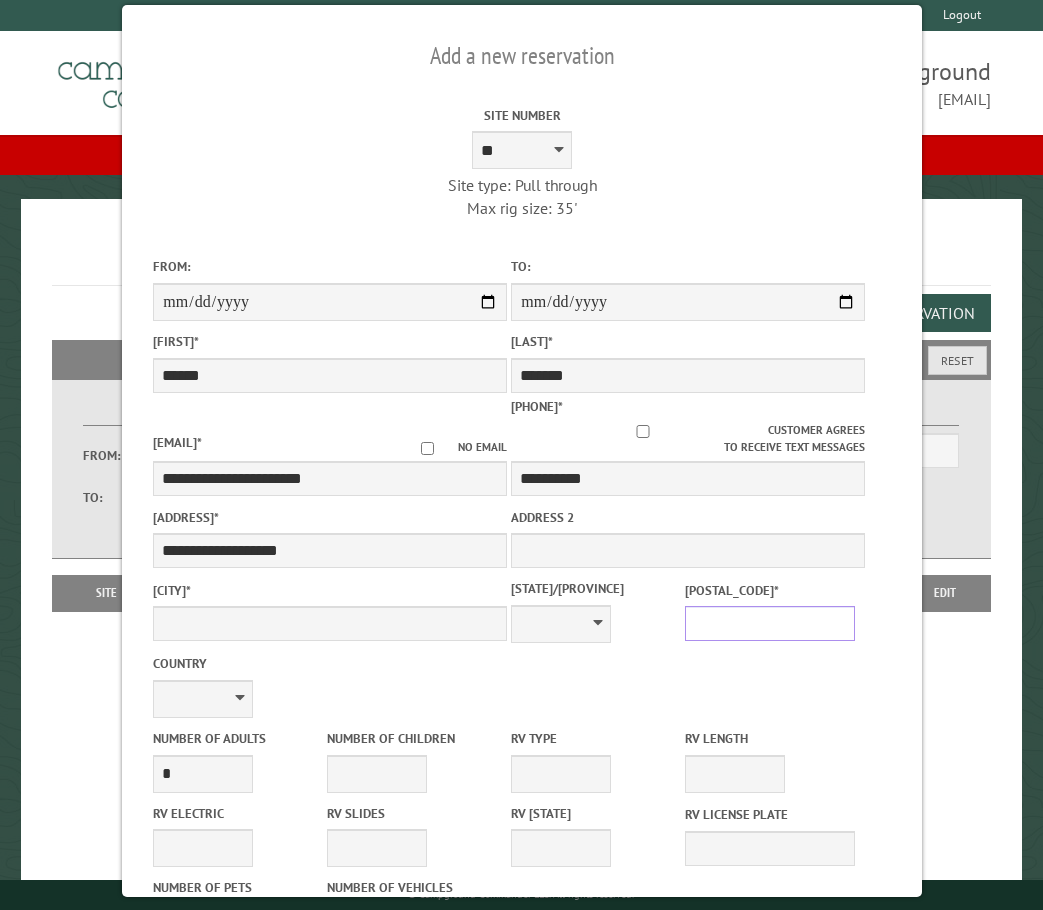 click on "Postal Code *" at bounding box center [770, 623] 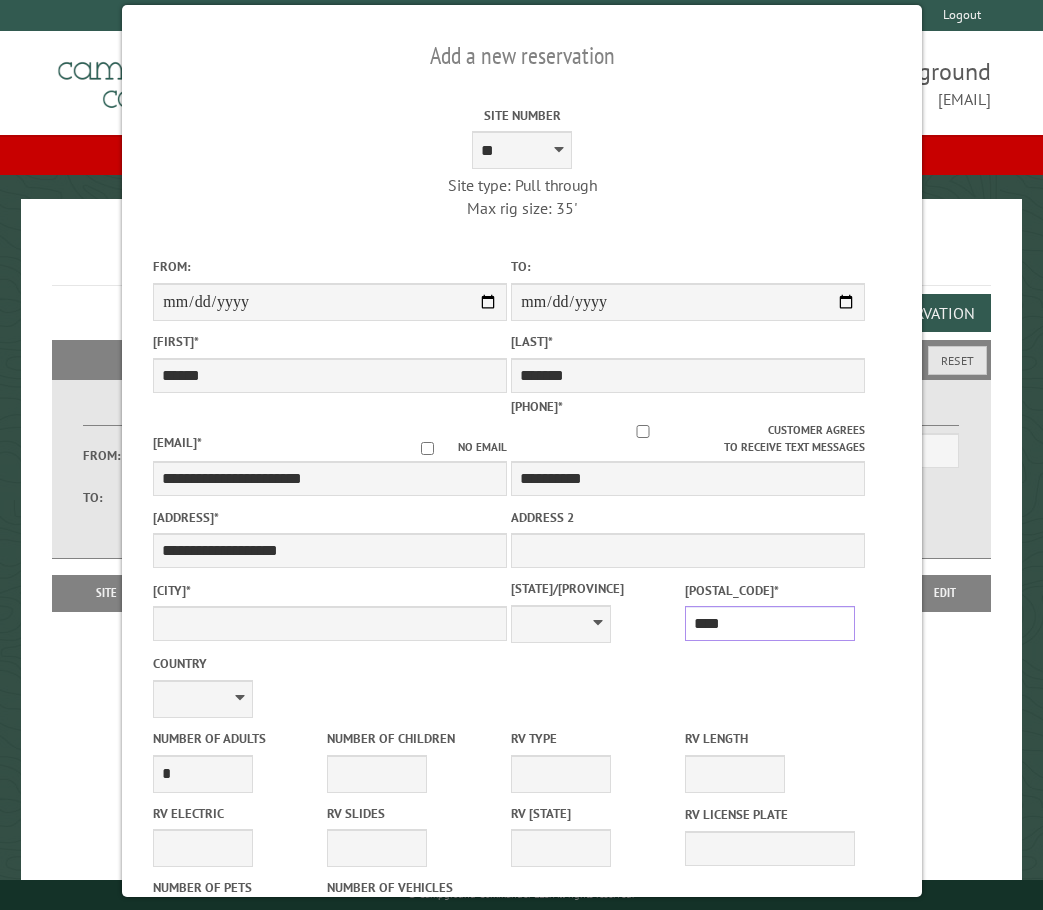 type on "*****" 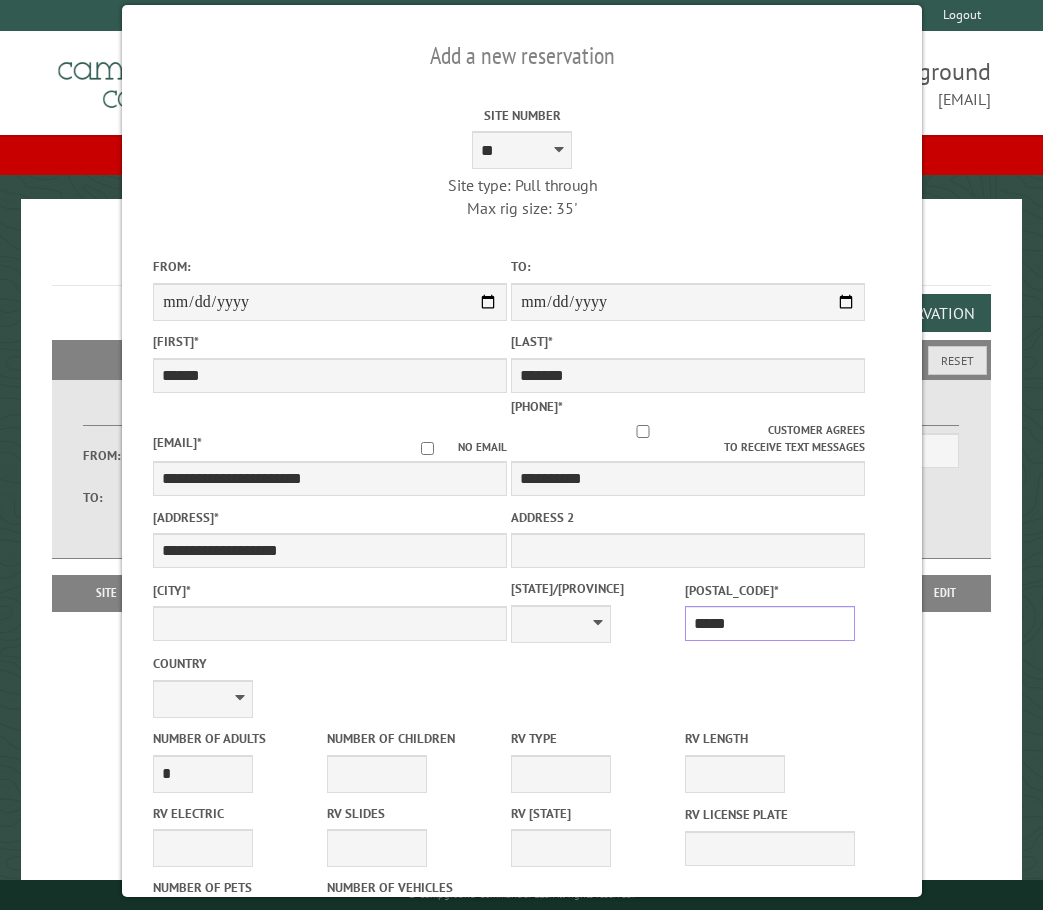 type on "**********" 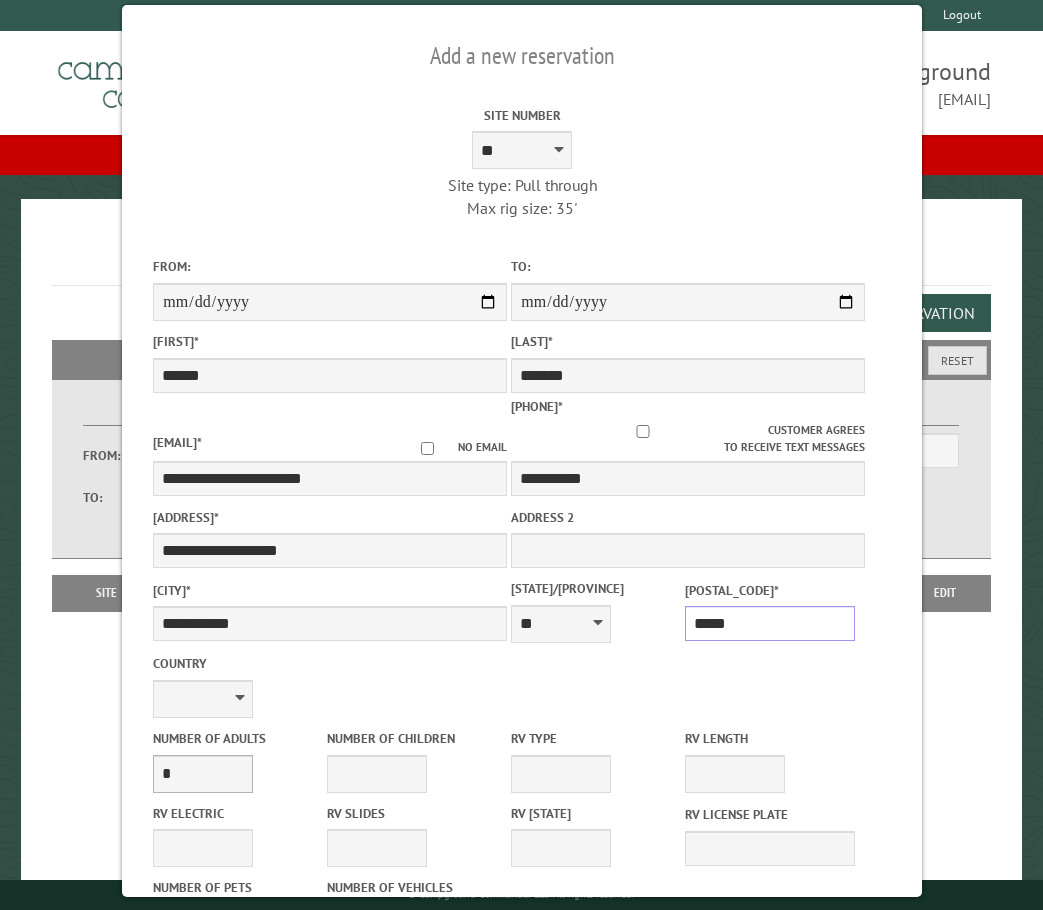 type on "*****" 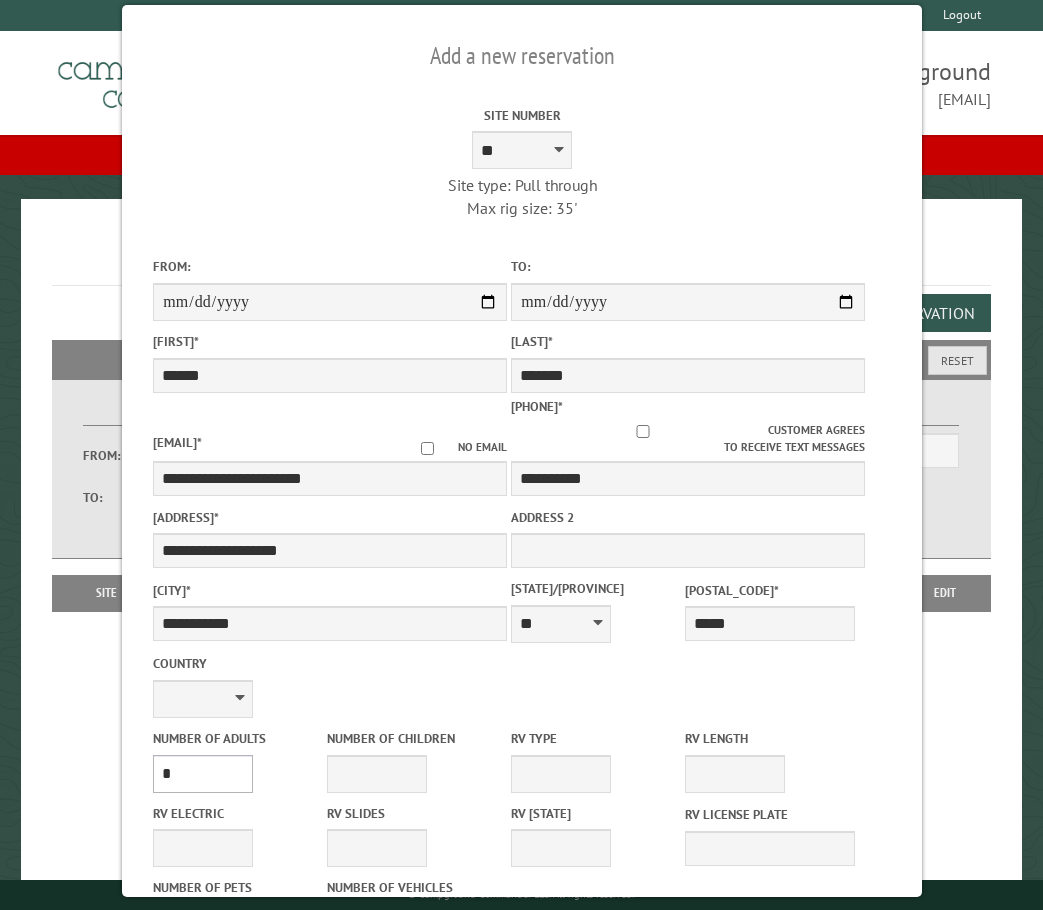 click on "* * * * * * * * * * **" at bounding box center (203, 774) 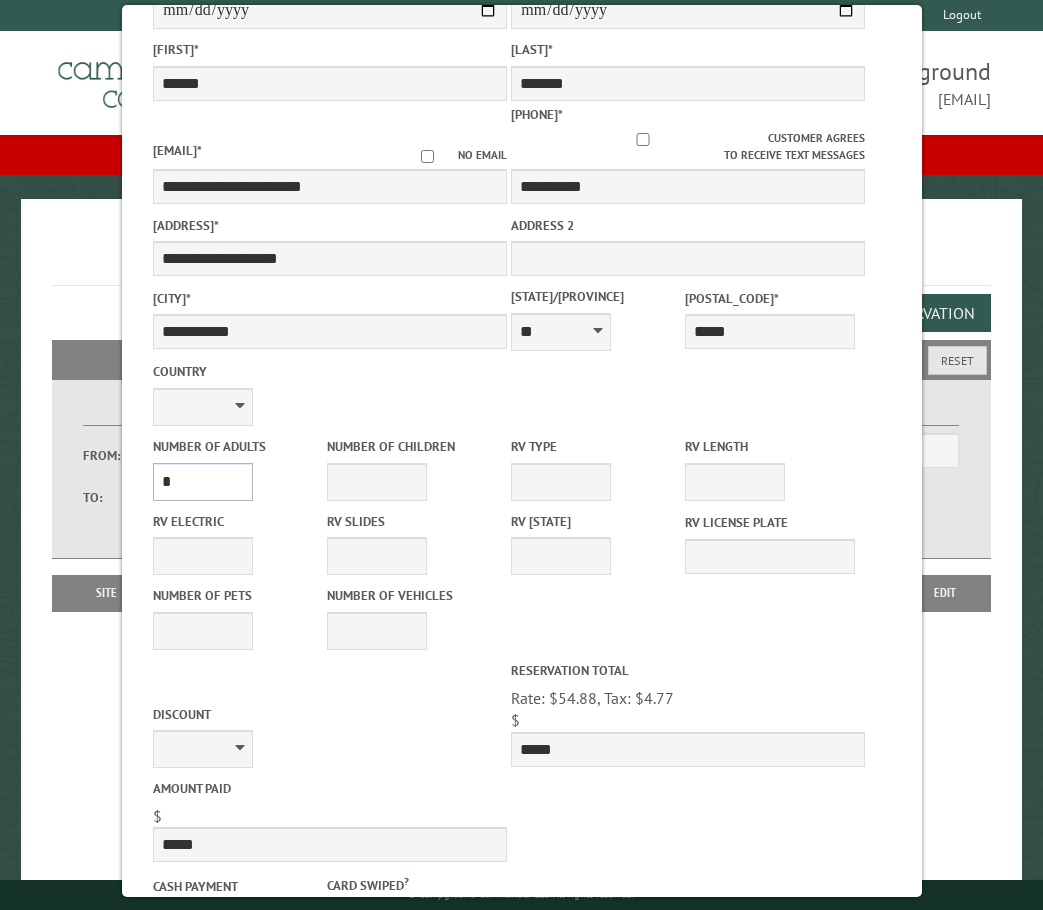 scroll, scrollTop: 300, scrollLeft: 0, axis: vertical 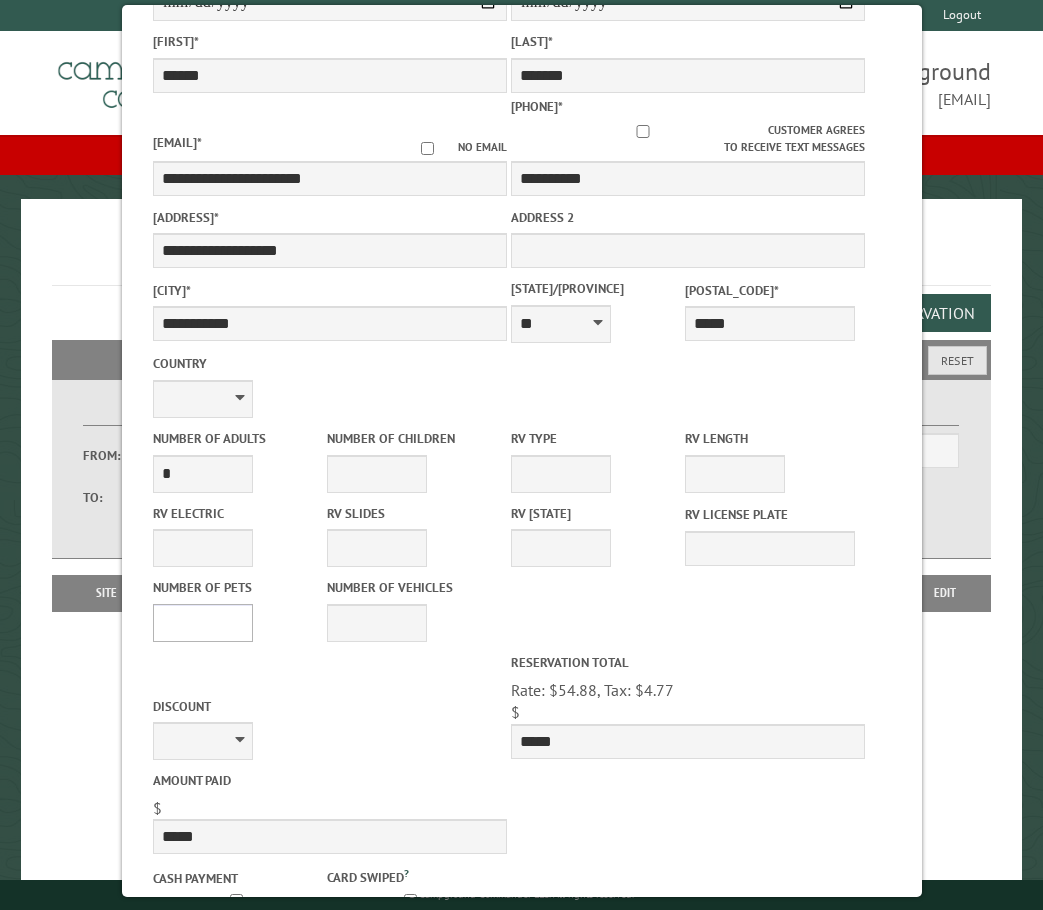 click on "* * * * * * * * * * **" at bounding box center [203, 623] 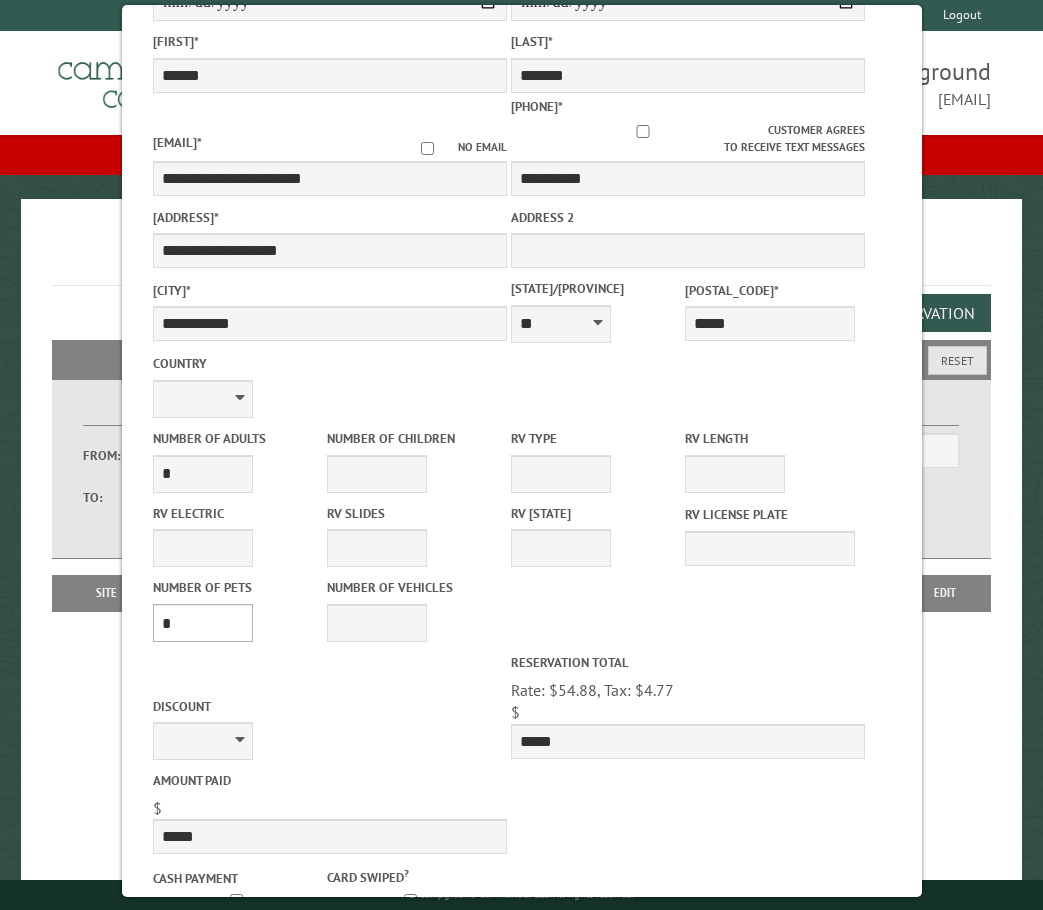 click on "* * * * * * * * * * **" at bounding box center [203, 623] 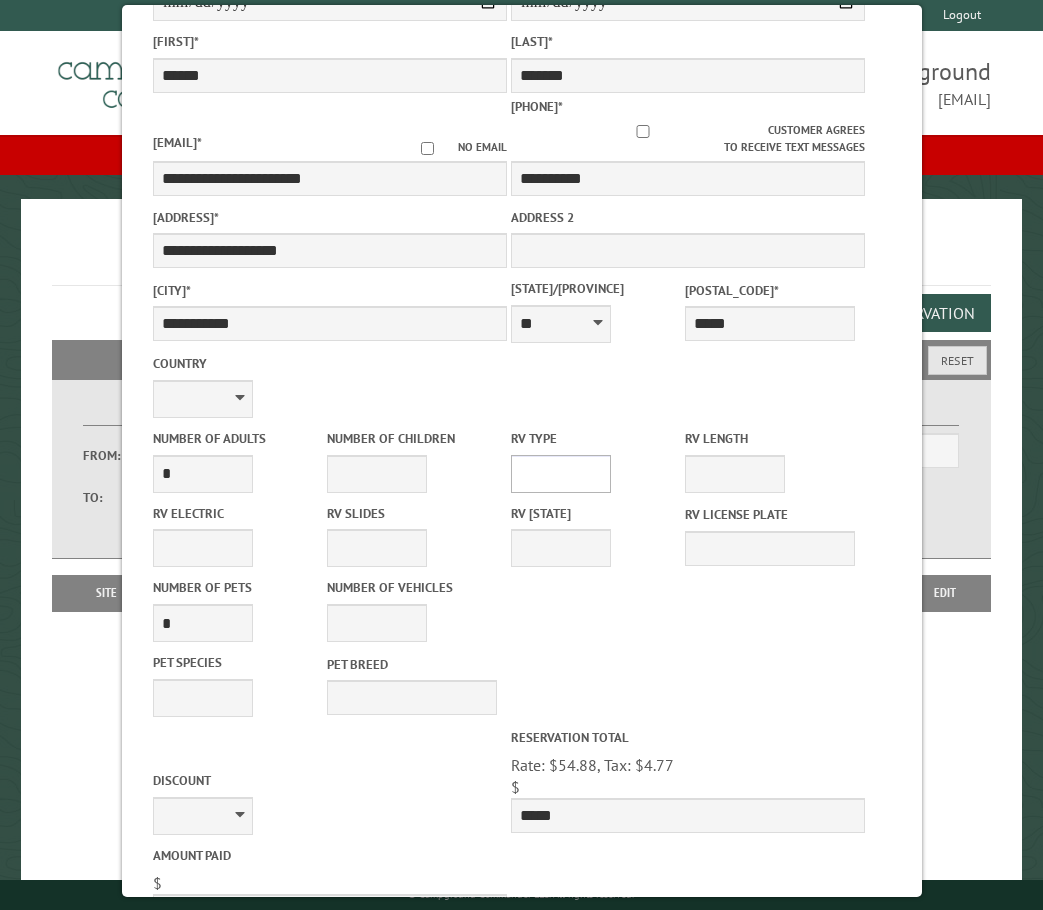 click on "**********" at bounding box center (561, 474) 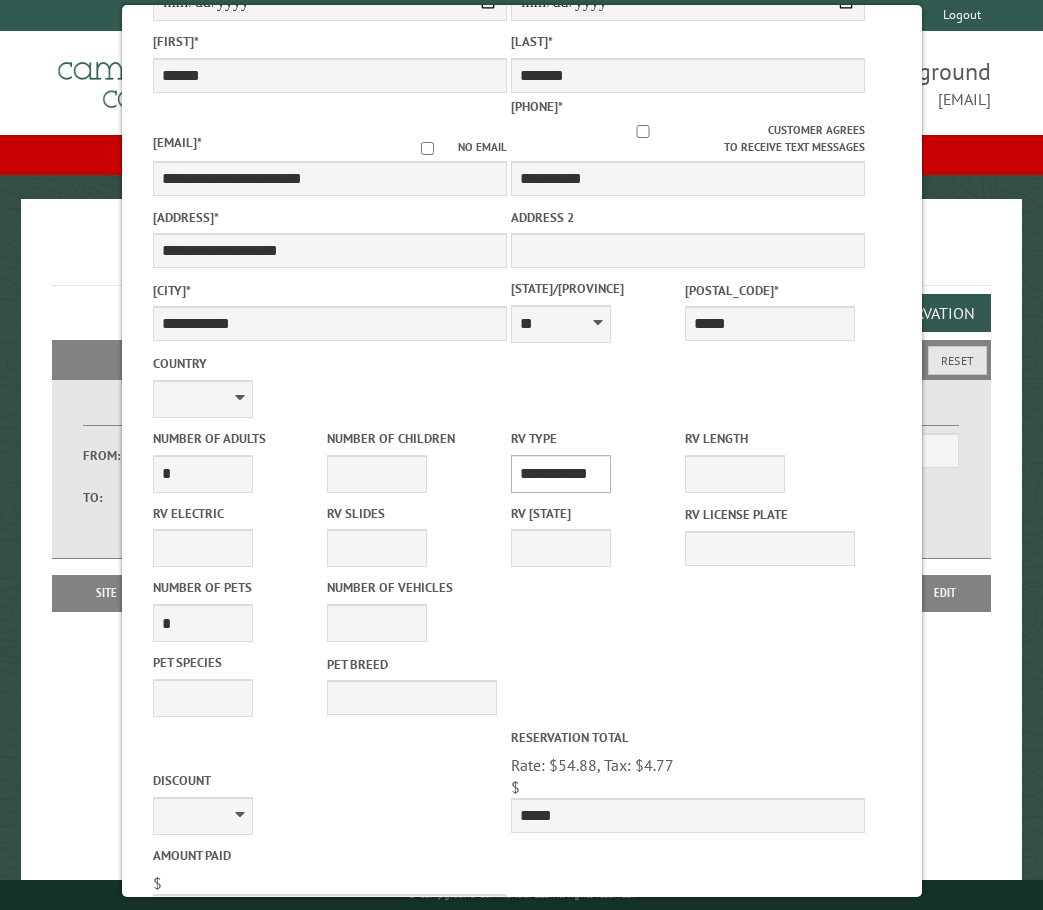 click on "**********" at bounding box center [561, 474] 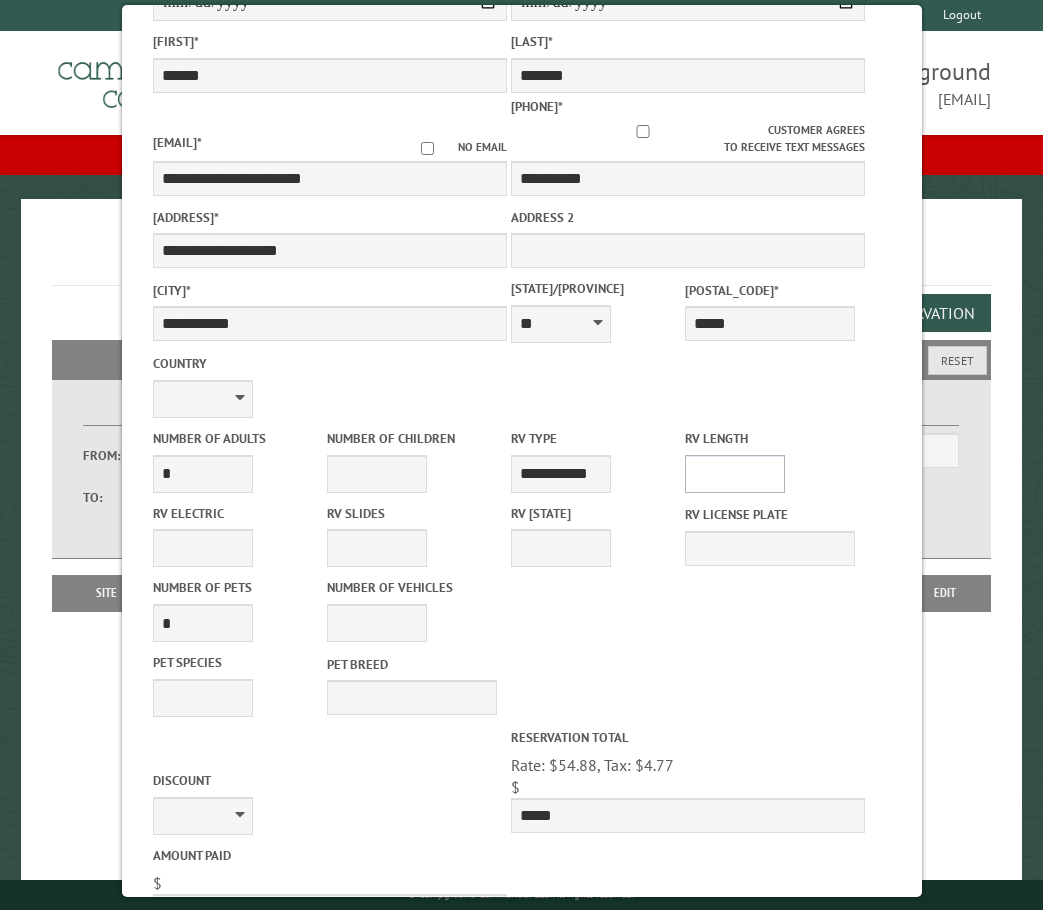 click on "* ** ** ** ** ** ** ** ** ** ** **" at bounding box center (735, 474) 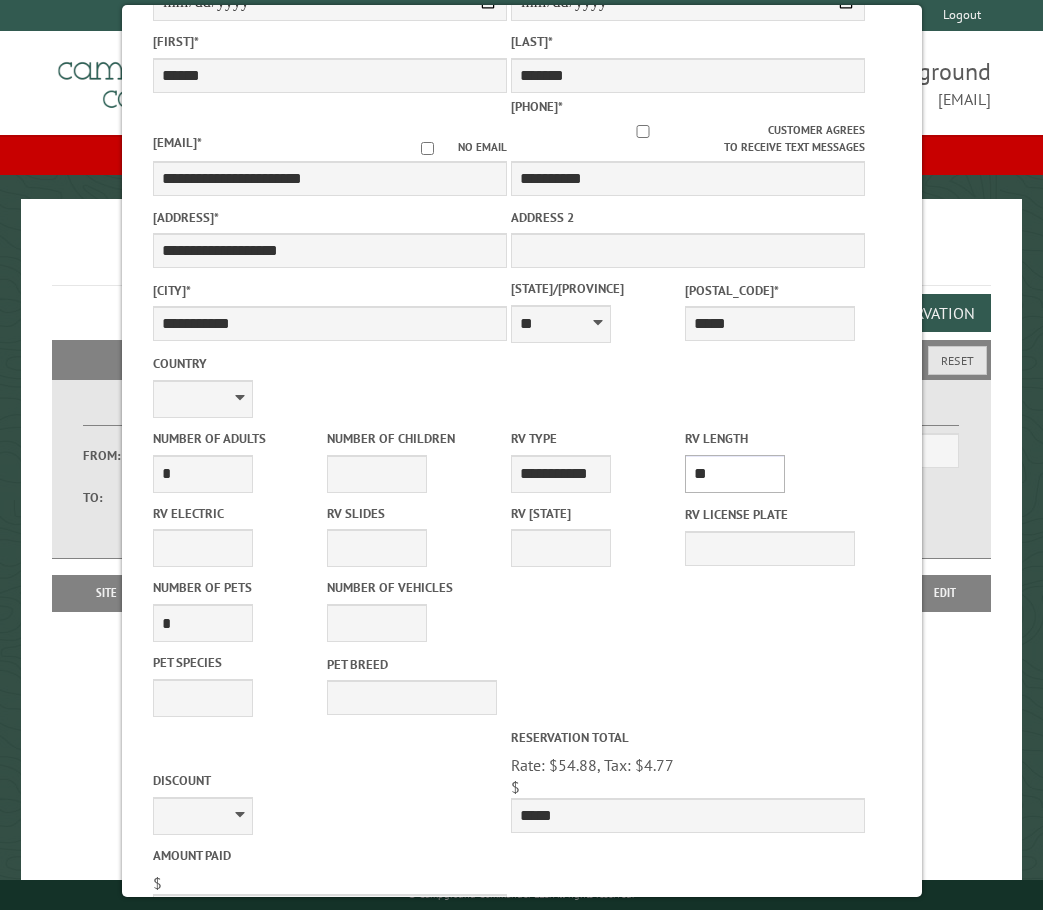 click on "* ** ** ** ** ** ** ** ** ** ** **" at bounding box center [735, 474] 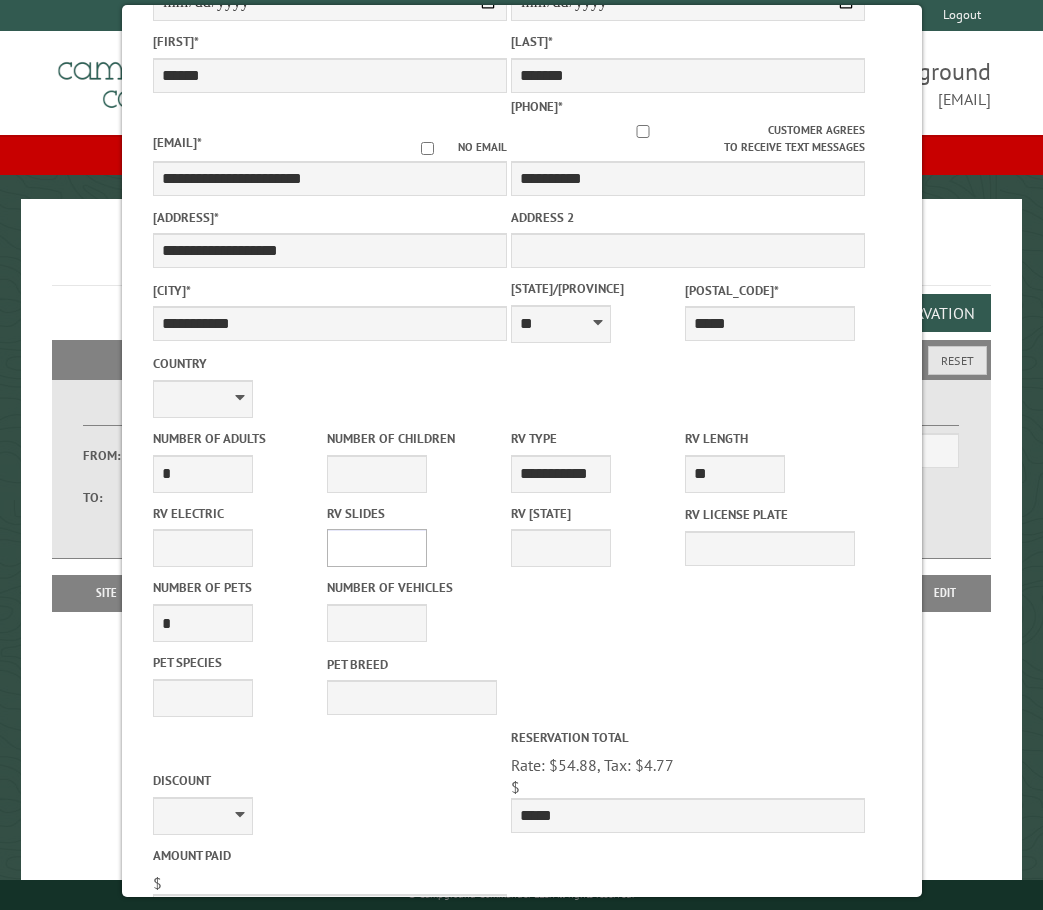 click on "* * * * * * * * * * **" at bounding box center (377, 548) 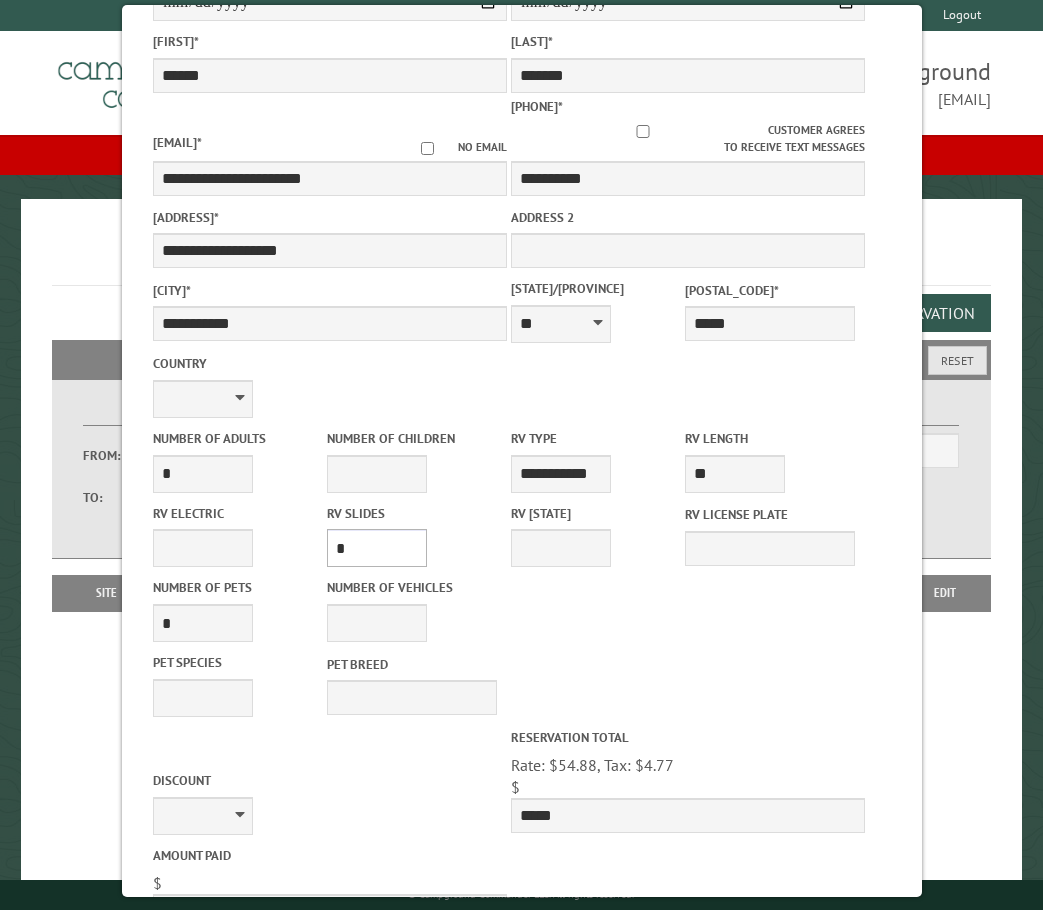 click on "* * * * * * * * * * **" at bounding box center (377, 548) 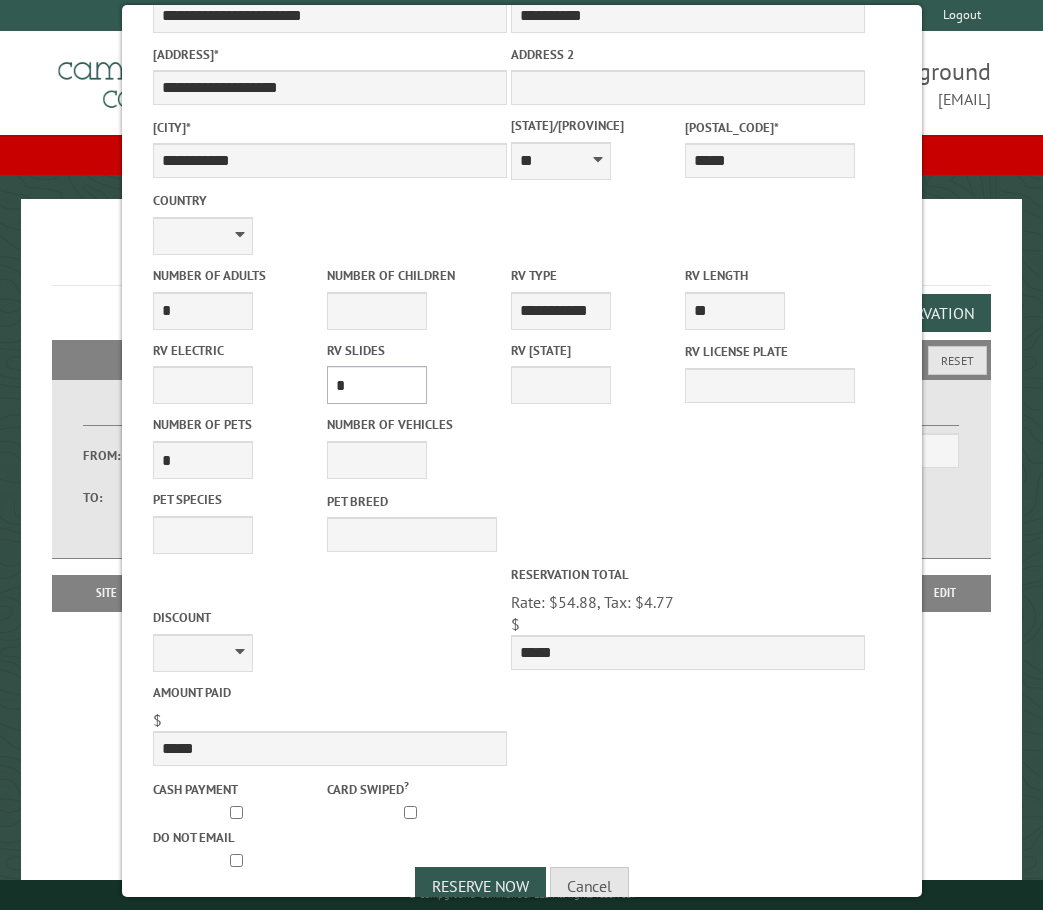 scroll, scrollTop: 495, scrollLeft: 0, axis: vertical 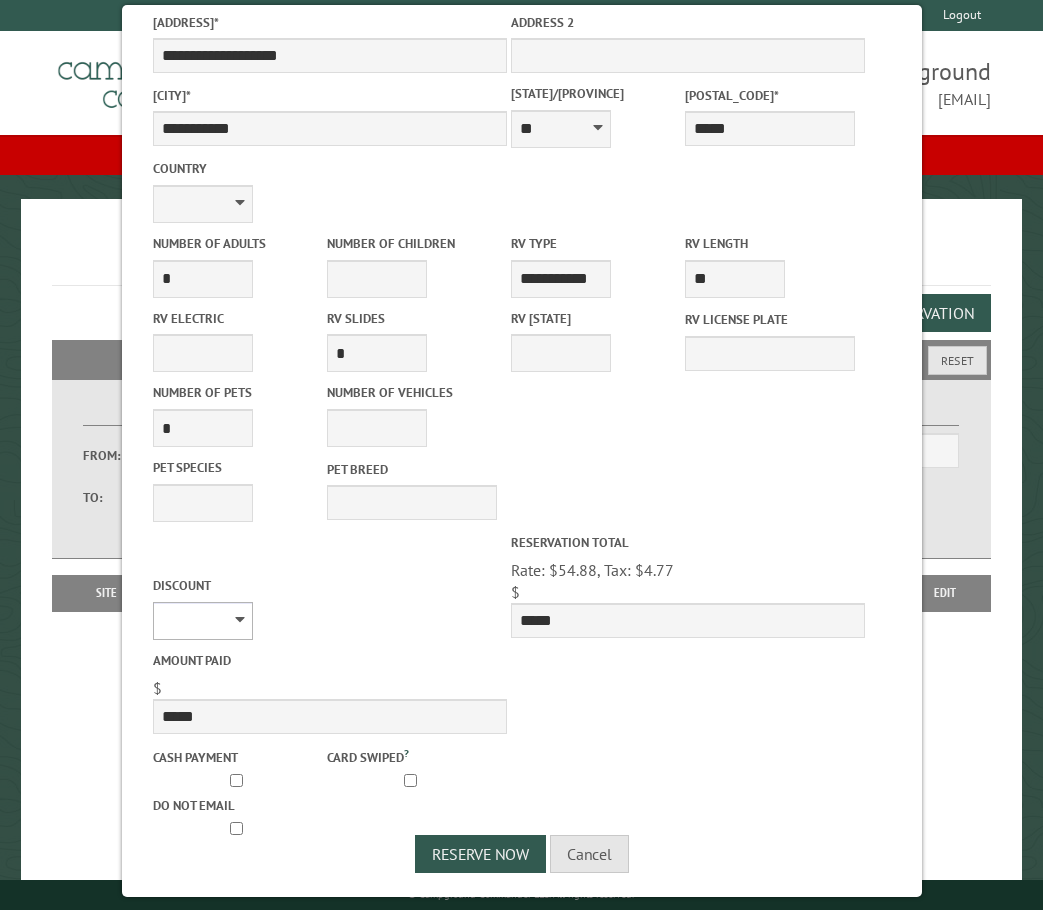 click on "********" at bounding box center [203, 621] 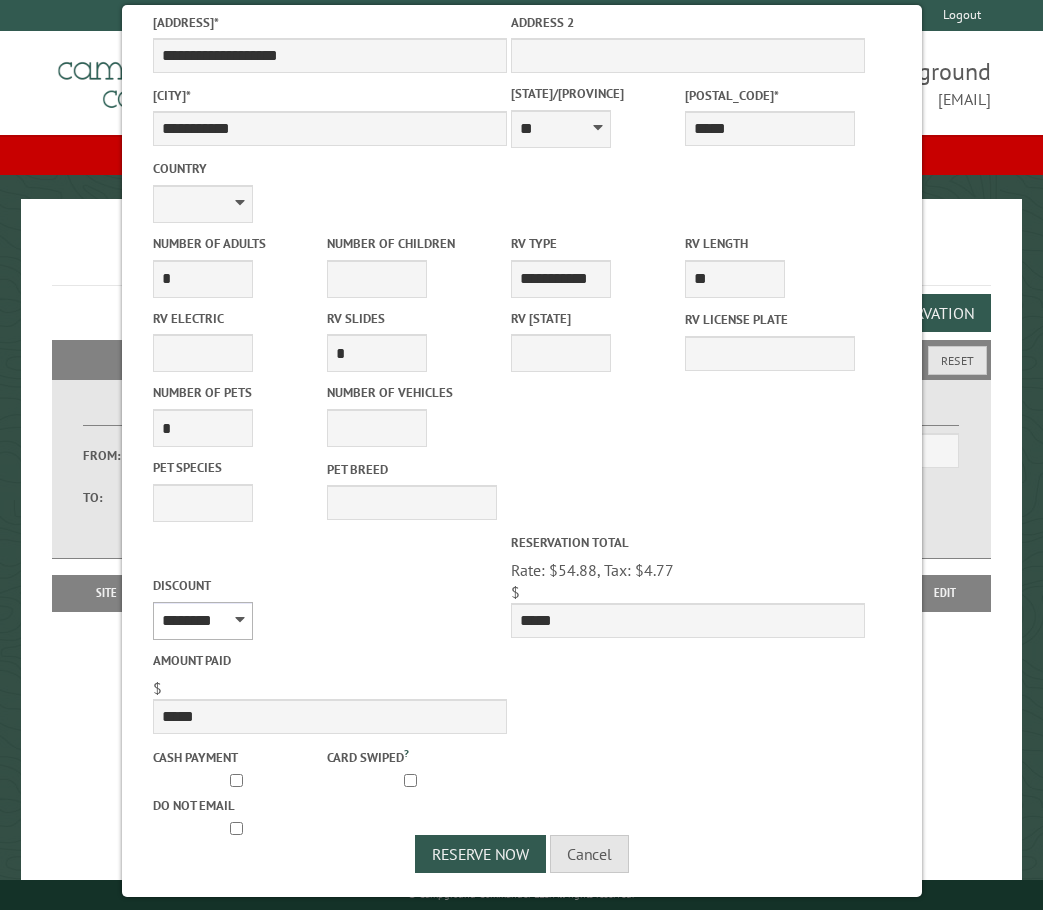 click on "********" at bounding box center [203, 621] 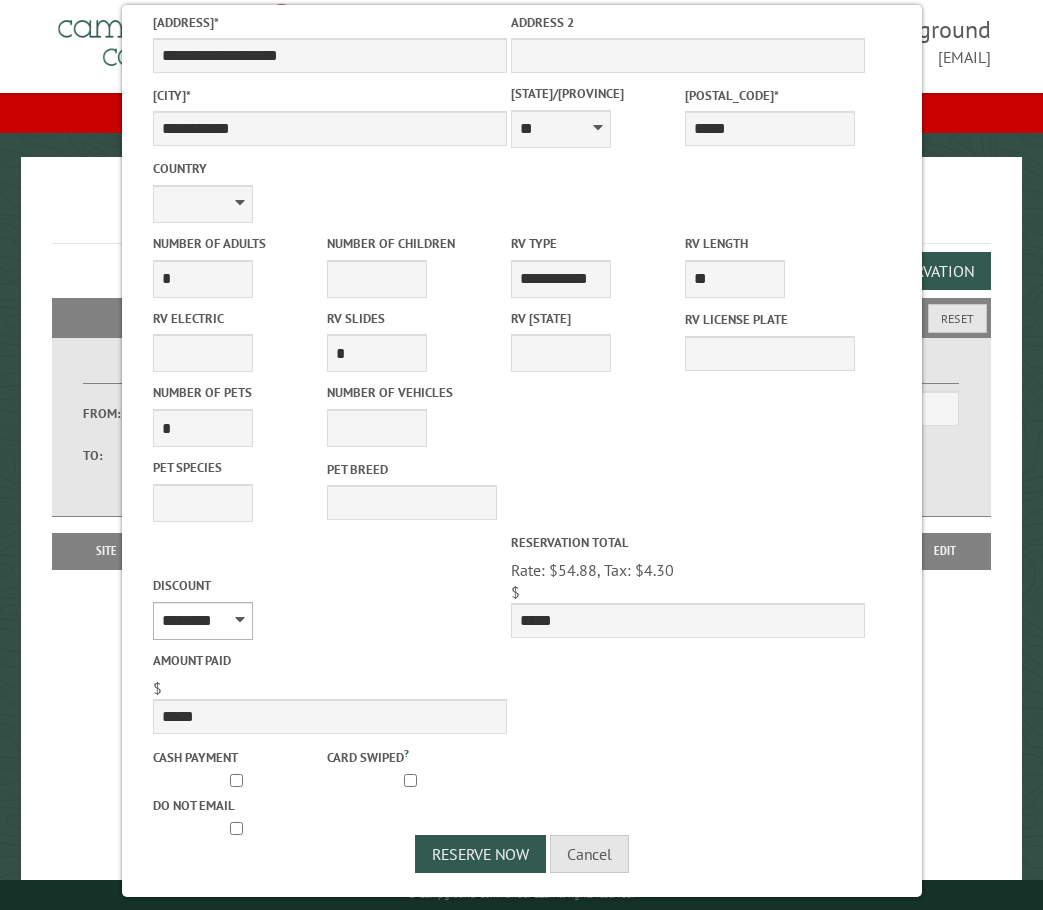 scroll, scrollTop: 65, scrollLeft: 0, axis: vertical 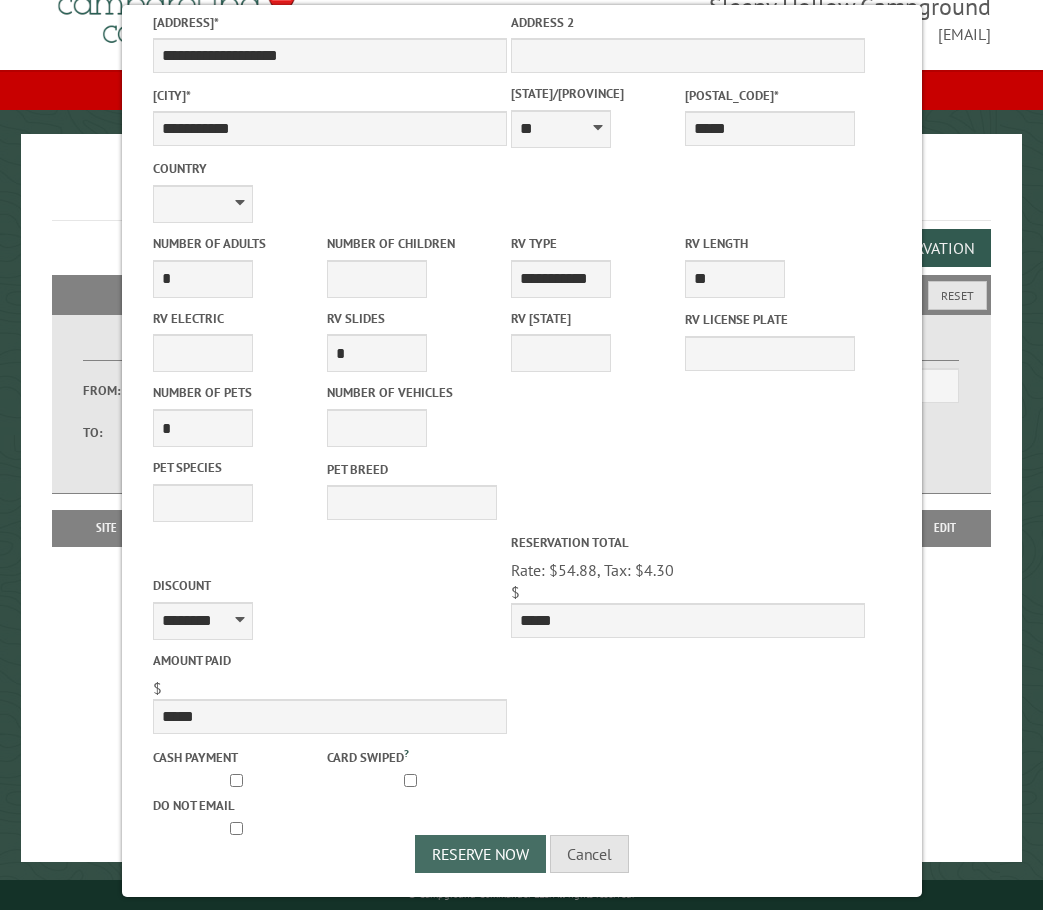 click on "Reserve Now" at bounding box center (480, 854) 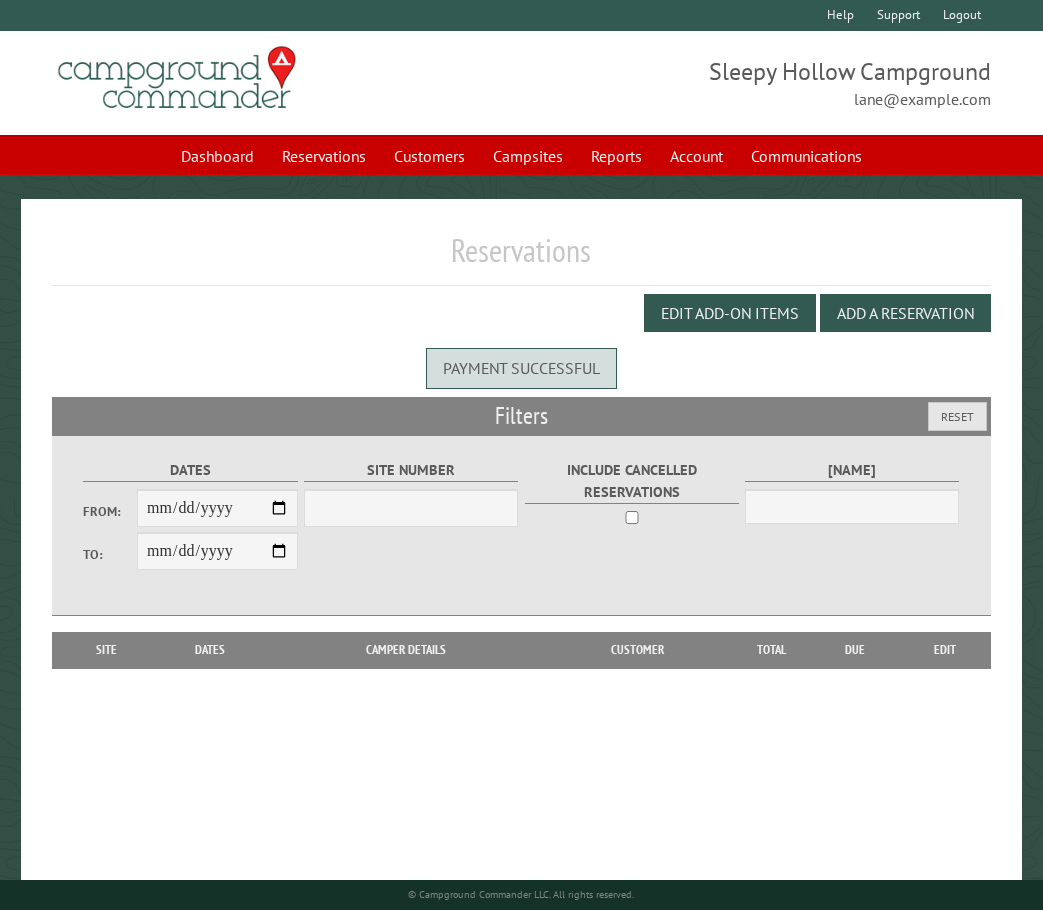 scroll, scrollTop: 0, scrollLeft: 0, axis: both 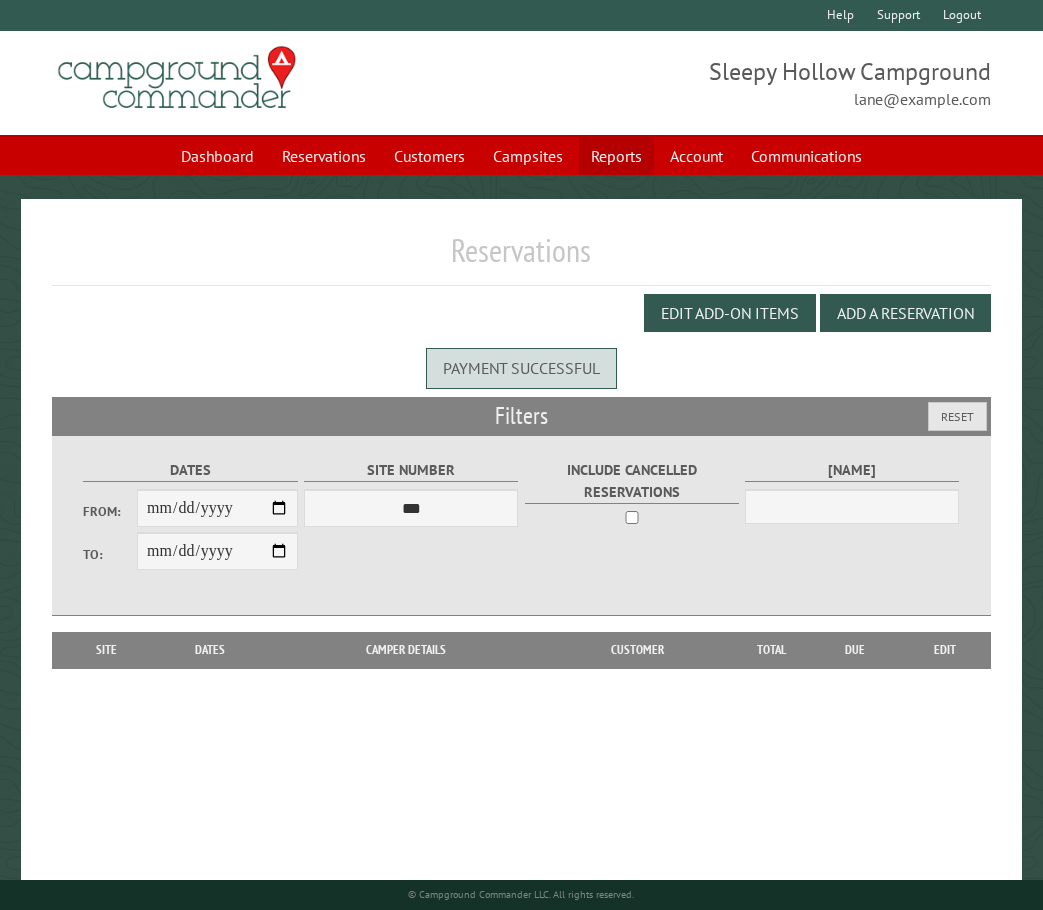 click on "Reports" at bounding box center (616, 156) 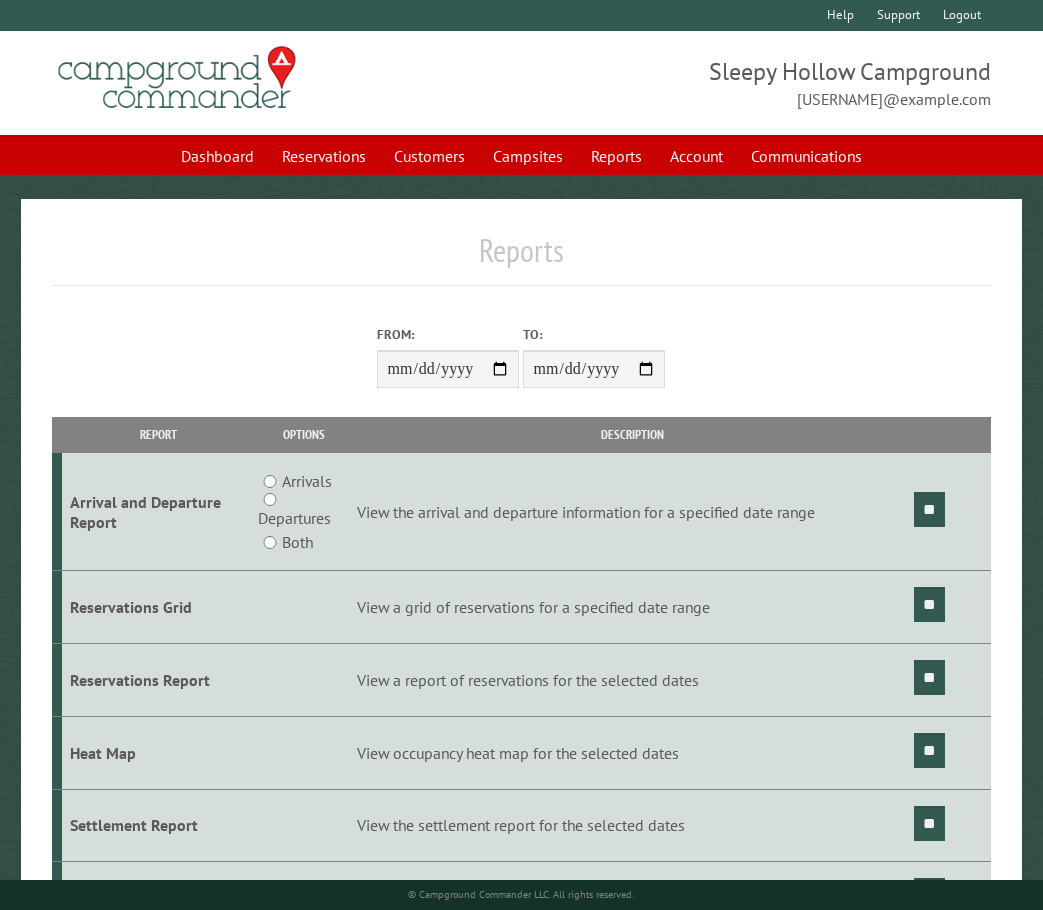 scroll, scrollTop: 0, scrollLeft: 0, axis: both 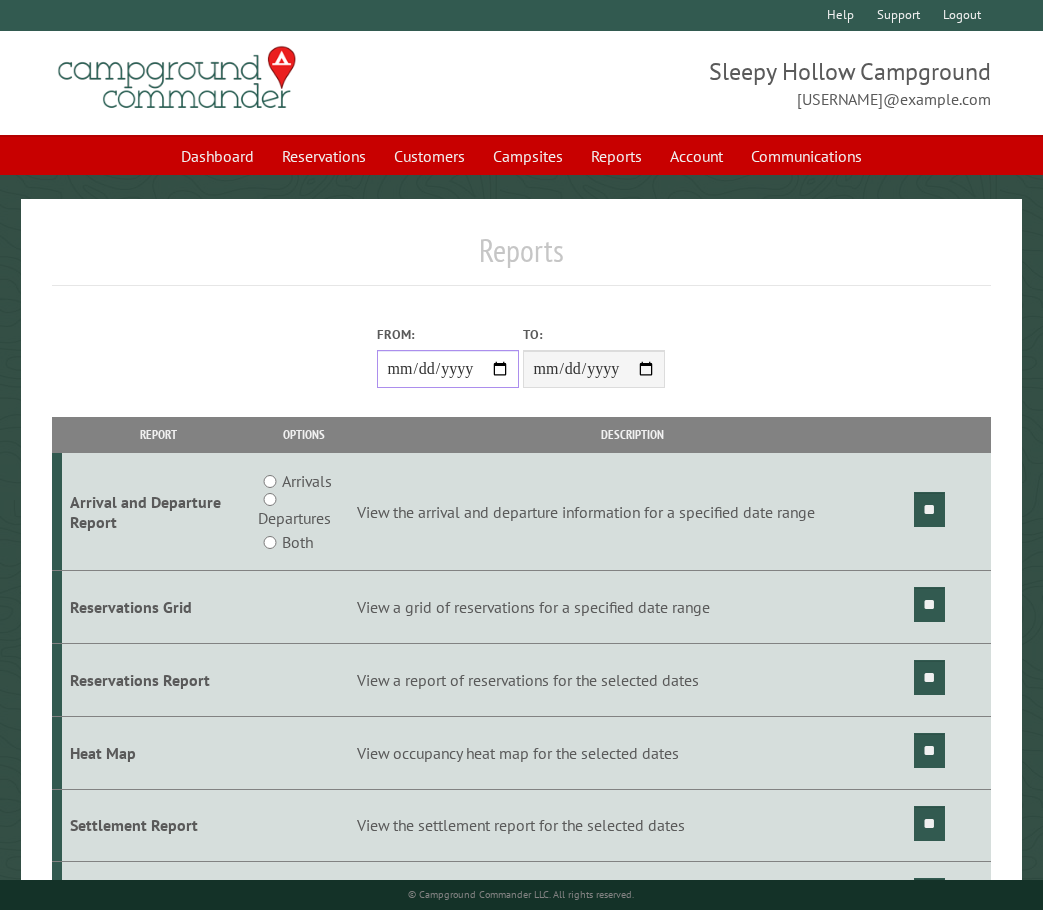 click on "From:" at bounding box center (448, 369) 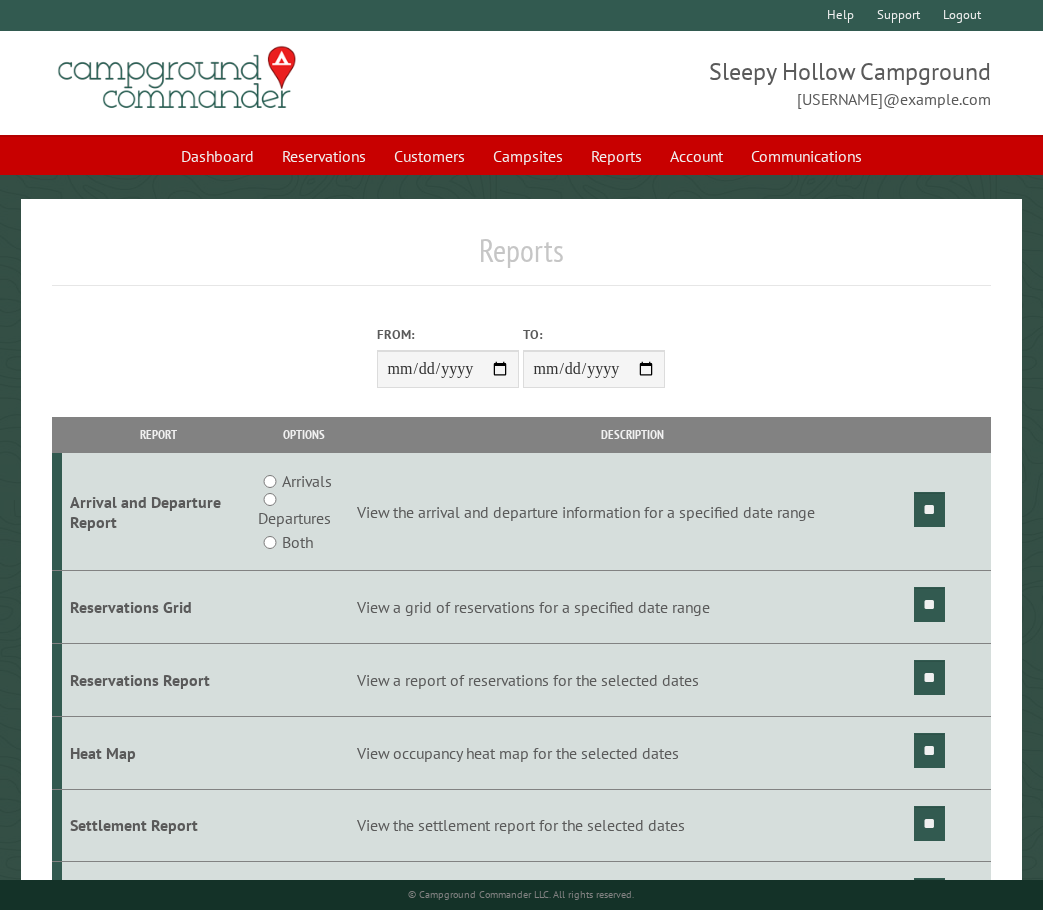 drag, startPoint x: 656, startPoint y: 369, endPoint x: 667, endPoint y: 296, distance: 73.82411 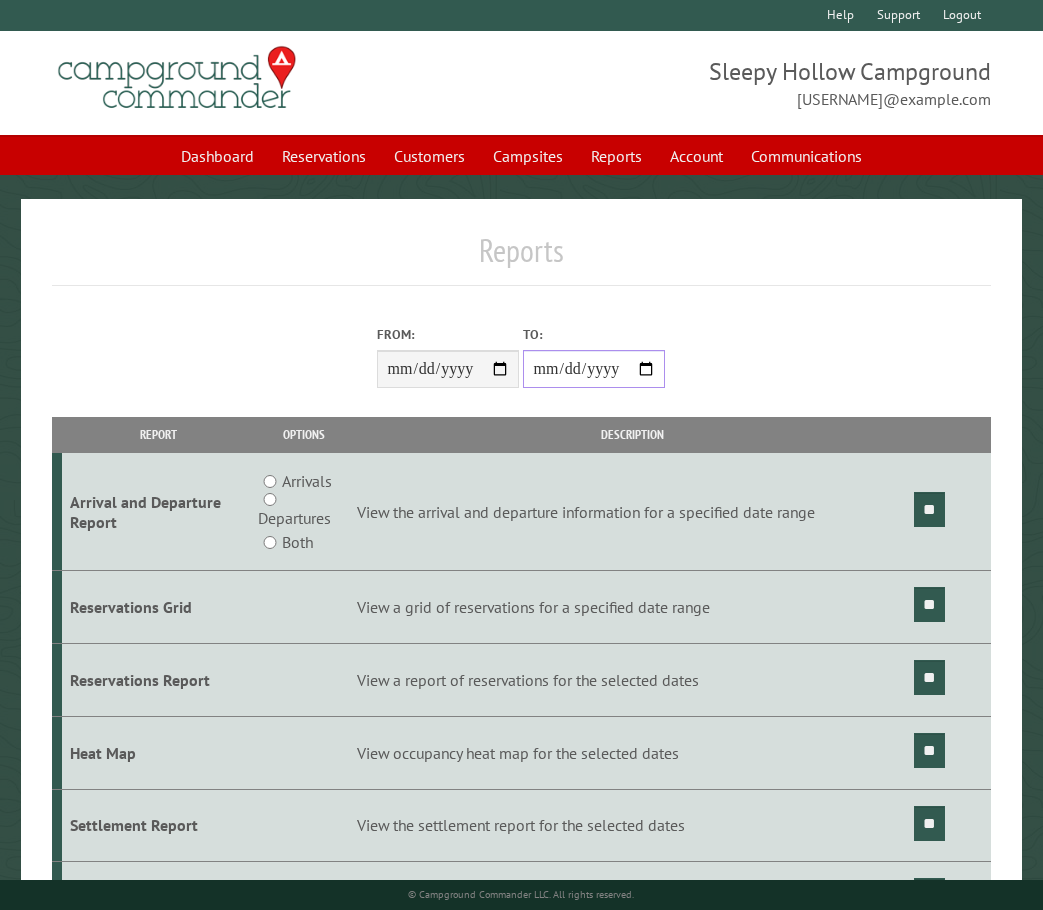 click on "**********" at bounding box center (594, 369) 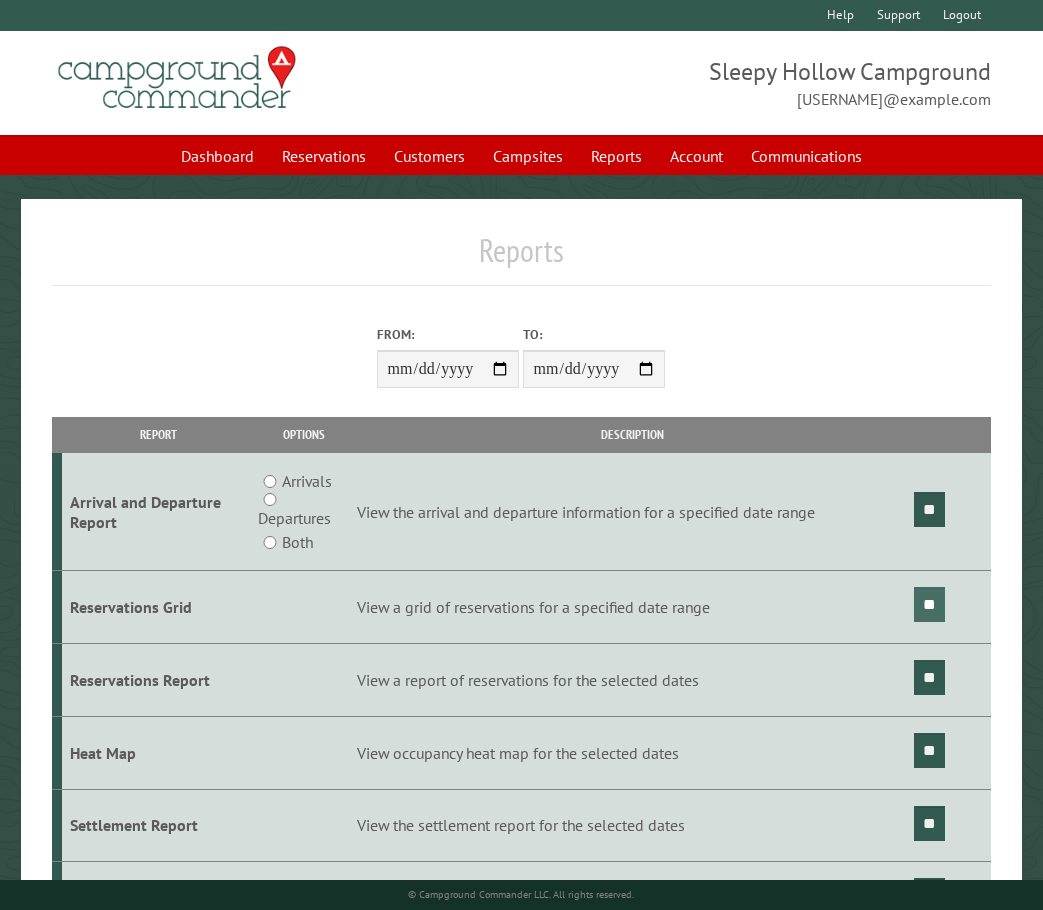click on "**" at bounding box center [929, 604] 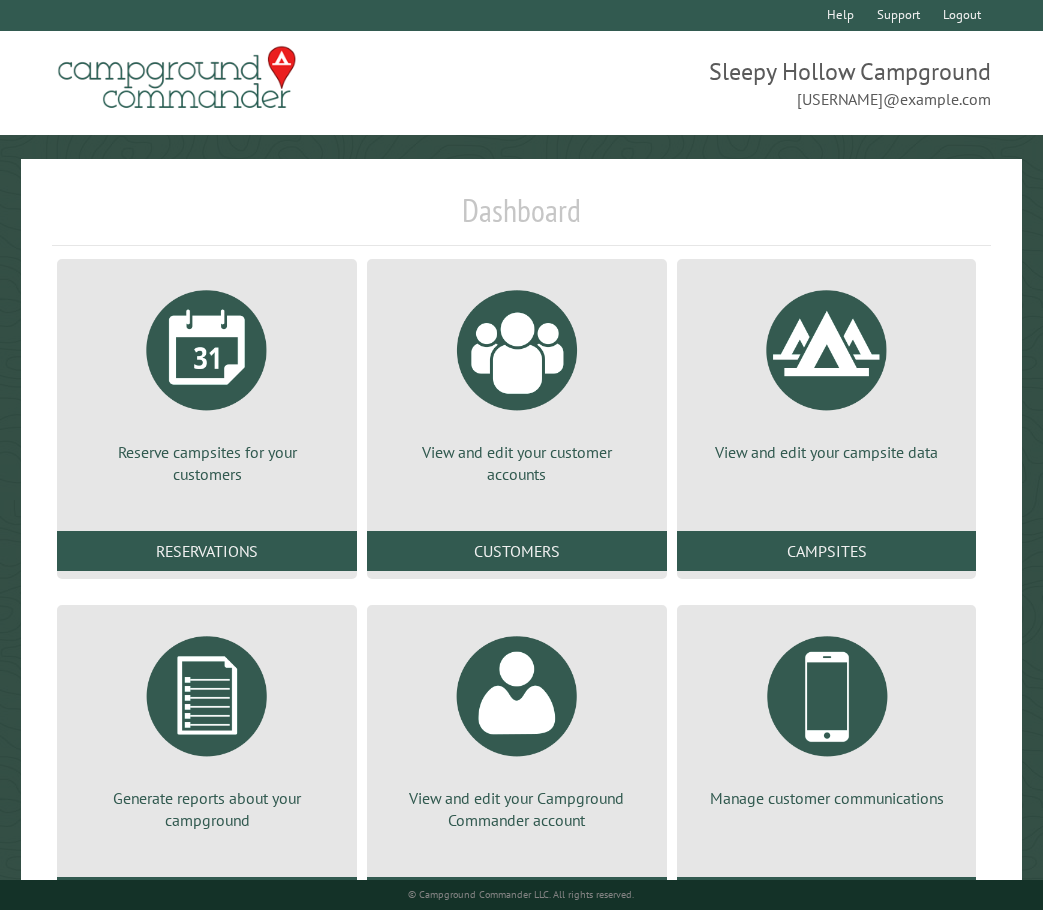 scroll, scrollTop: 0, scrollLeft: 0, axis: both 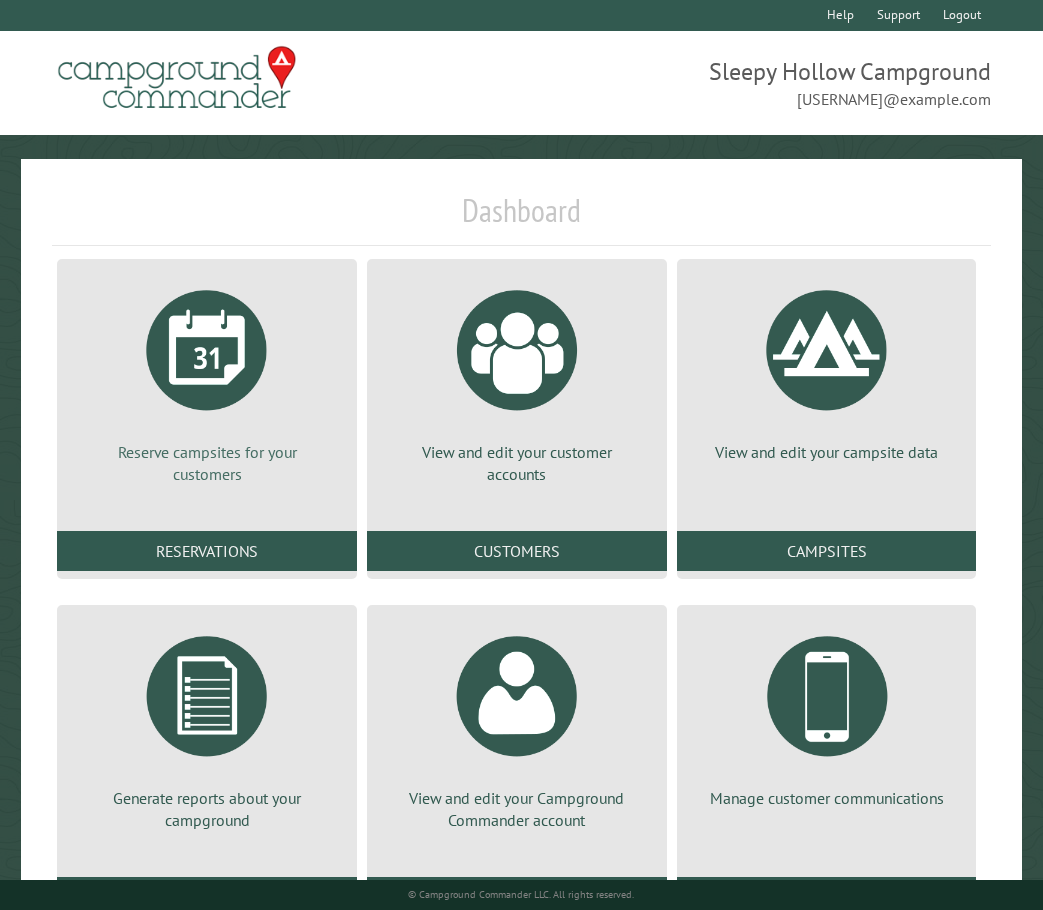 click at bounding box center [207, 350] 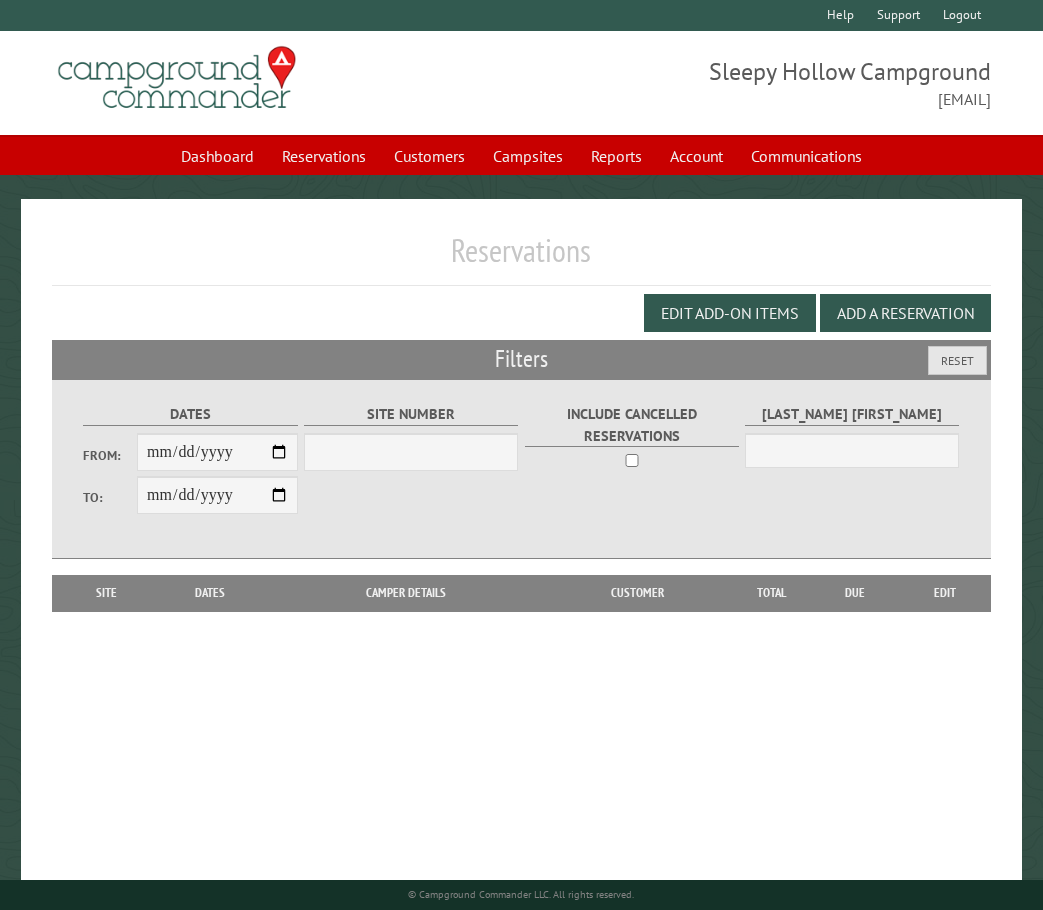 scroll, scrollTop: 0, scrollLeft: 0, axis: both 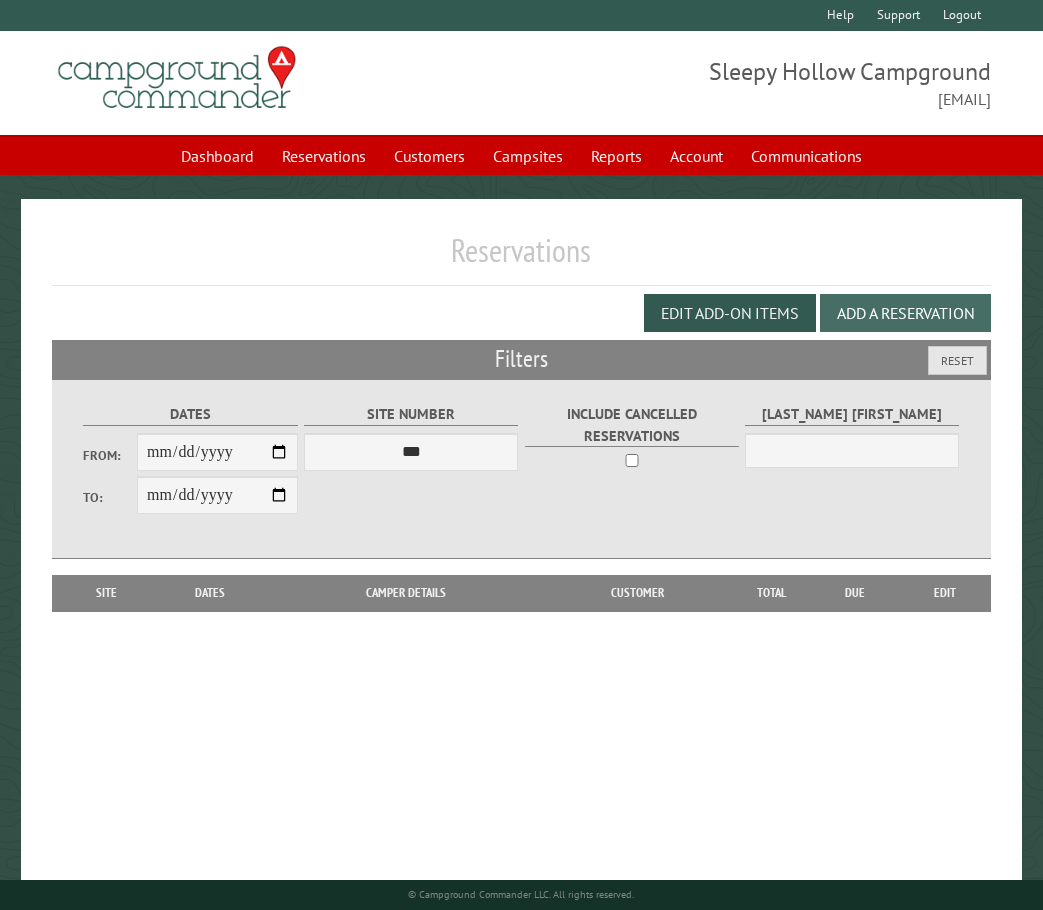click on "Add a Reservation" at bounding box center [905, 313] 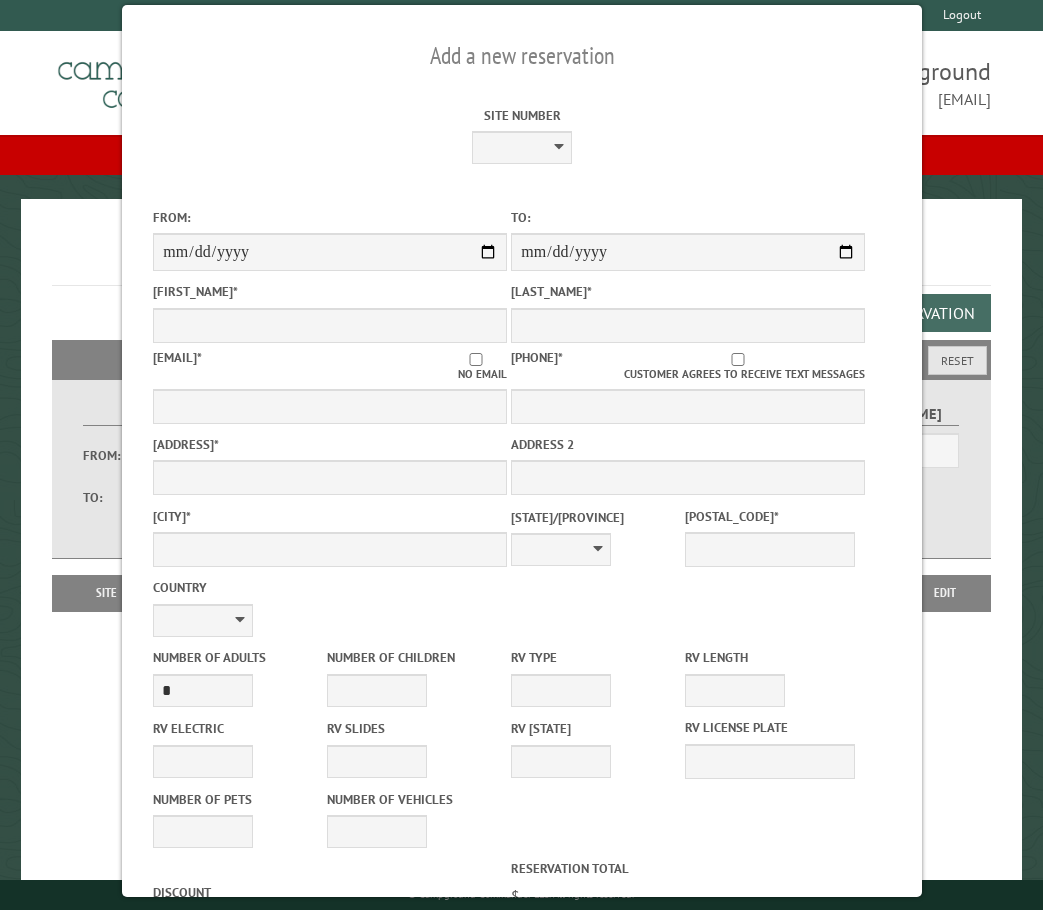 select on "*" 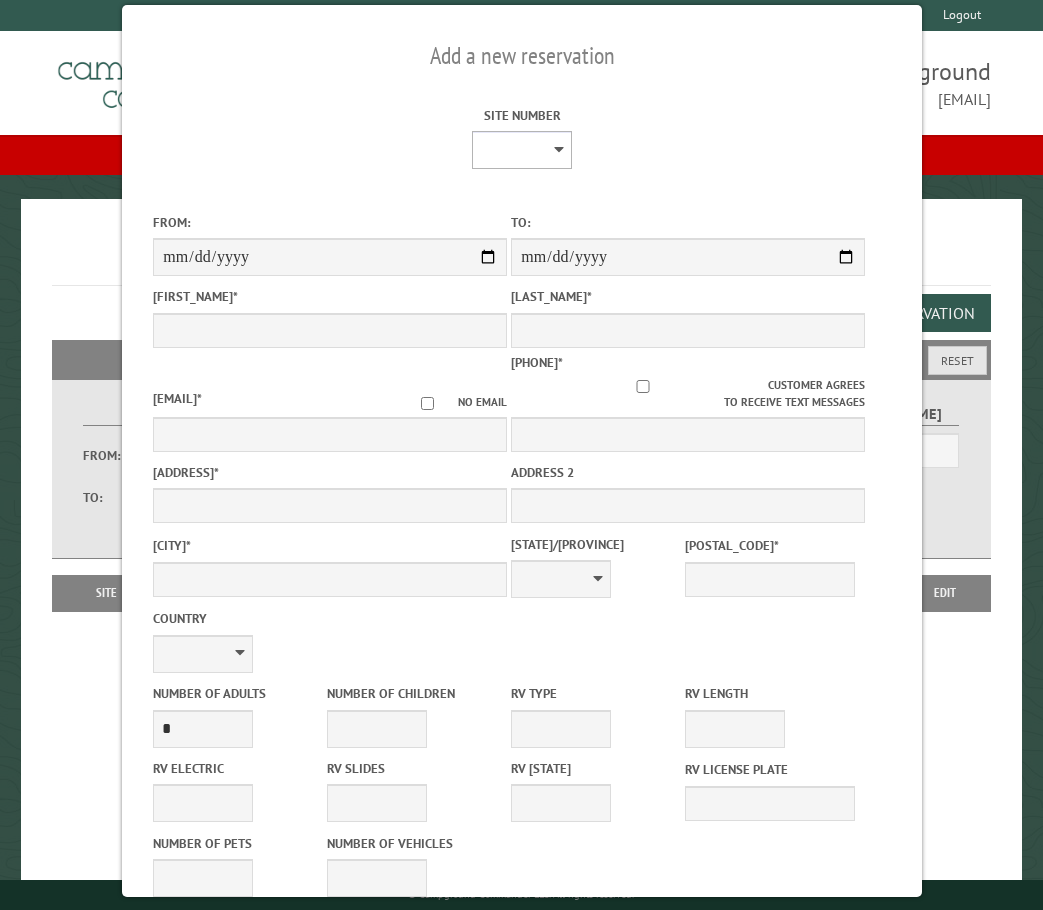 click on "* * * * * * * * * ** *** *** ** ** ** ** ** ** ** ** ** ** *** *** ** ** ** ** ** ** ** ** ** ** *** *** ** ** ** ** ** ** ** ** *** *** ** ** ** ** ** ** *** *** ** ** ** ** ** *** ** ** ** ** ** ** ** ** ** ** ** ** ** ** ** ** ** ** ** ** ** ** ** ** **" at bounding box center [522, 150] 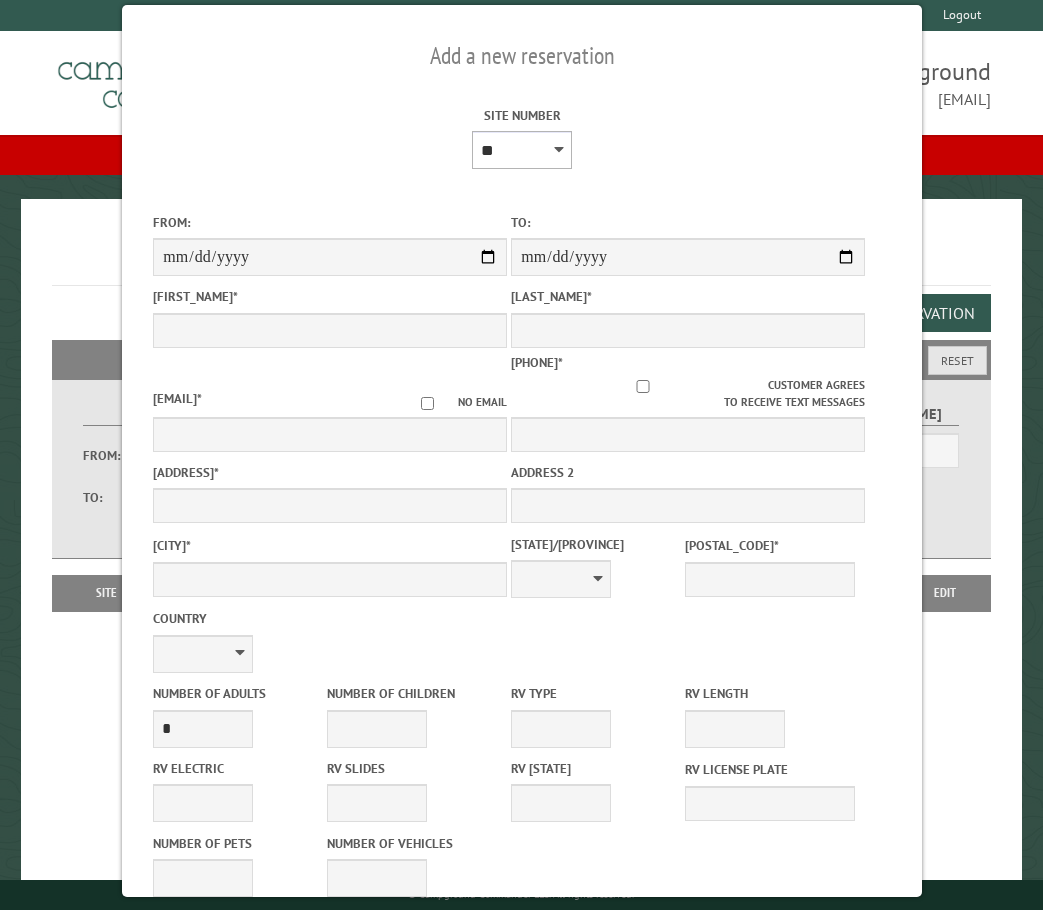 click on "* * * * * * * * * ** *** *** ** ** ** ** ** ** ** ** ** ** *** *** ** ** ** ** ** ** ** ** ** ** *** *** ** ** ** ** ** ** ** ** *** *** ** ** ** ** ** ** *** *** ** ** ** ** ** *** ** ** ** ** ** ** ** ** ** ** ** ** ** ** ** ** ** ** ** ** ** ** ** ** **" at bounding box center [522, 150] 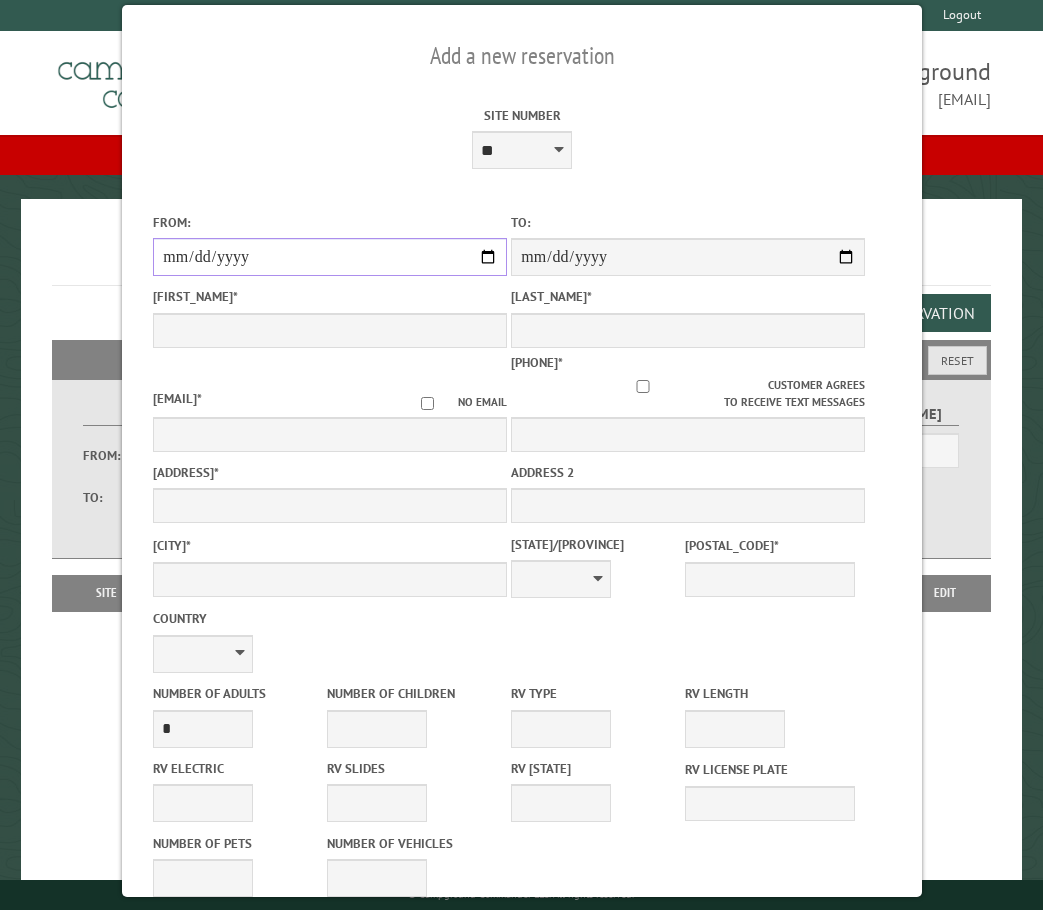 click on "From:" at bounding box center (330, 257) 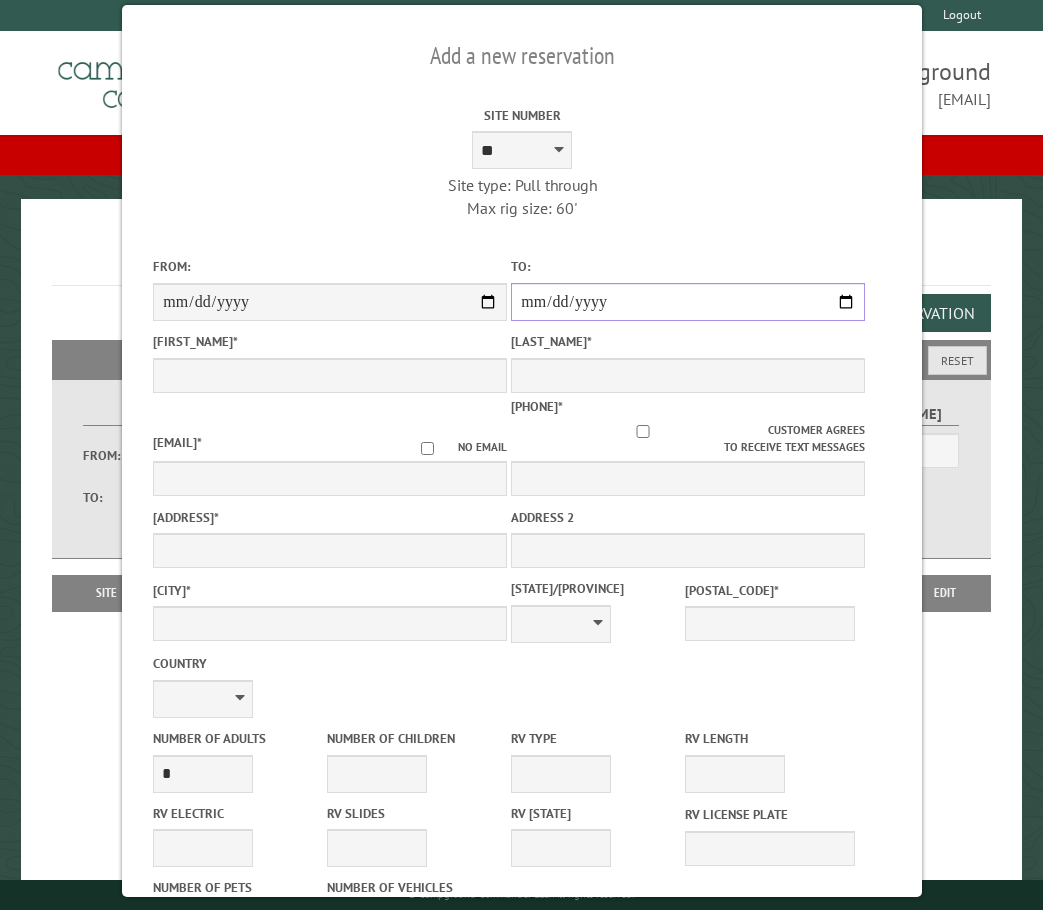 click on "**********" at bounding box center [688, 302] 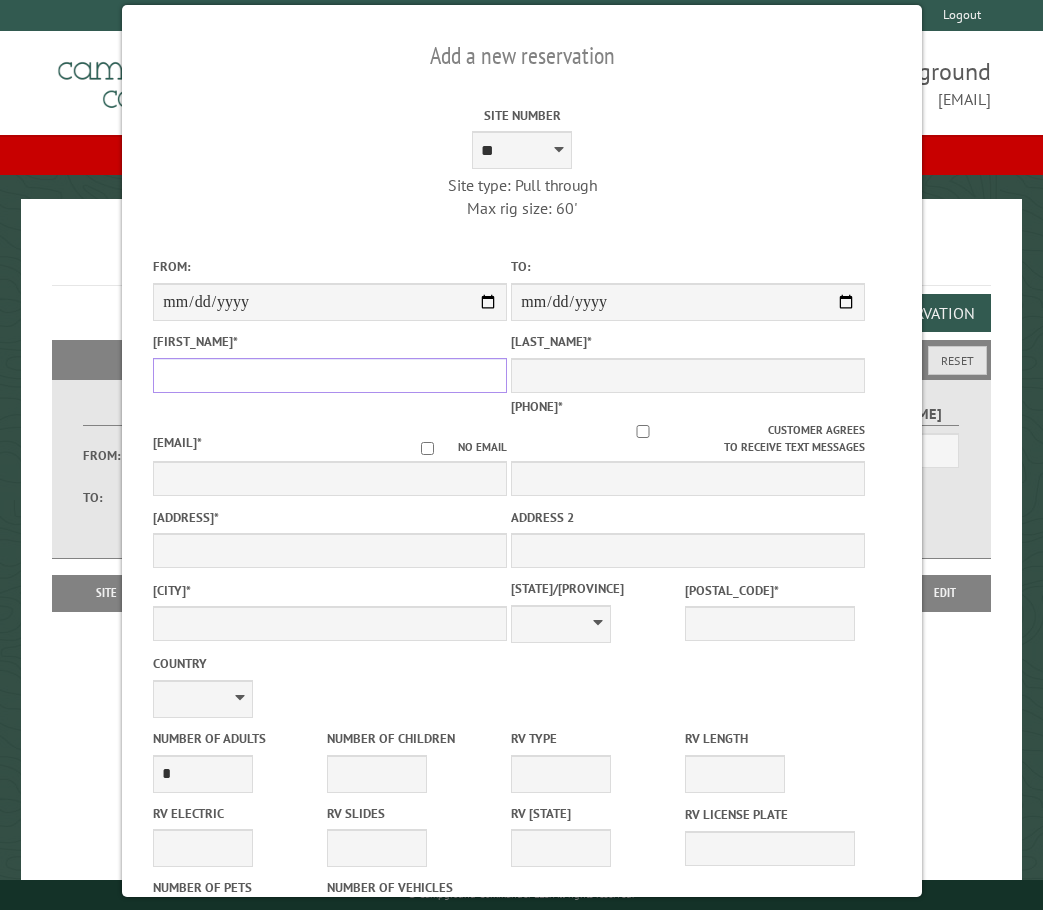 click on "First Name *" at bounding box center (330, 375) 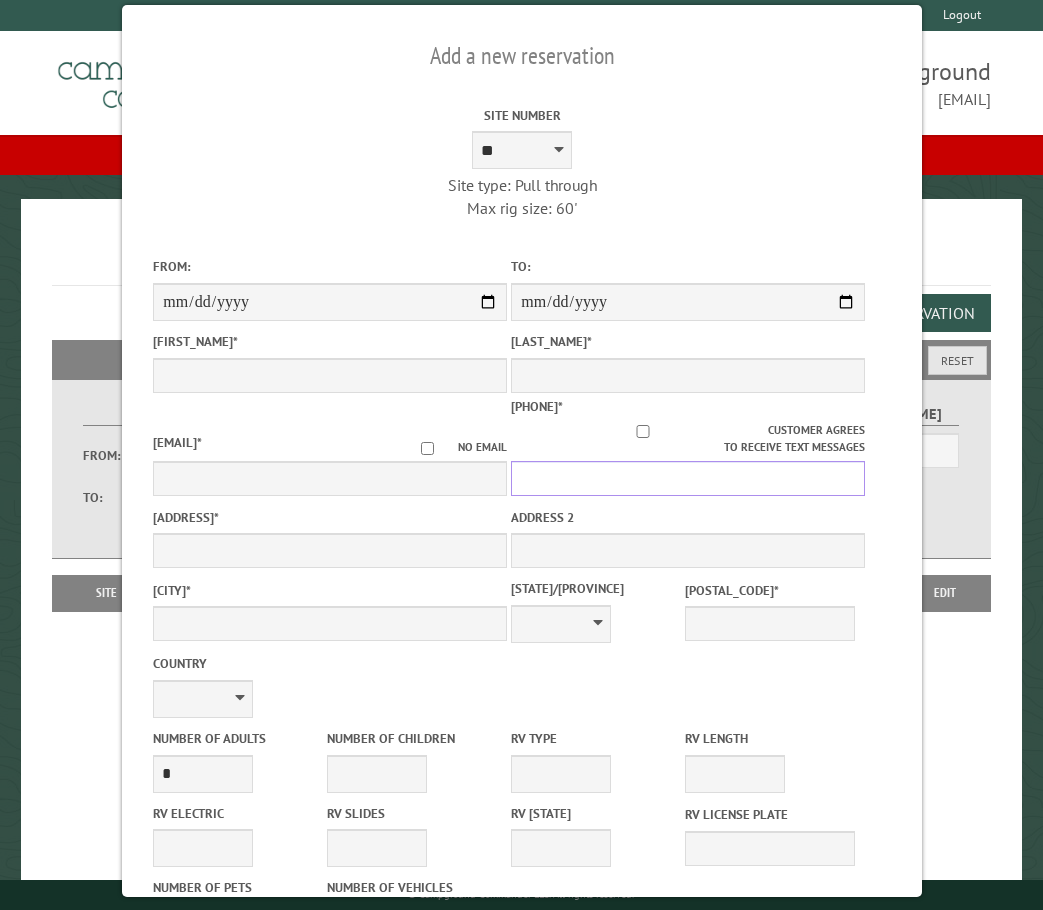 click on "Phone *" at bounding box center (688, 478) 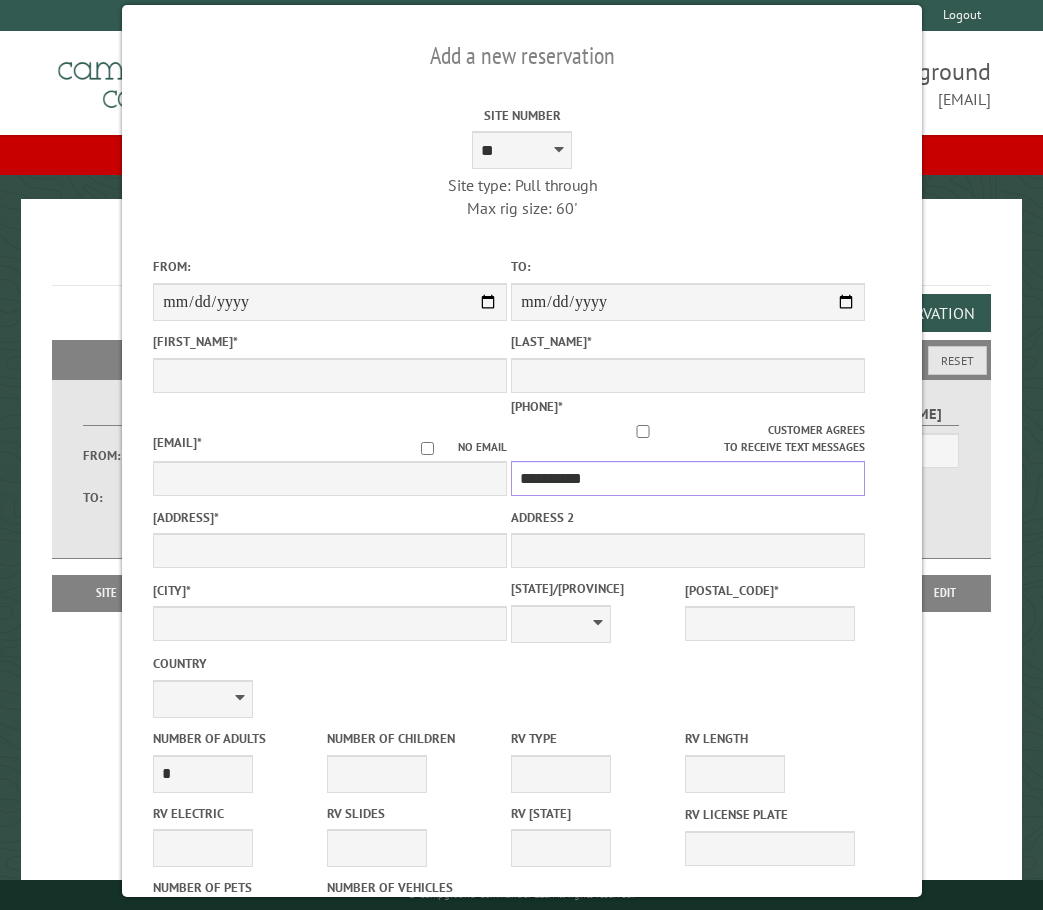 type on "**********" 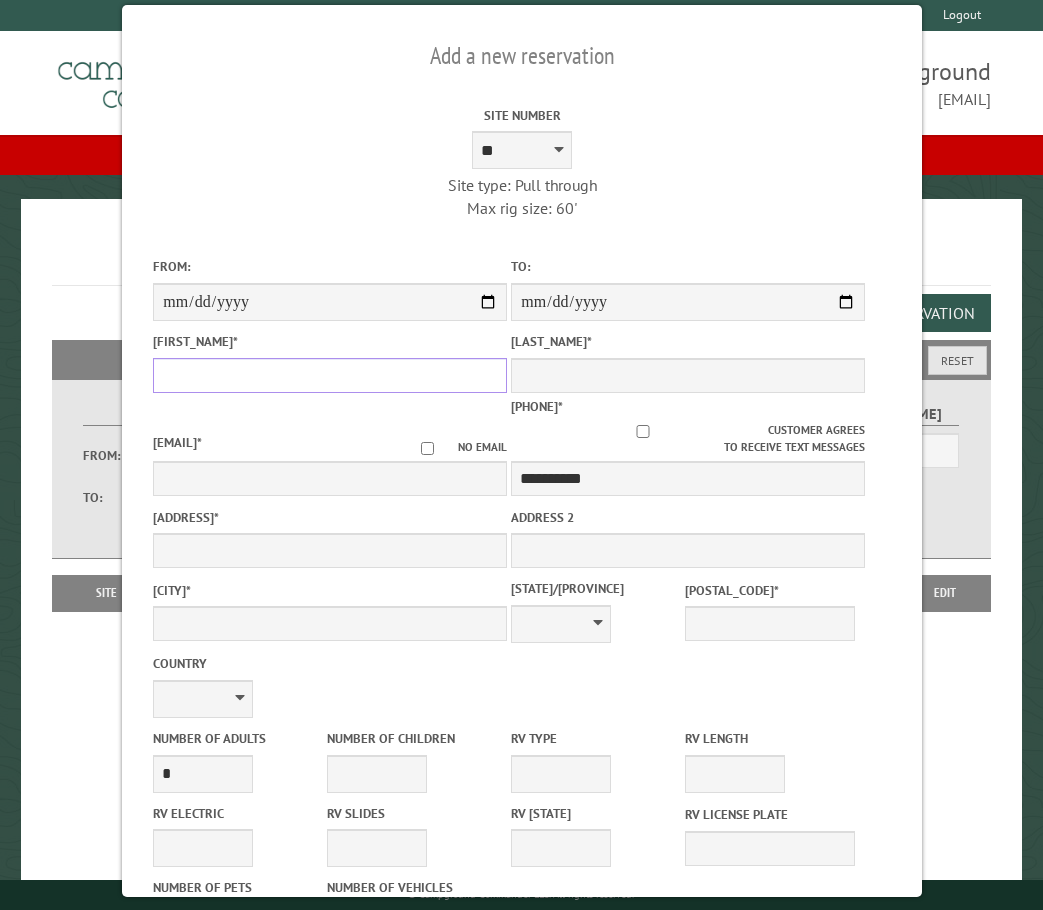click on "First Name *" at bounding box center [330, 375] 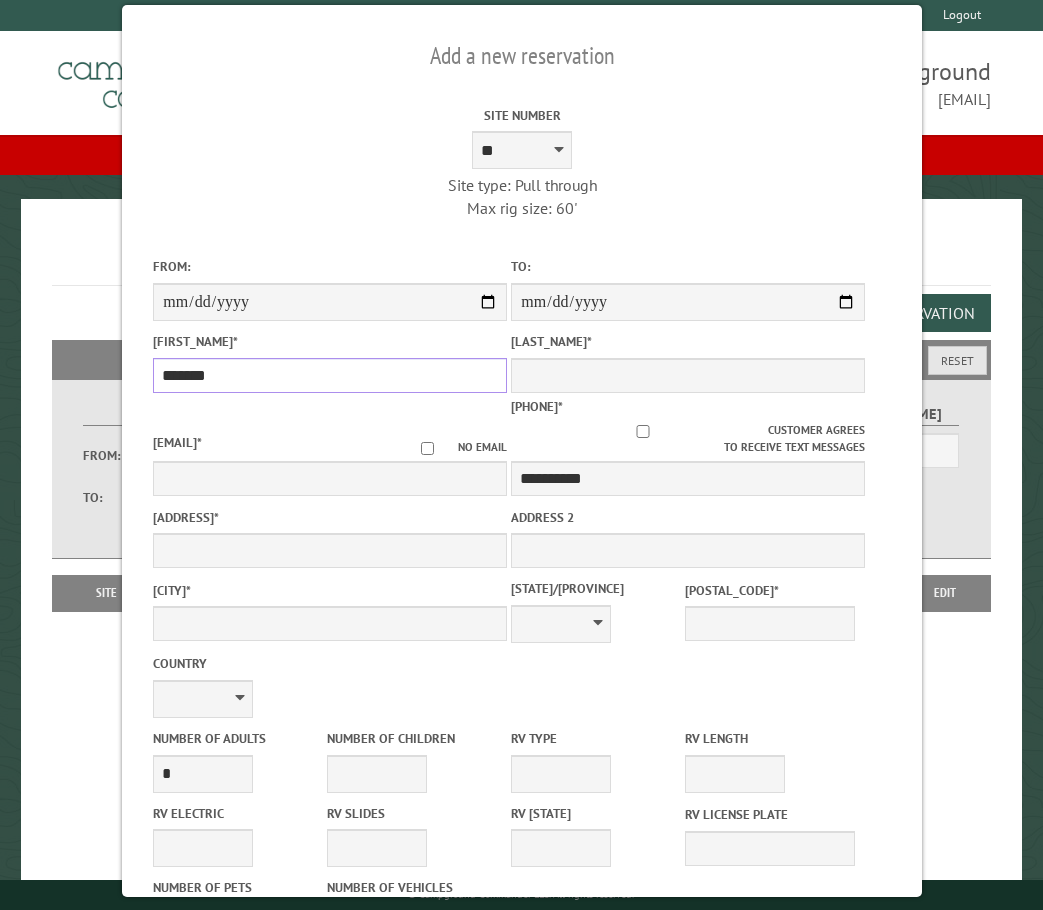 type on "*******" 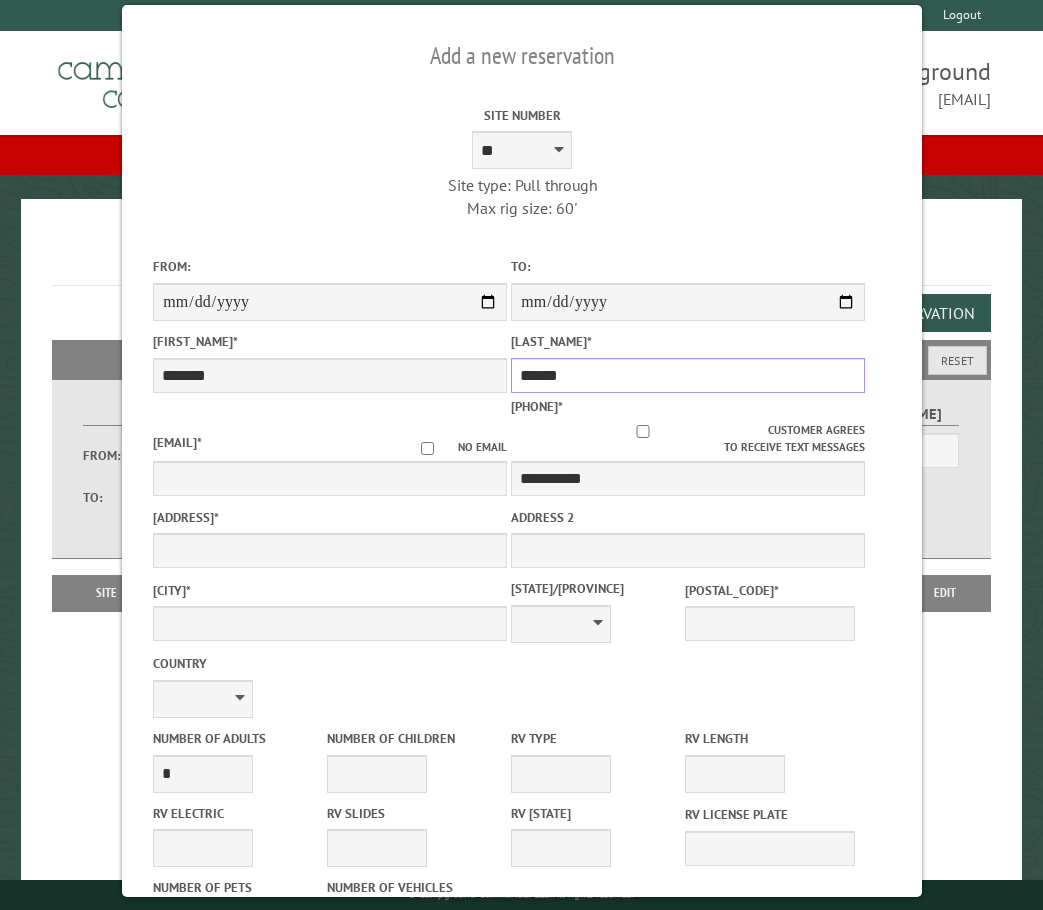 type on "******" 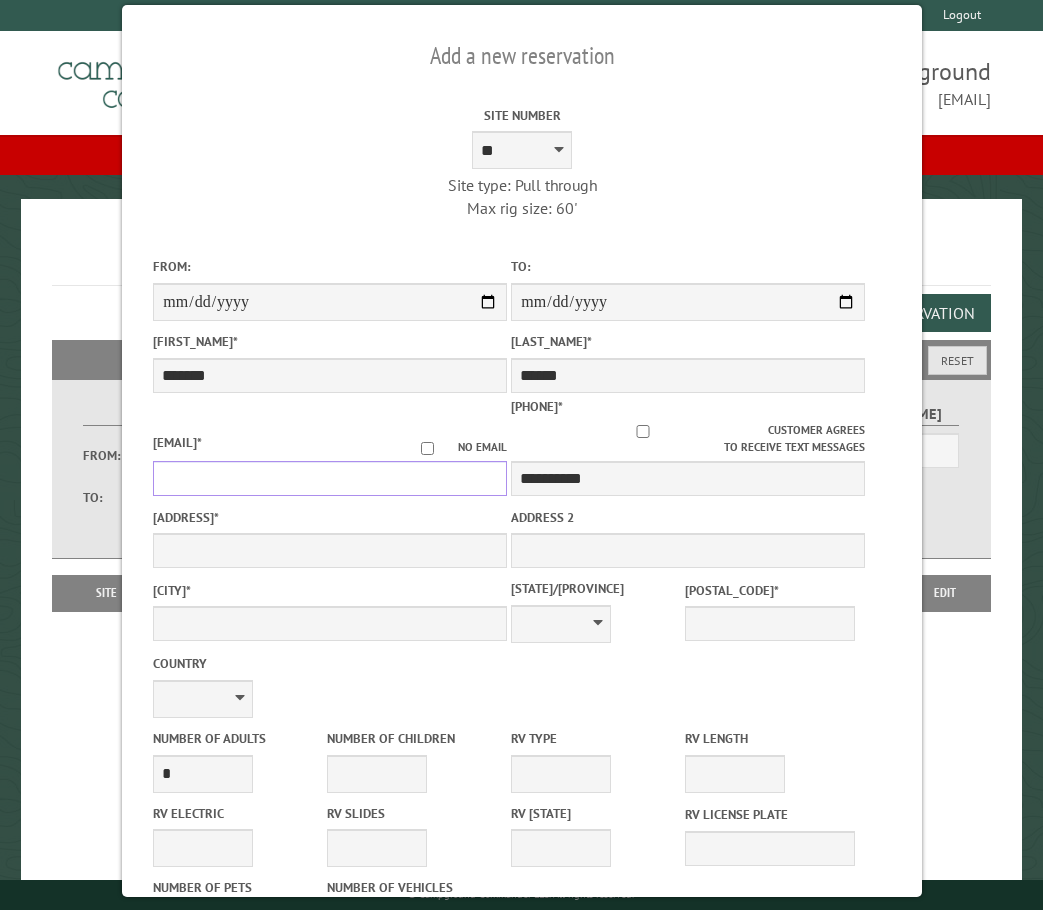 click on "Email *" at bounding box center [330, 478] 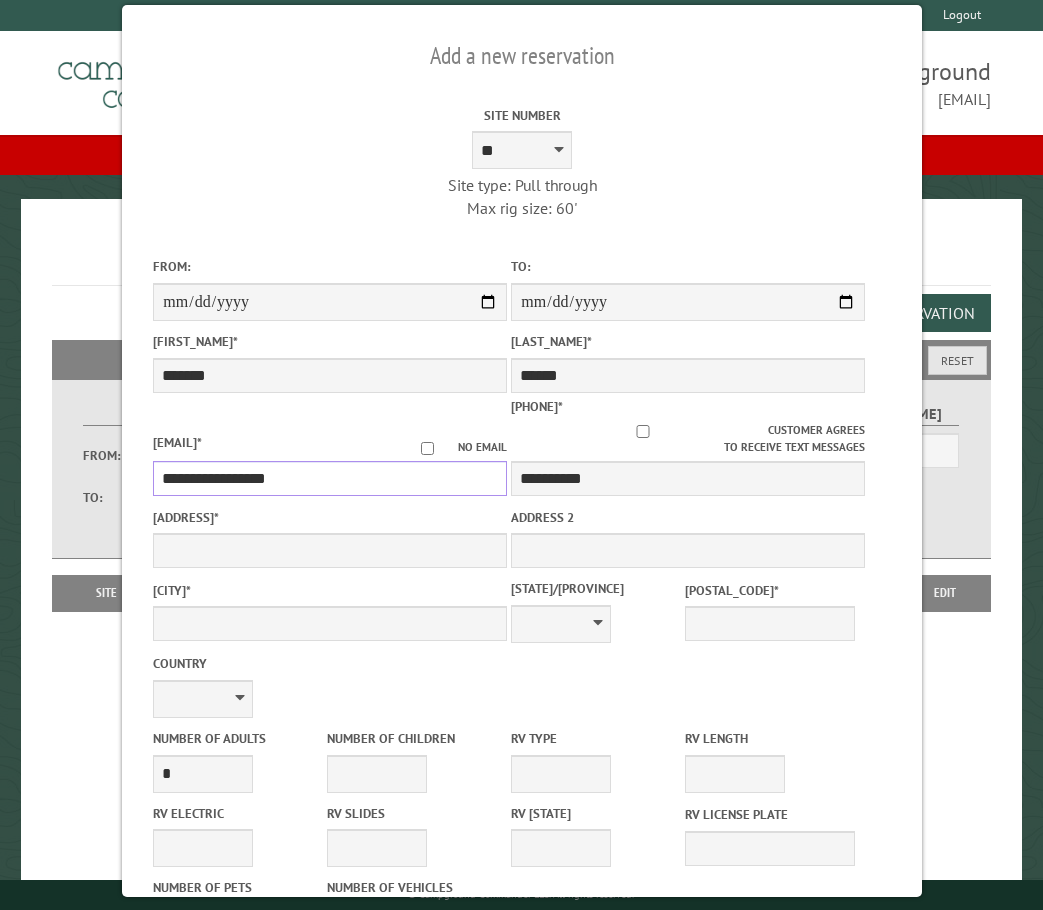 type on "**********" 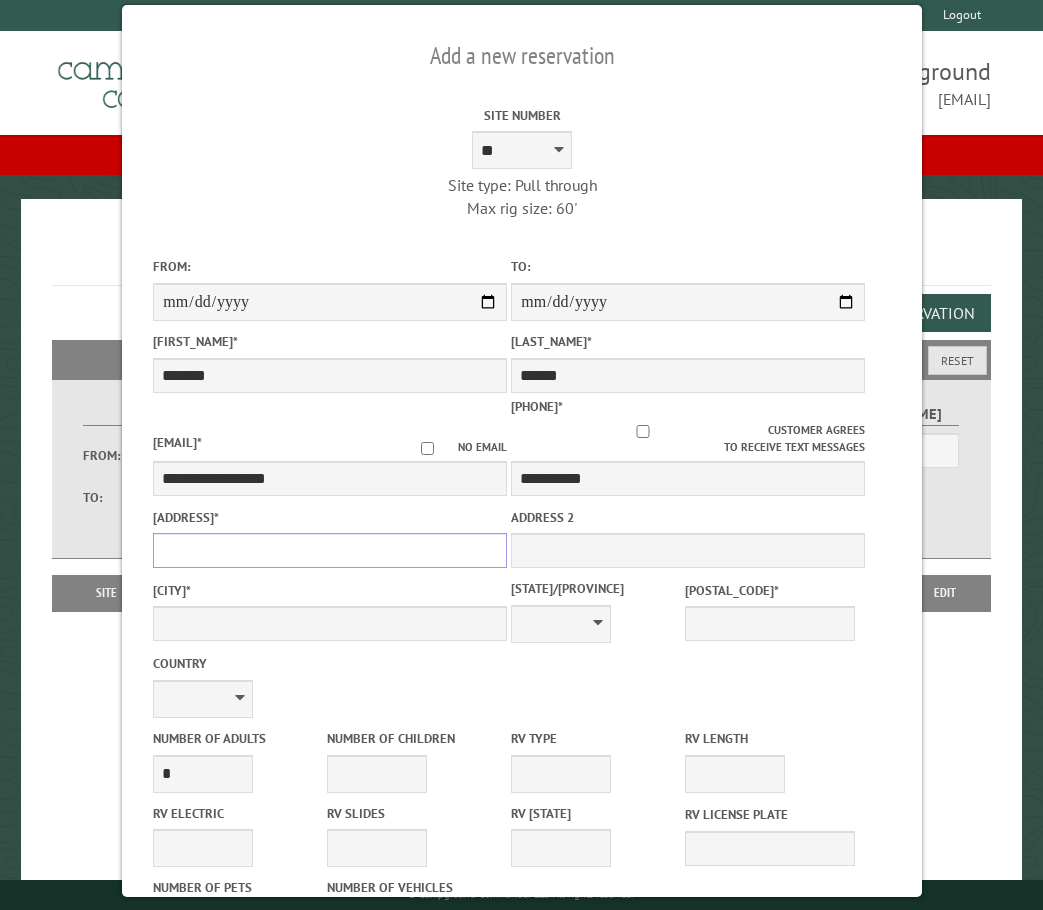 click on "Address *" at bounding box center (330, 550) 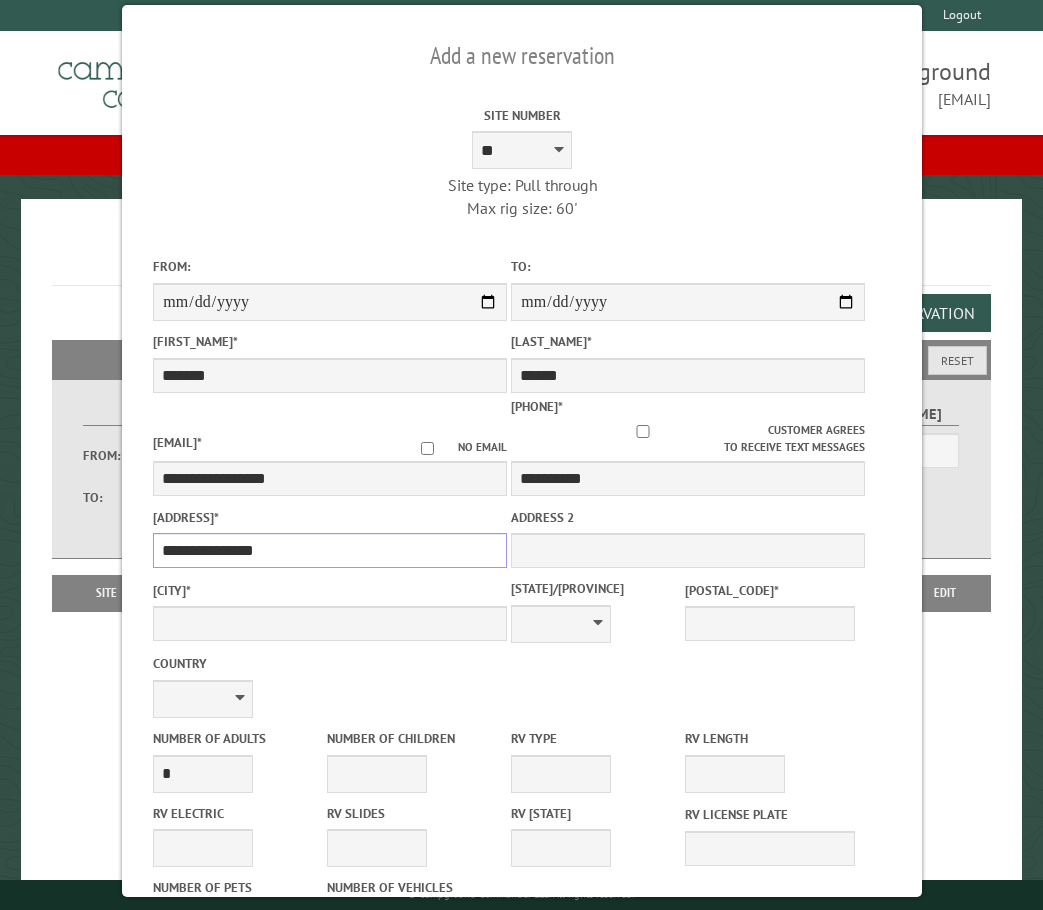 type on "**********" 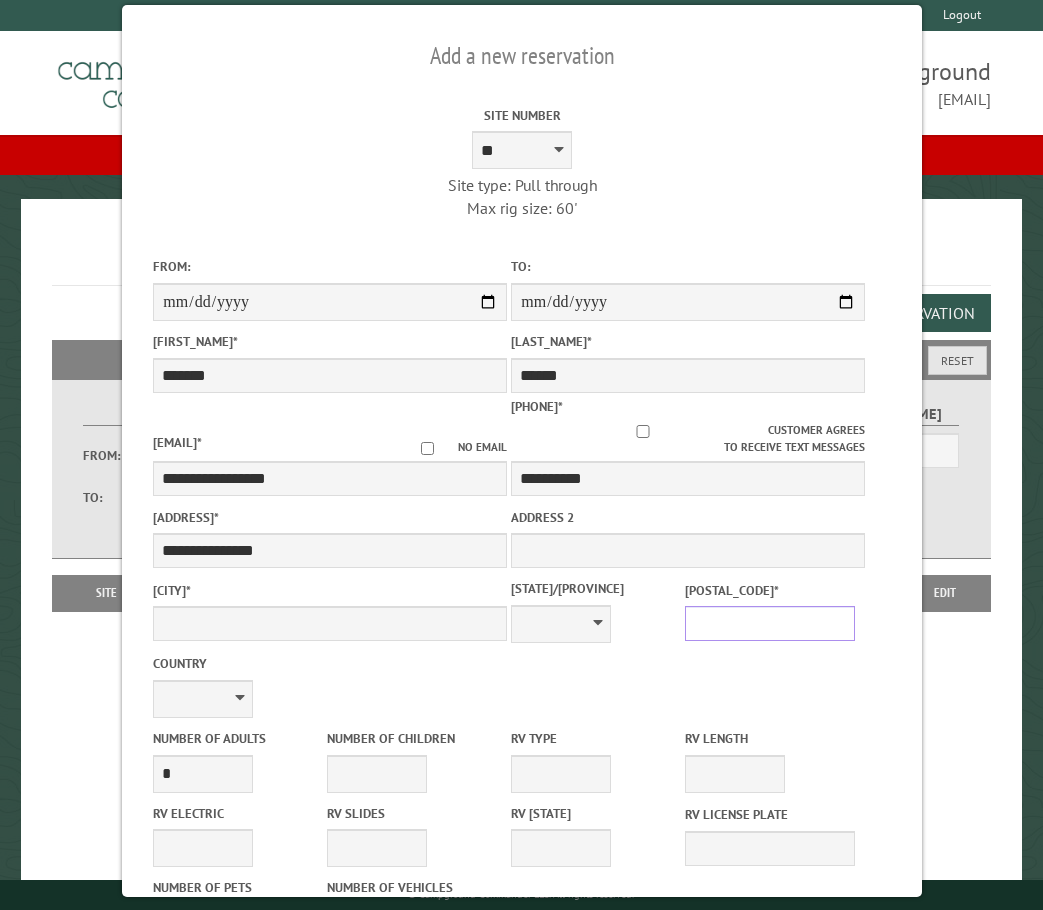 click on "Postal Code *" at bounding box center (770, 623) 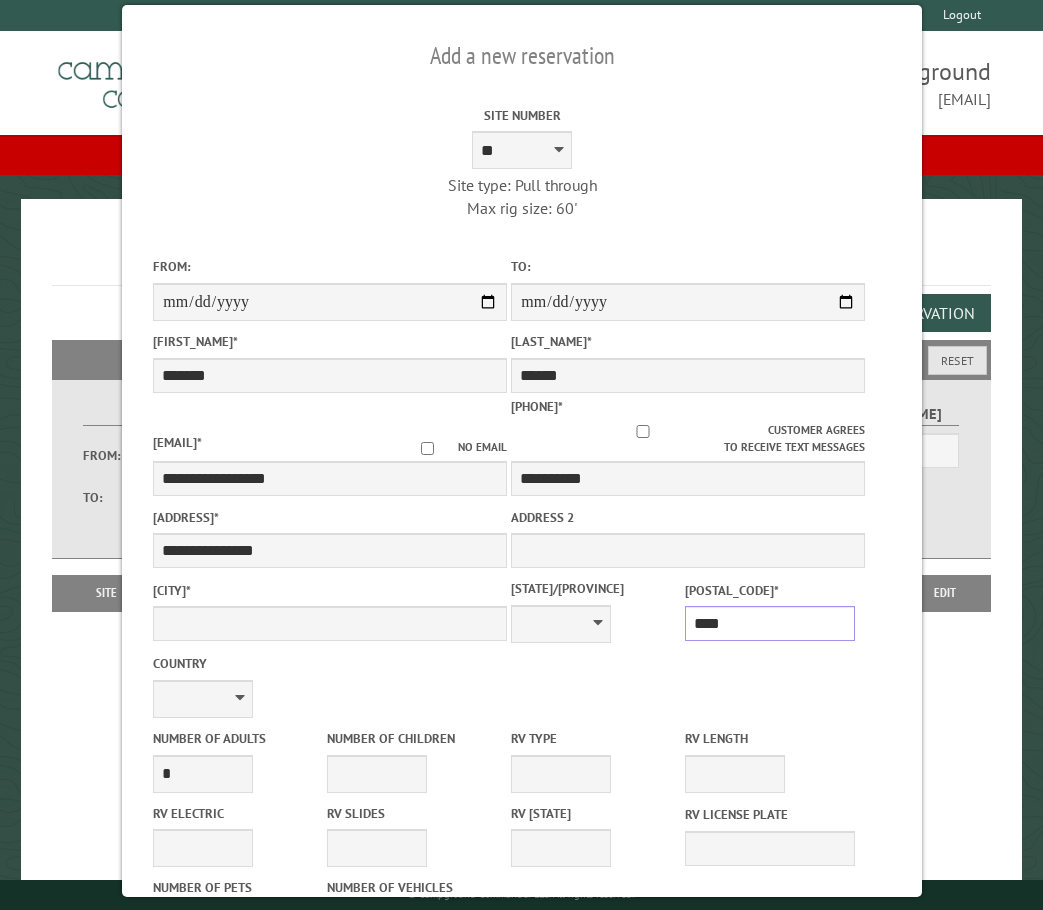 type on "*****" 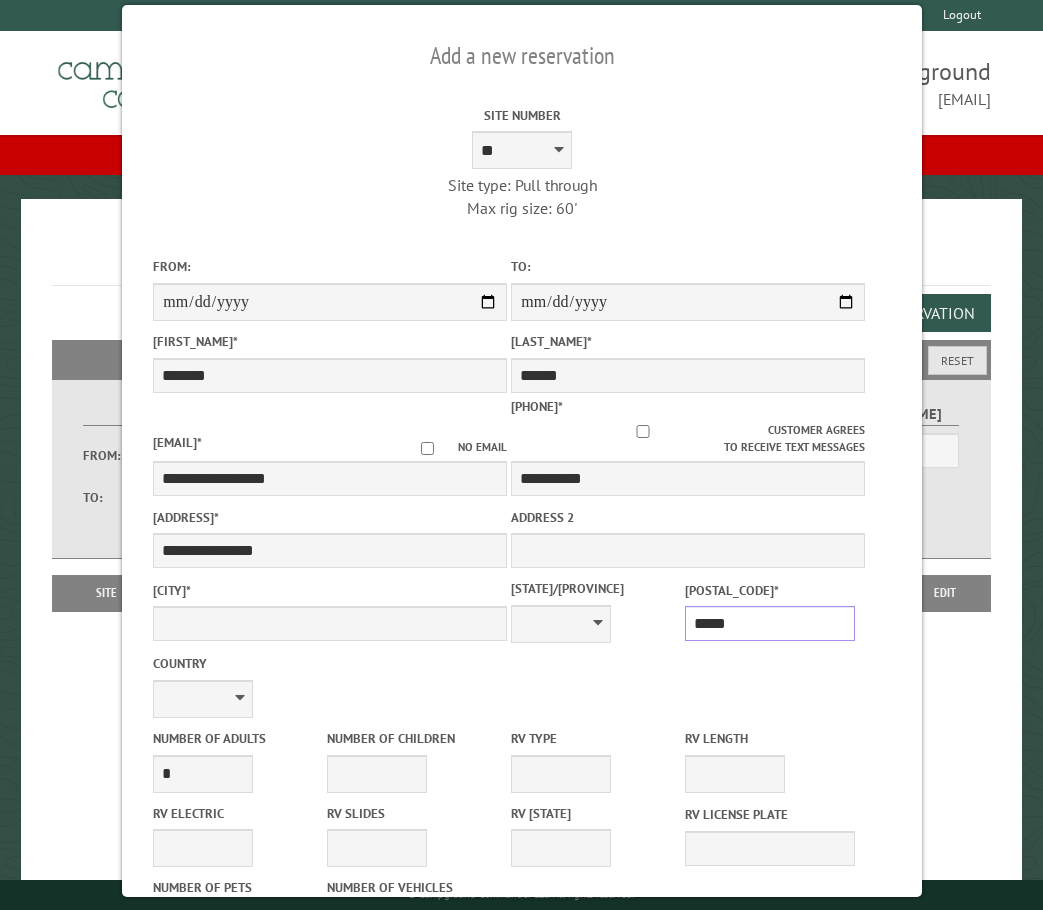type on "**********" 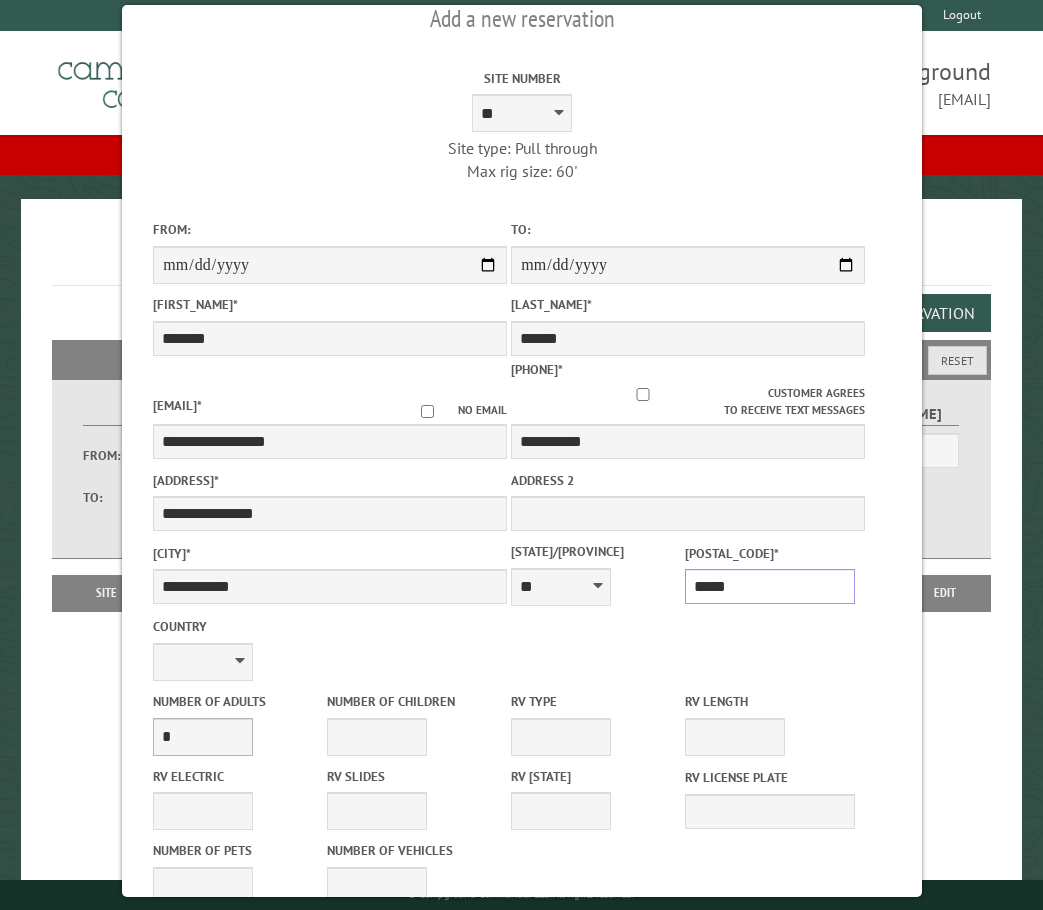 scroll, scrollTop: 100, scrollLeft: 0, axis: vertical 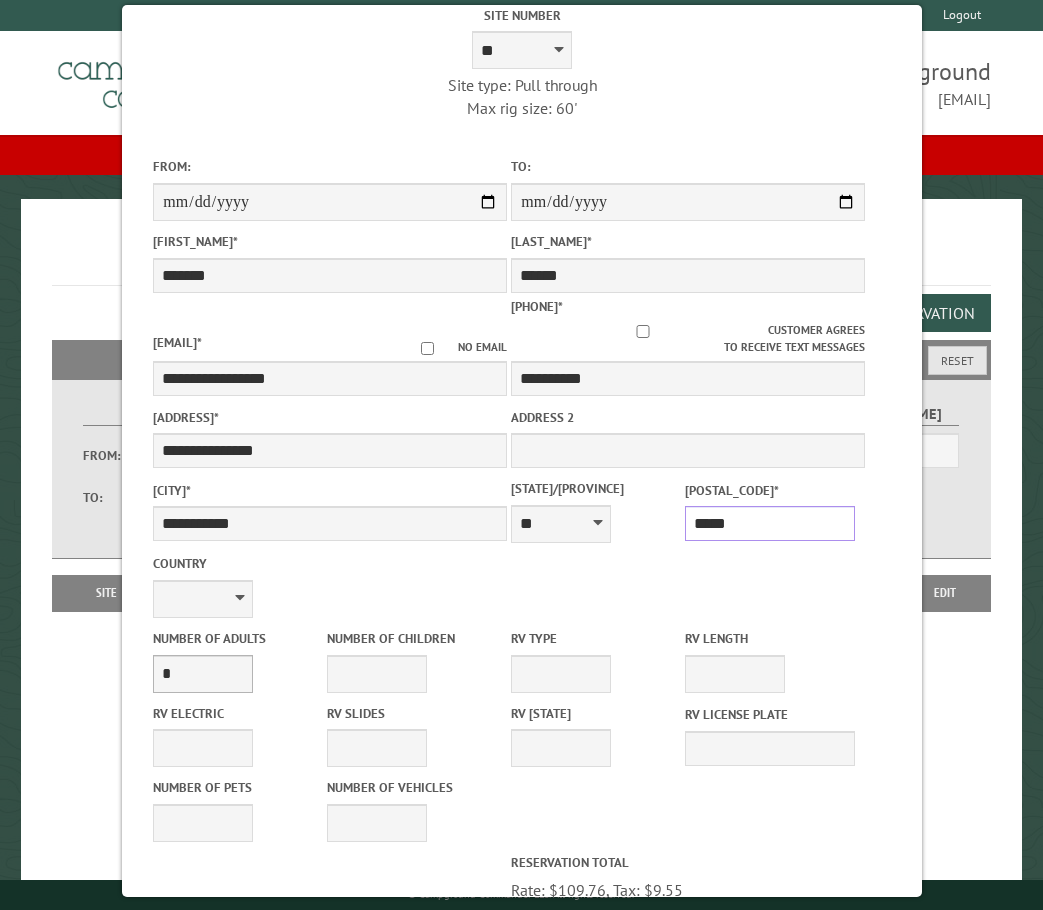 type on "*****" 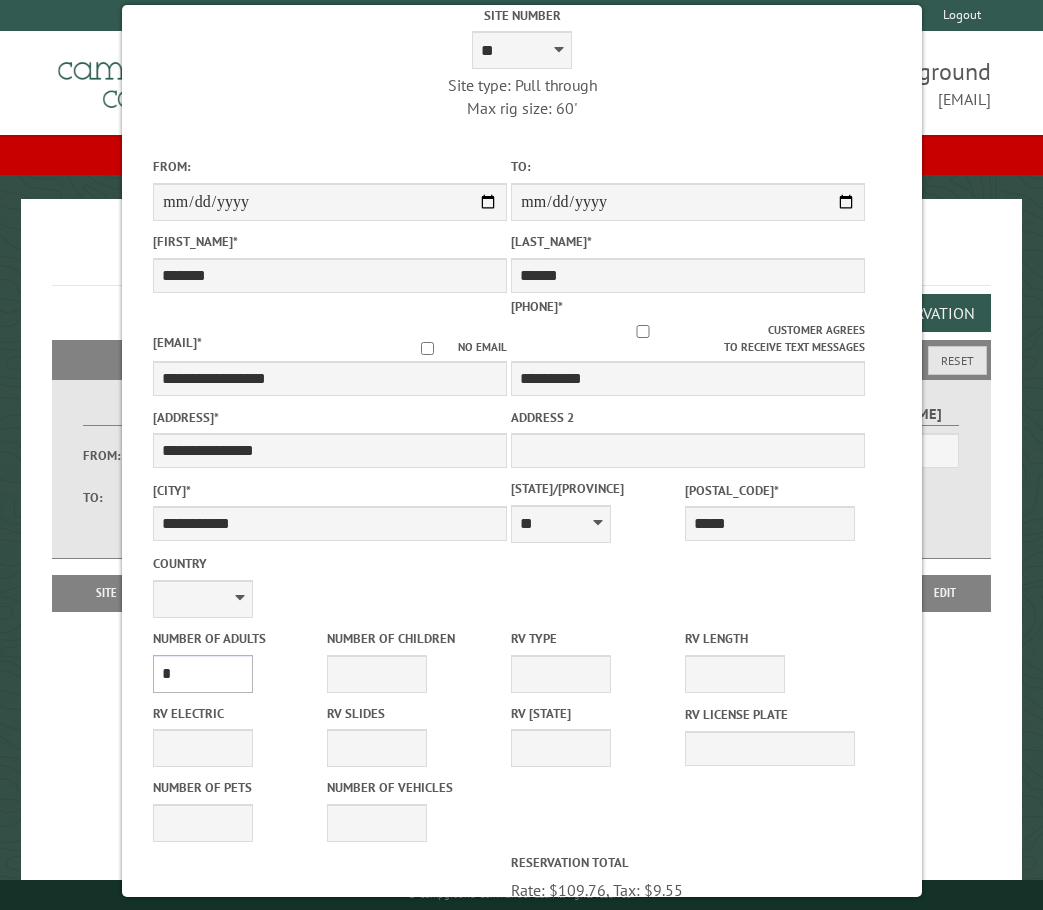 click on "* * * * * * * * * * **" at bounding box center [203, 674] 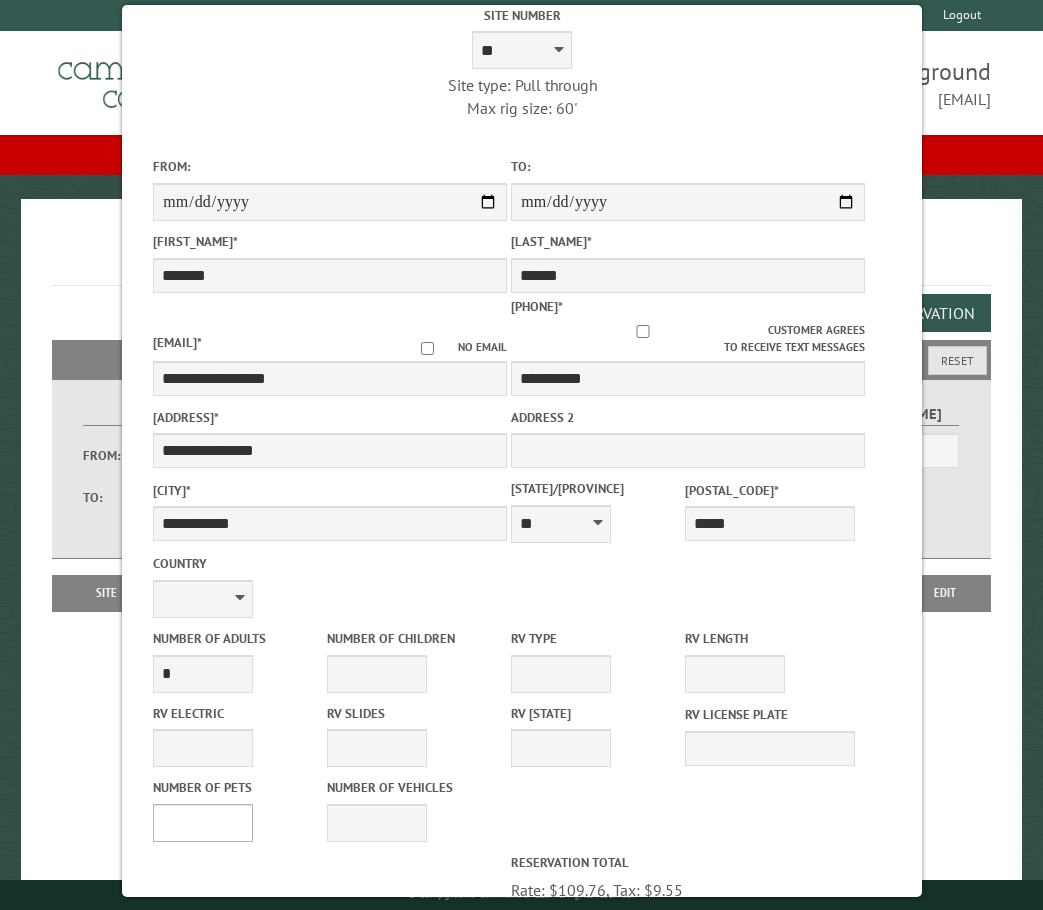 click on "* * * * * * * * * * **" at bounding box center [203, 823] 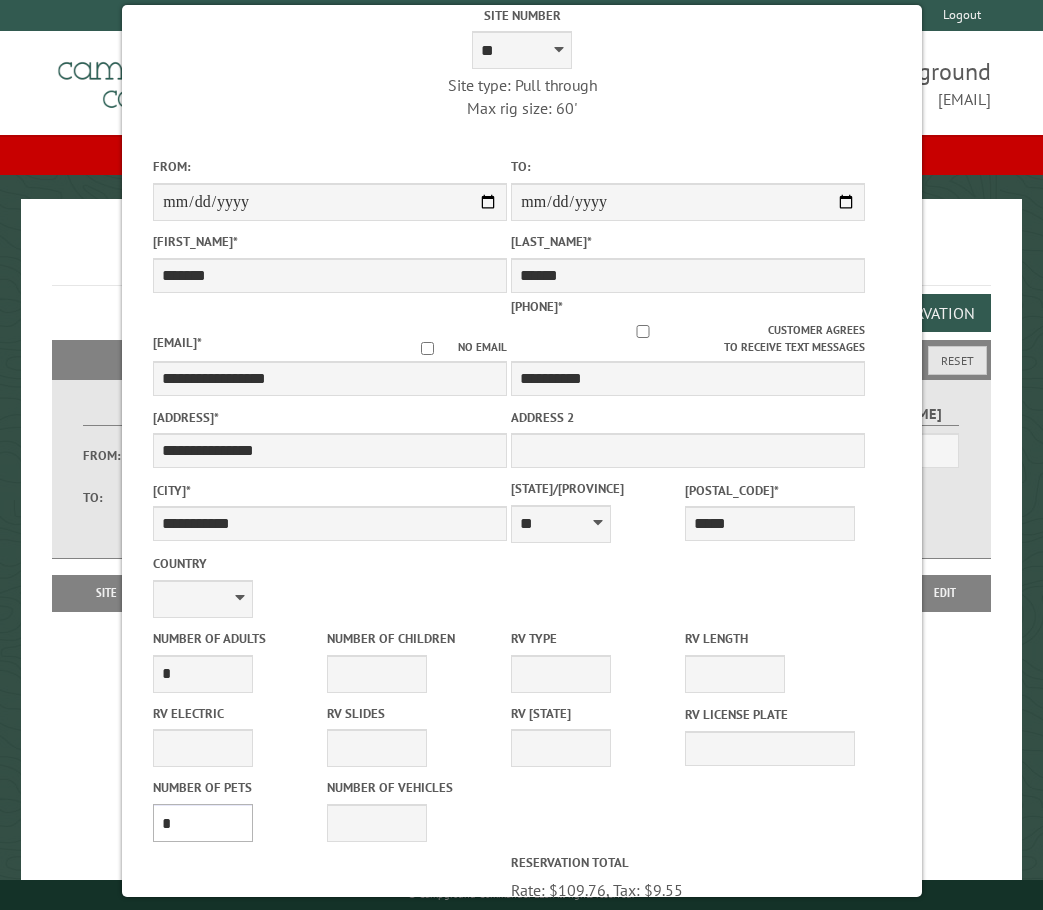 click on "* * * * * * * * * * **" at bounding box center [203, 823] 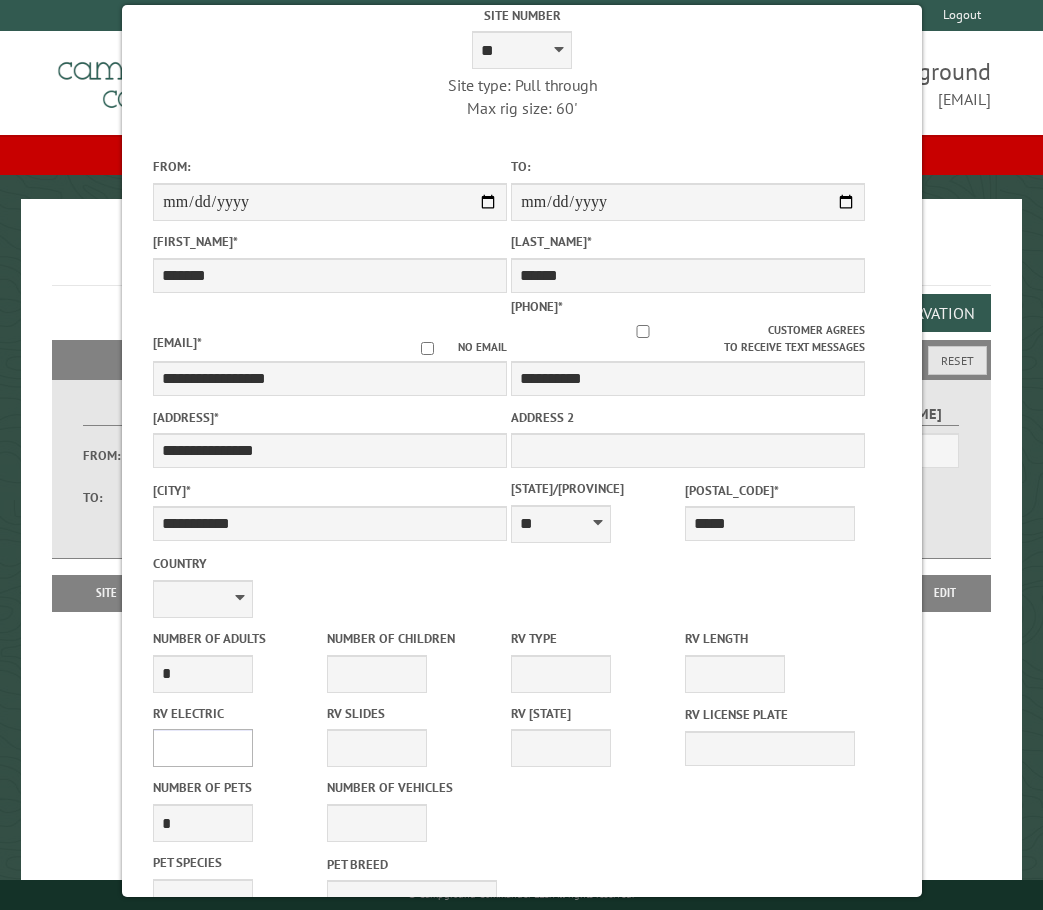 click on "**** *** *** ***" at bounding box center [203, 748] 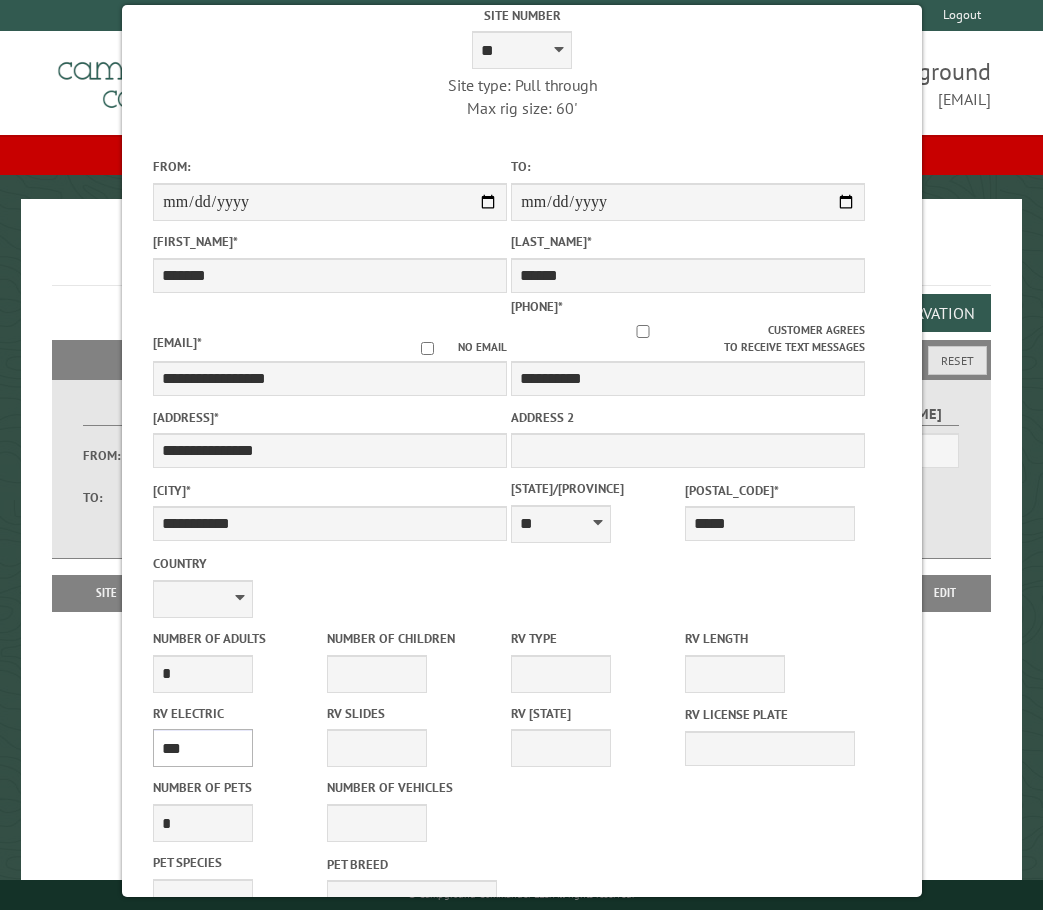 click on "**** *** *** ***" at bounding box center (203, 748) 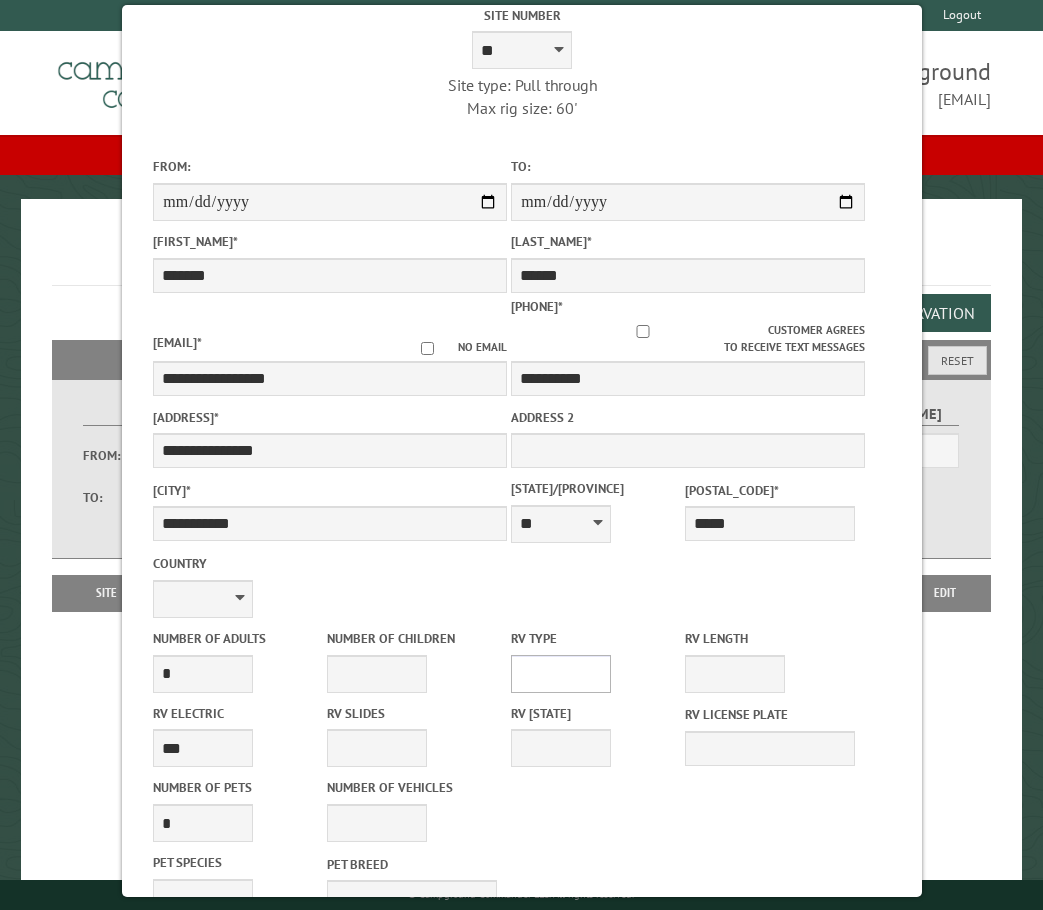 click on "**********" at bounding box center [561, 674] 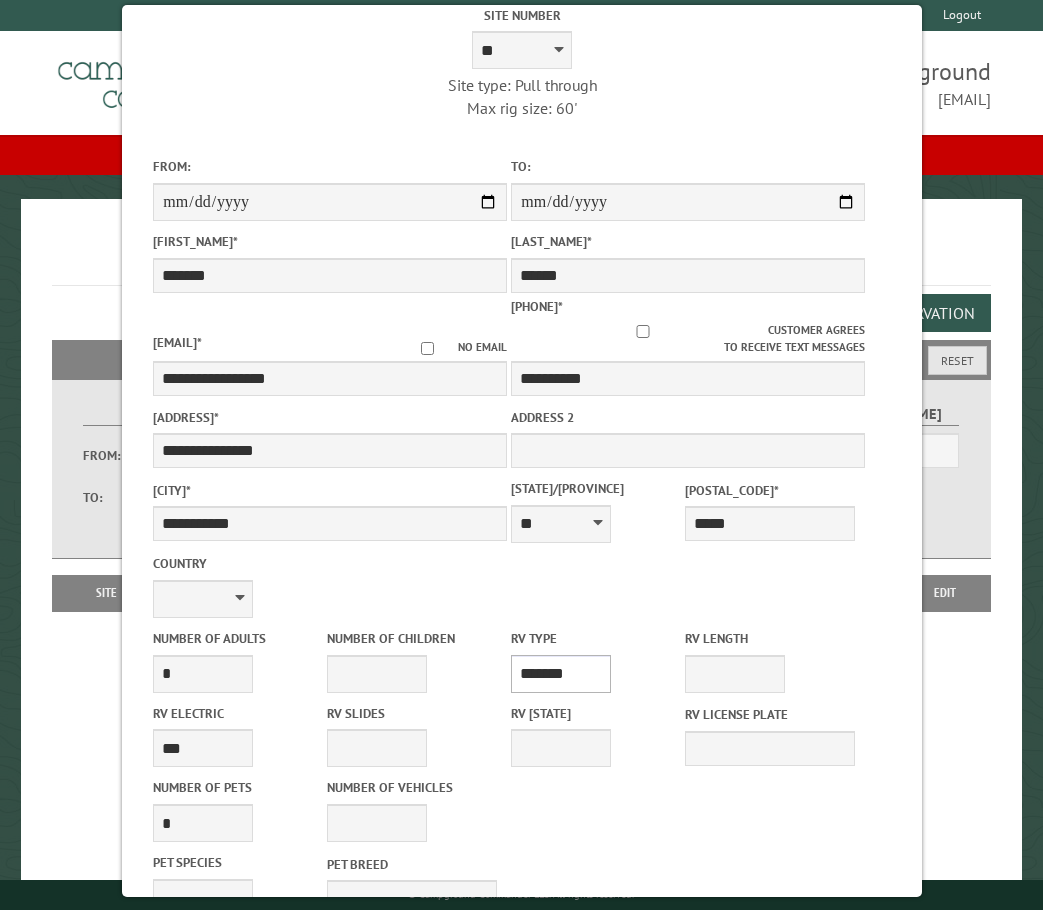 click on "**********" at bounding box center (561, 674) 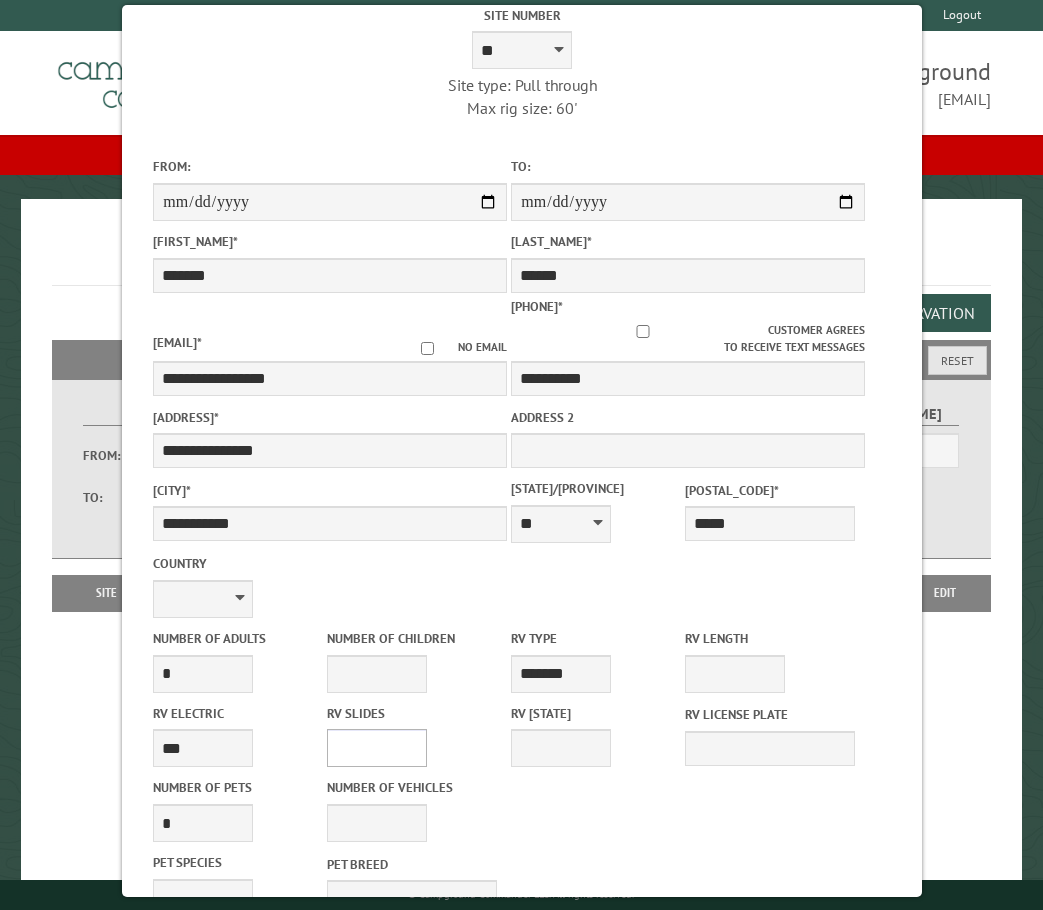 click on "* * * * * * * * * * **" at bounding box center (377, 748) 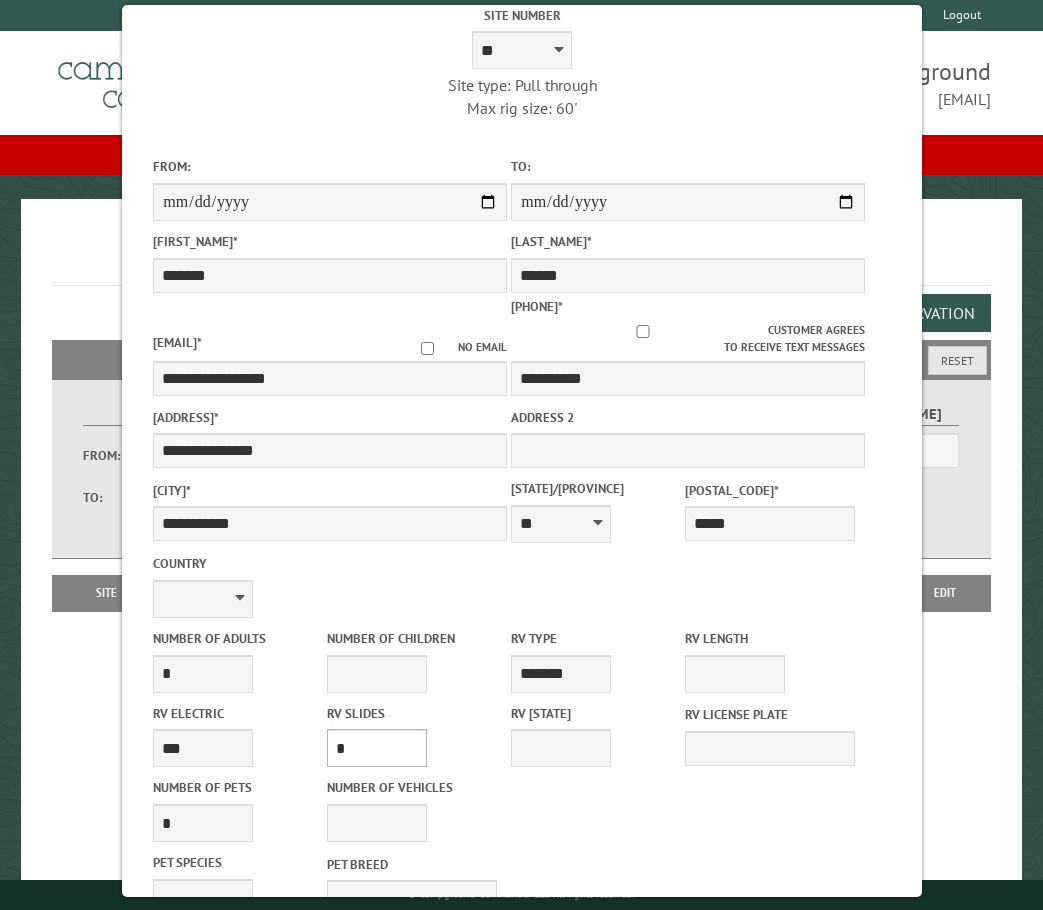 click on "* * * * * * * * * * **" at bounding box center [377, 748] 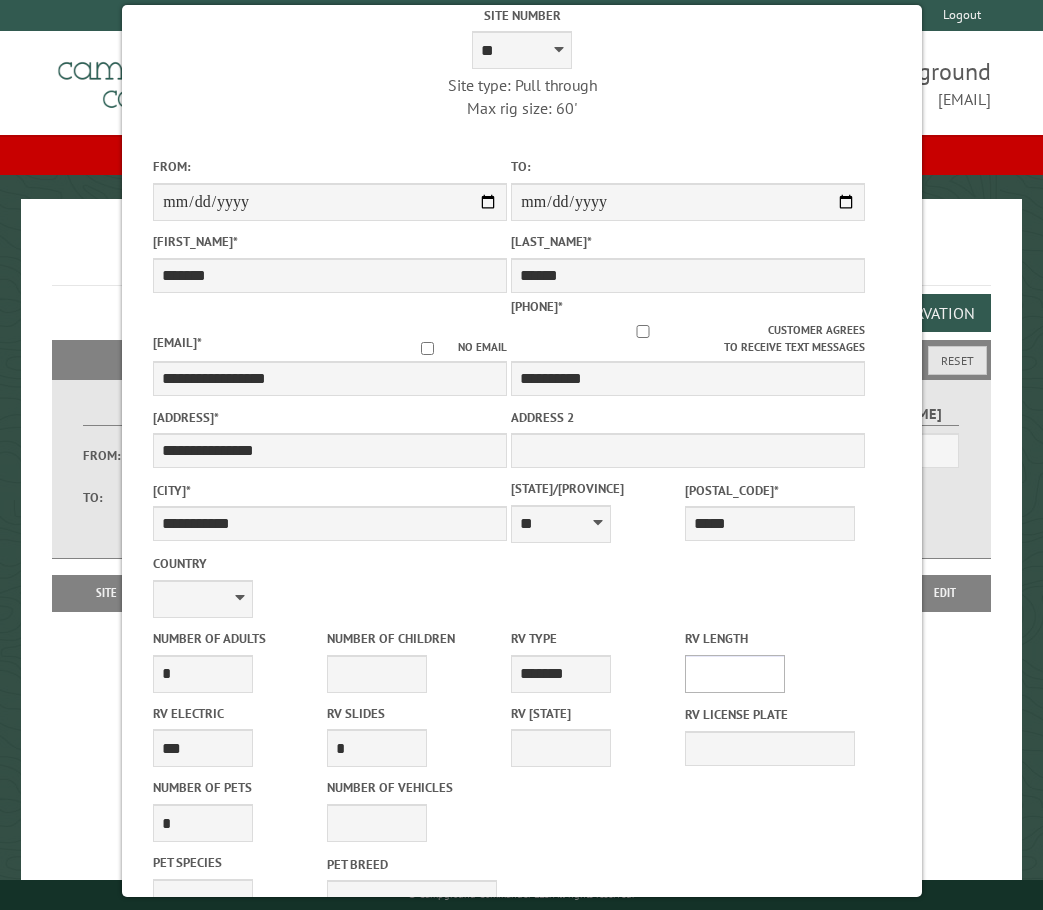 click on "* ** ** ** ** ** ** ** ** ** ** **" at bounding box center [735, 674] 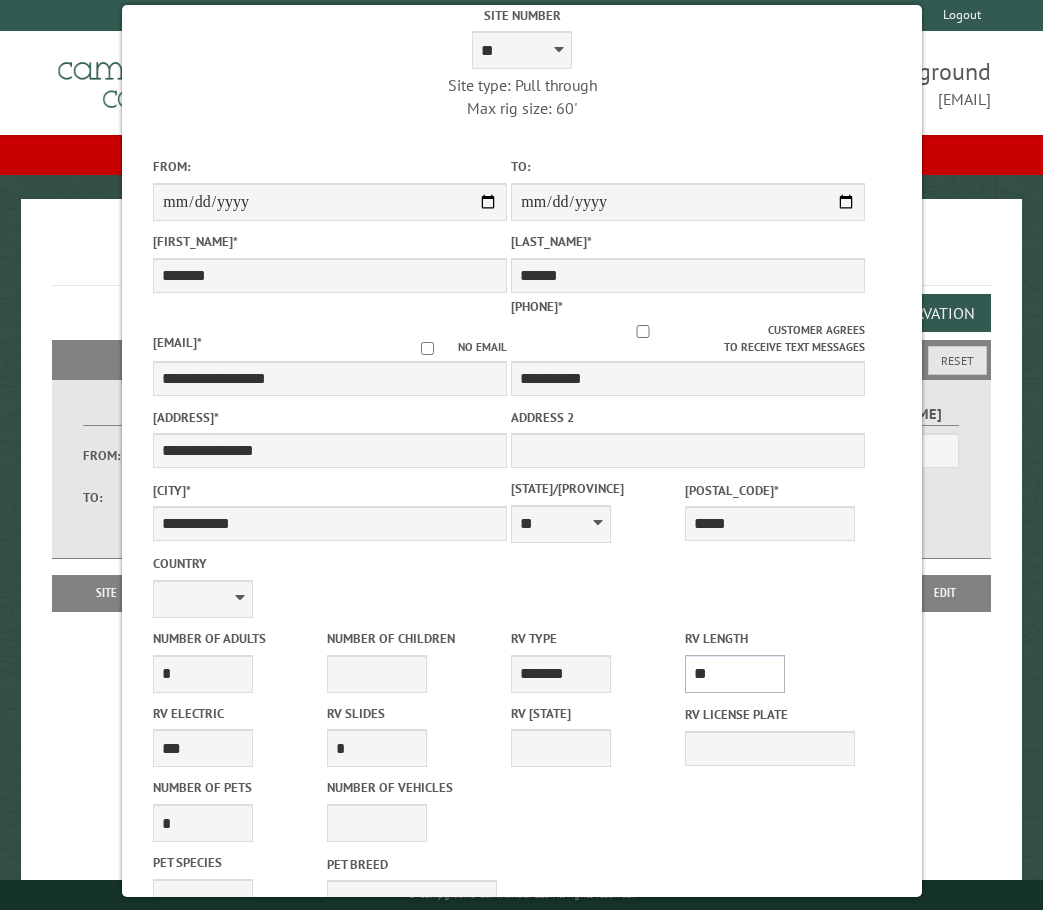 click on "* ** ** ** ** ** ** ** ** ** ** **" at bounding box center [735, 674] 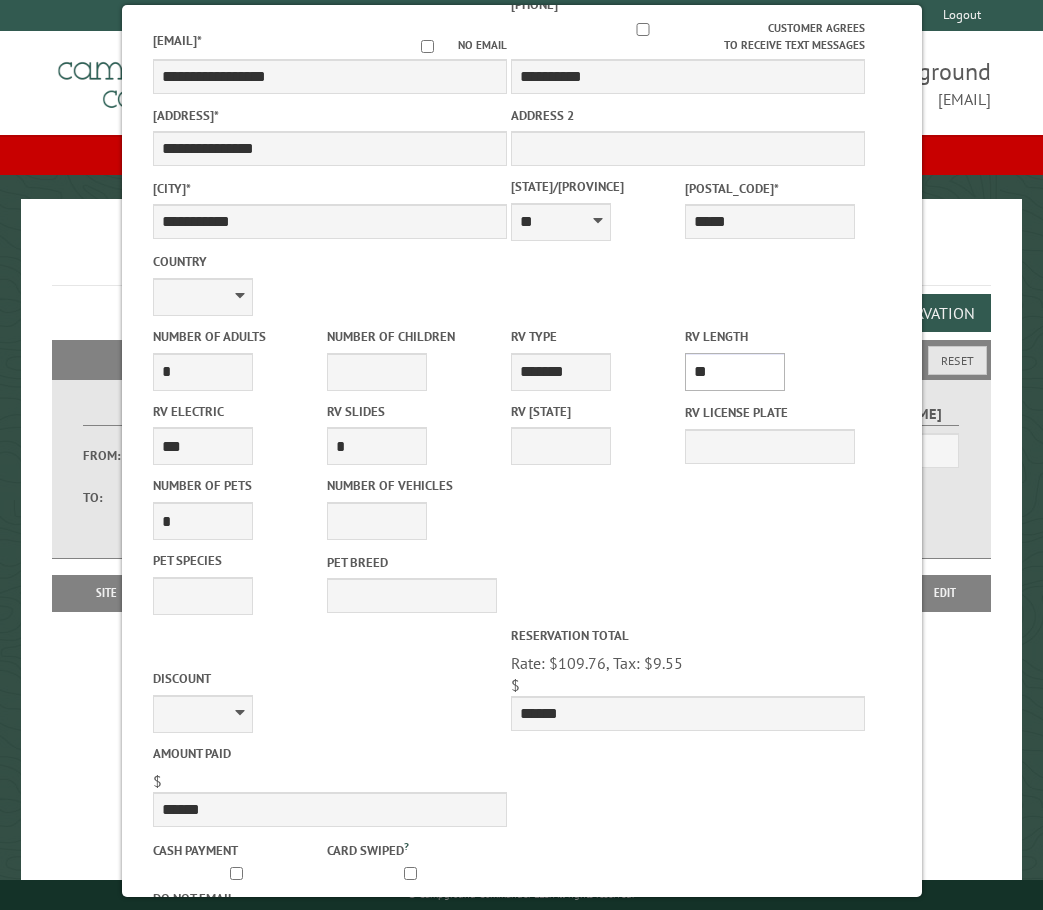 scroll, scrollTop: 495, scrollLeft: 0, axis: vertical 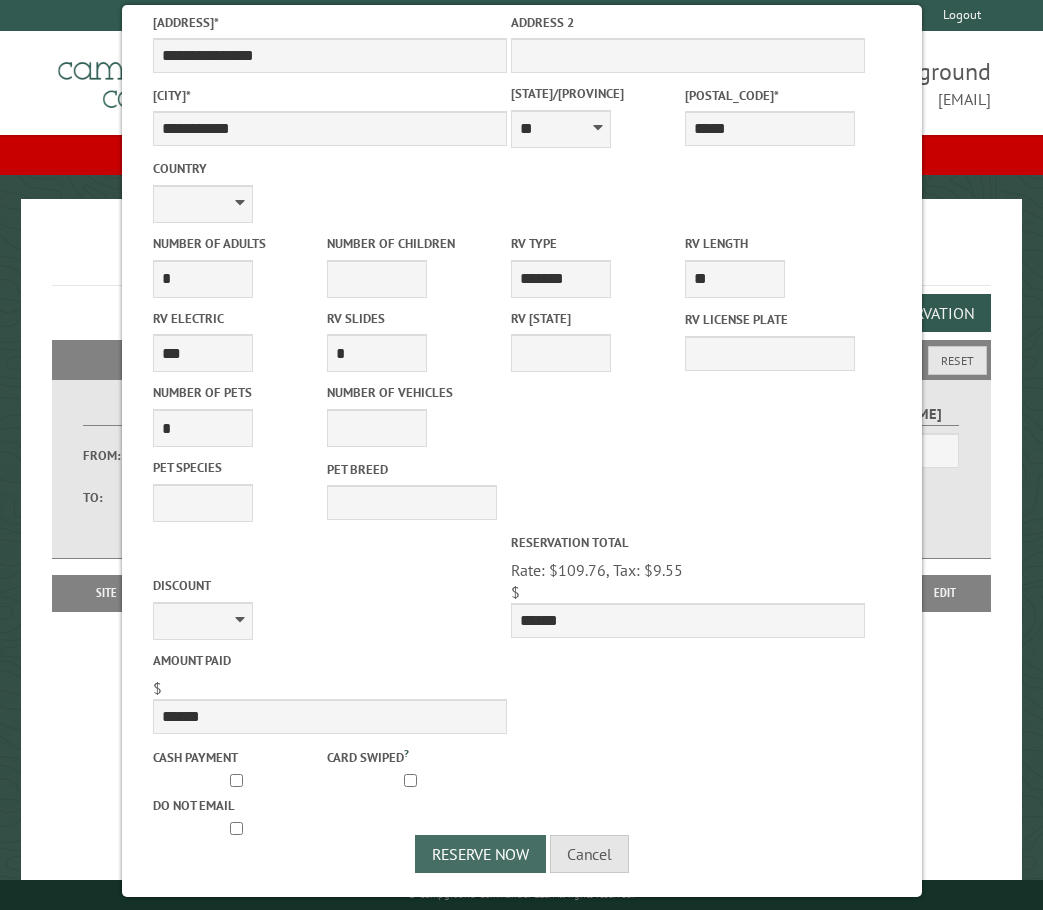 click on "Reserve Now" at bounding box center (480, 854) 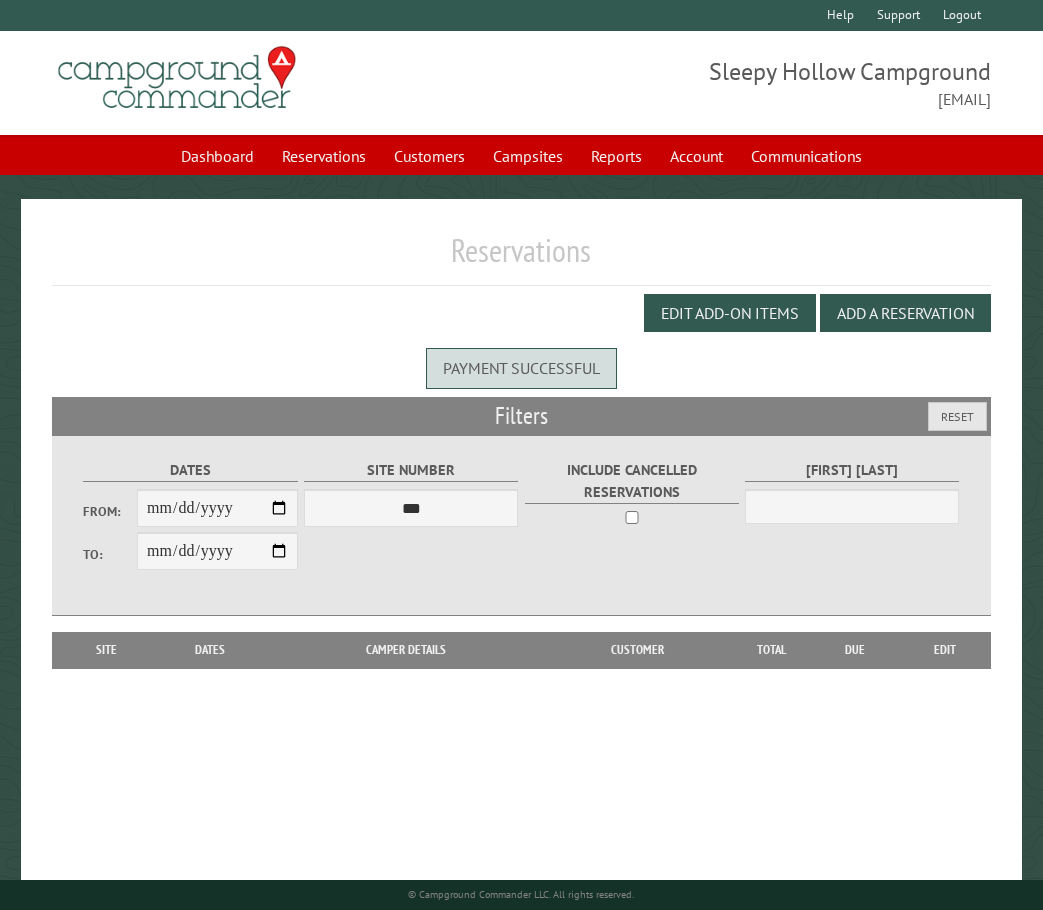 scroll, scrollTop: 0, scrollLeft: 0, axis: both 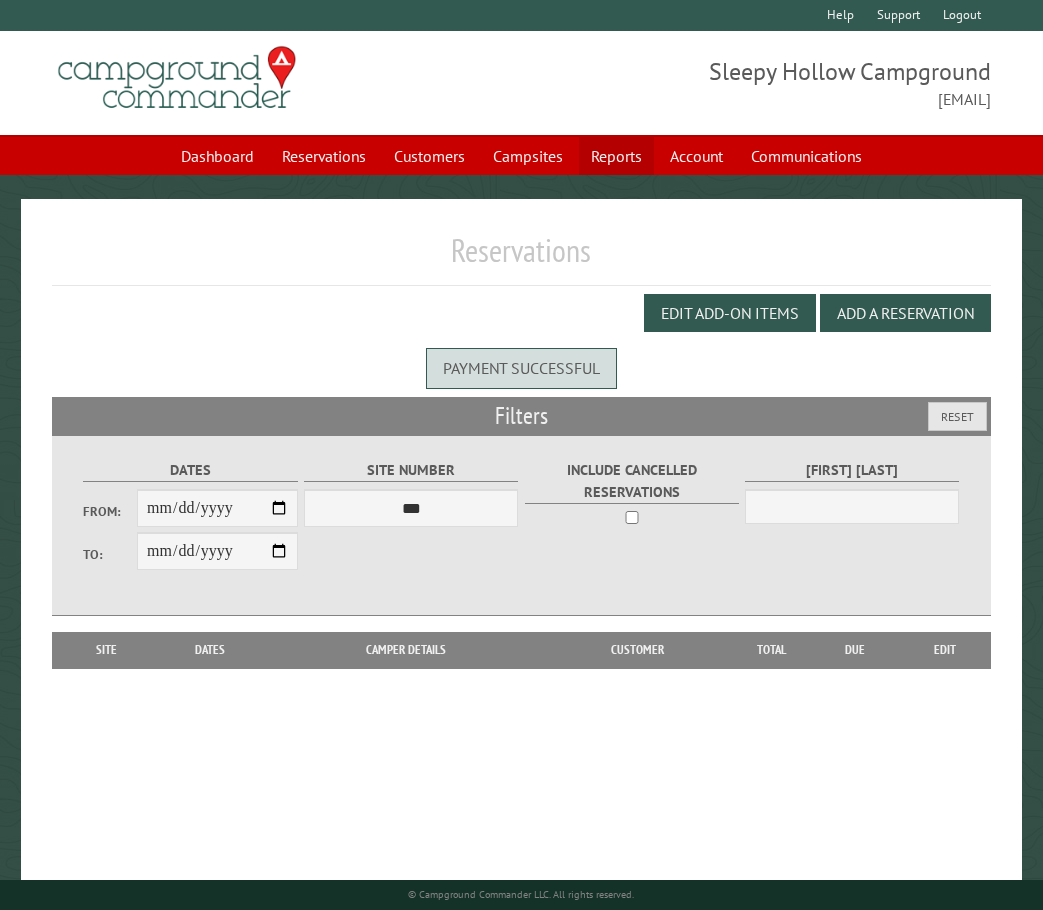 click on "Reports" at bounding box center (616, 156) 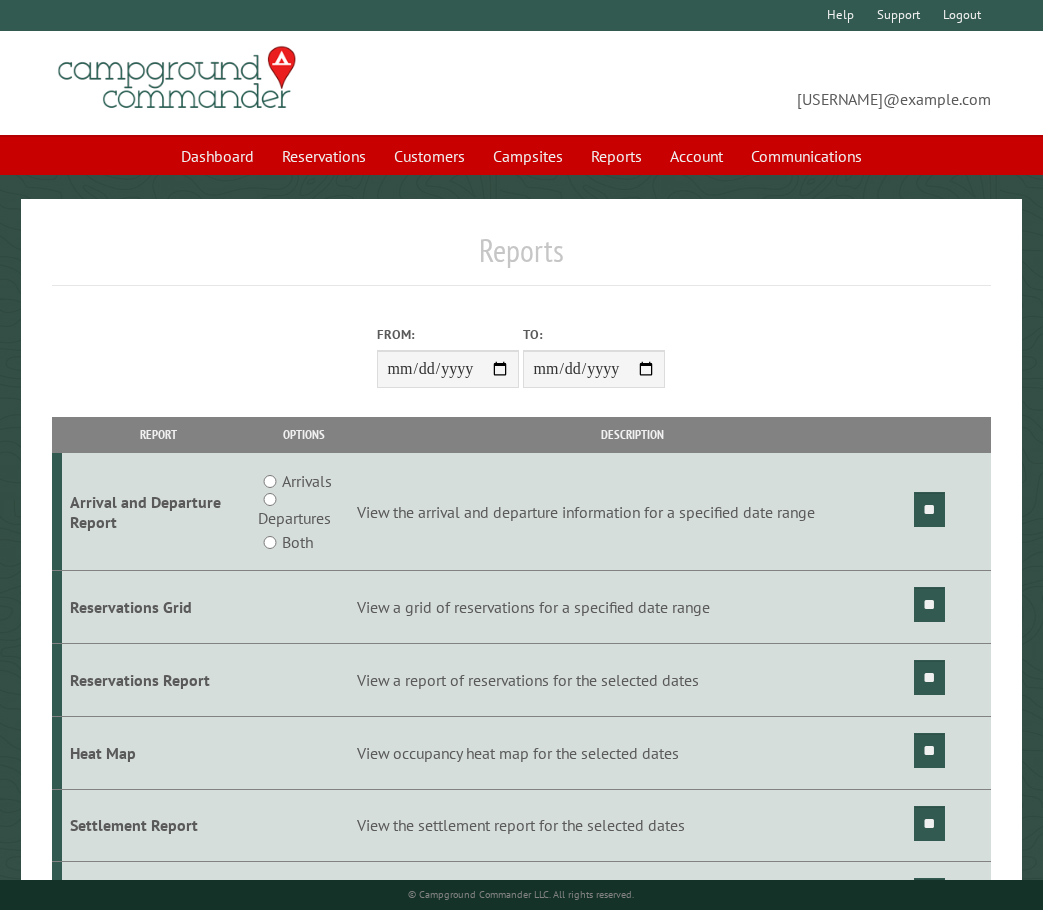 scroll, scrollTop: 0, scrollLeft: 0, axis: both 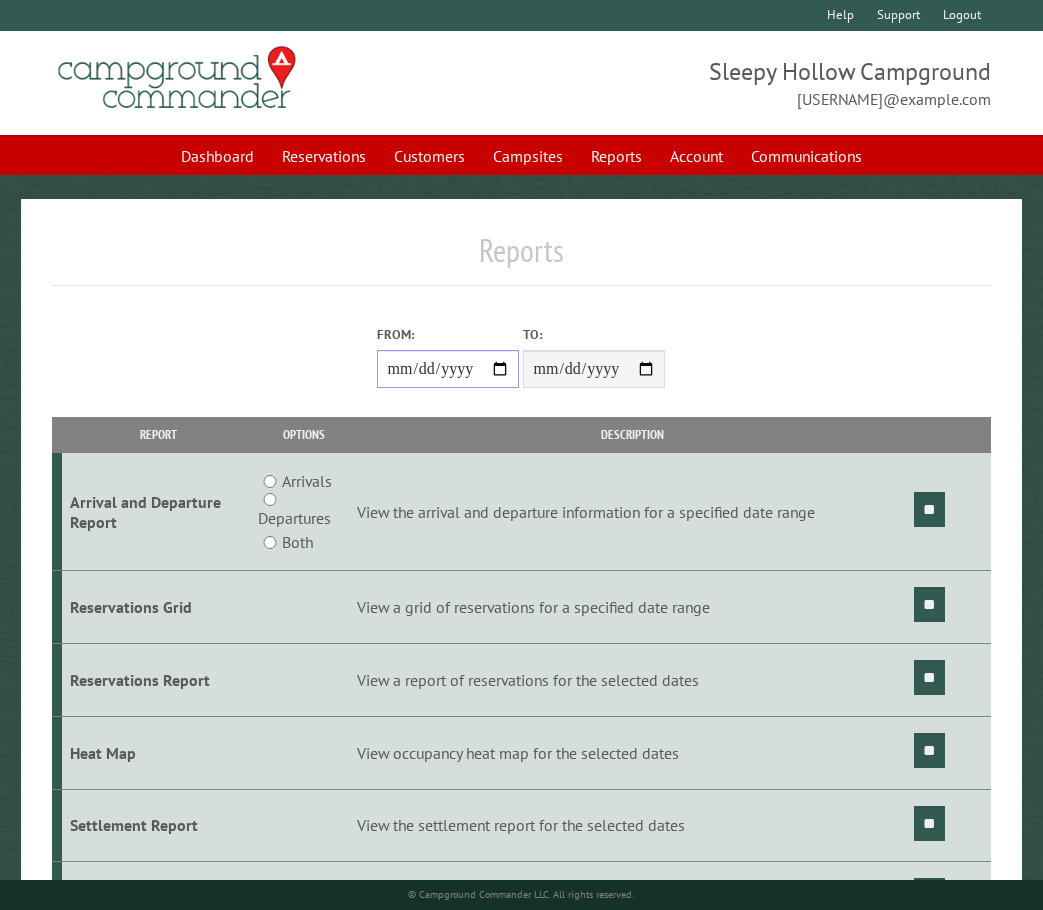 click on "From:" at bounding box center (448, 369) 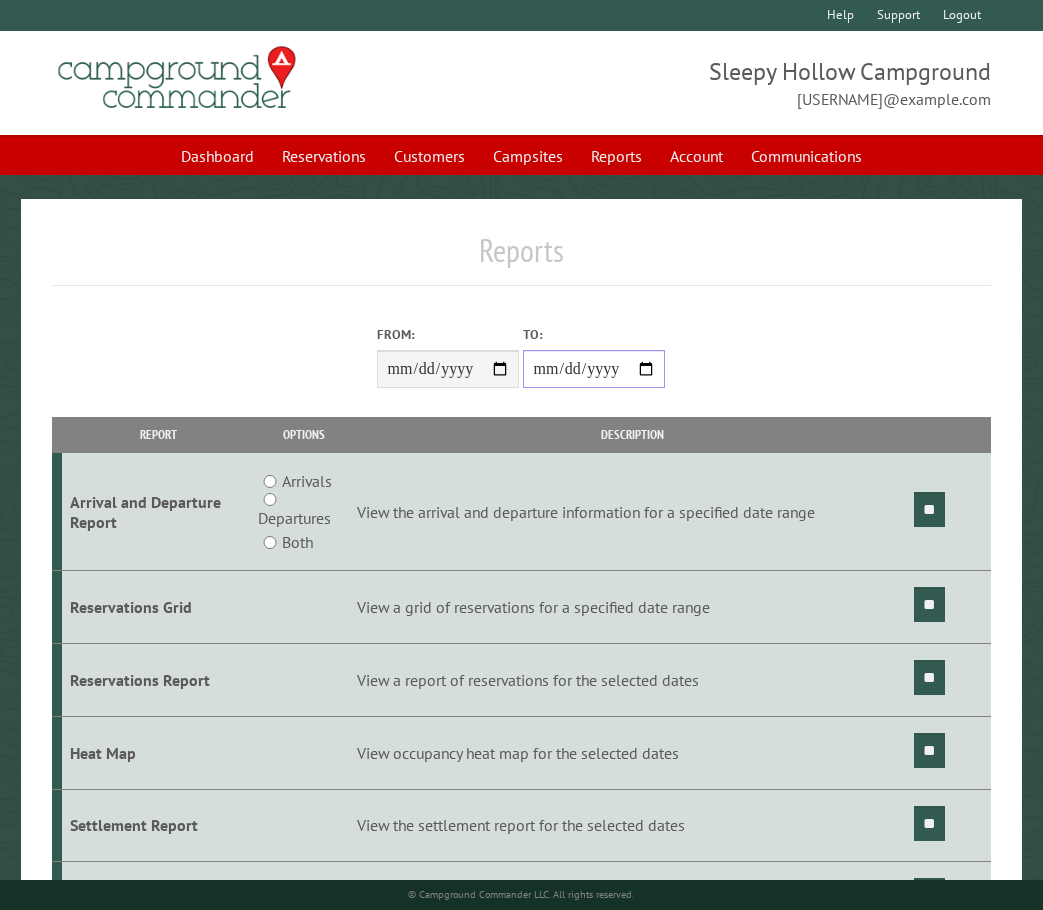 click on "**********" at bounding box center (594, 369) 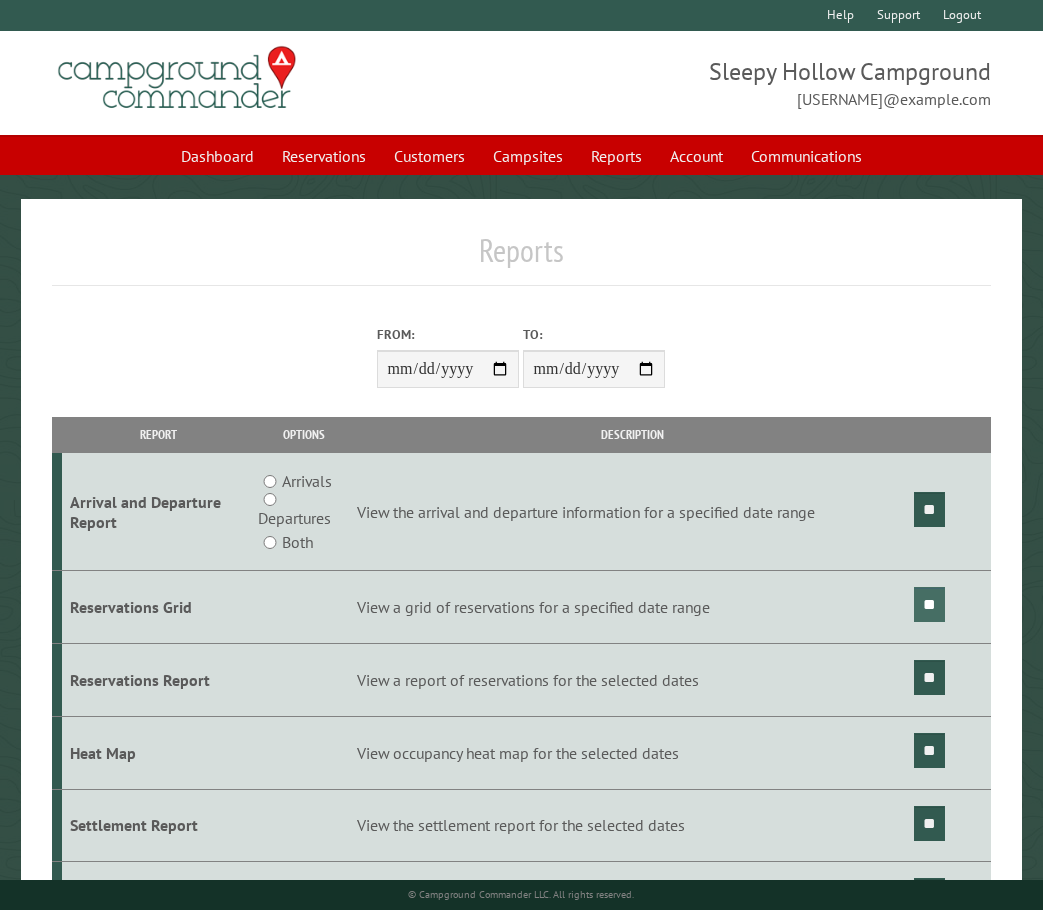 click on "**" at bounding box center [929, 604] 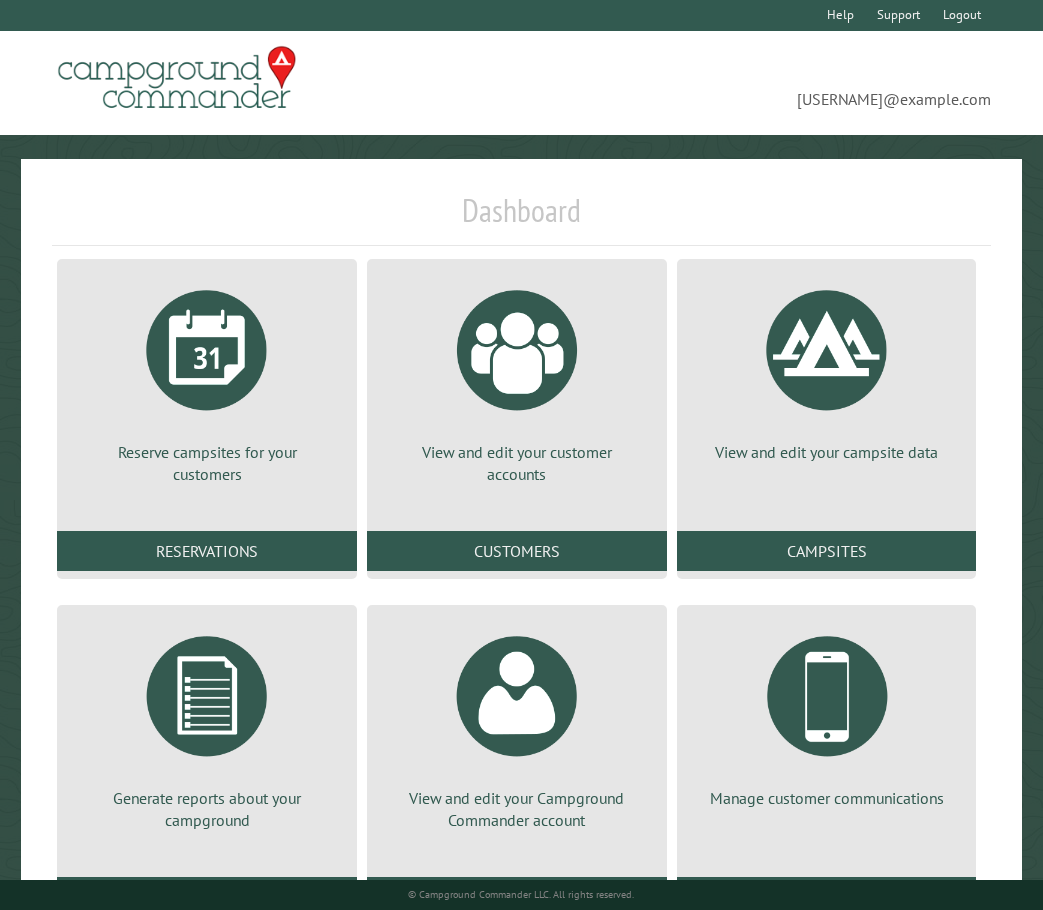scroll, scrollTop: 0, scrollLeft: 0, axis: both 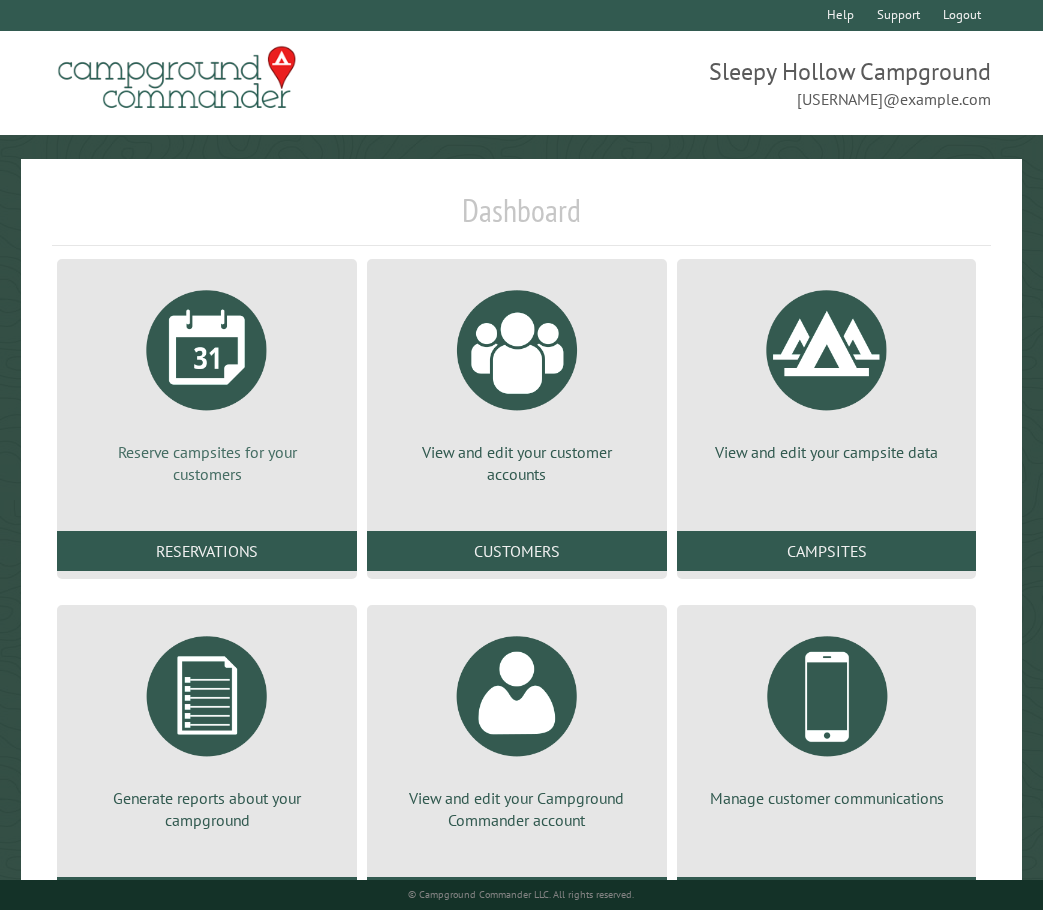 click at bounding box center [207, 350] 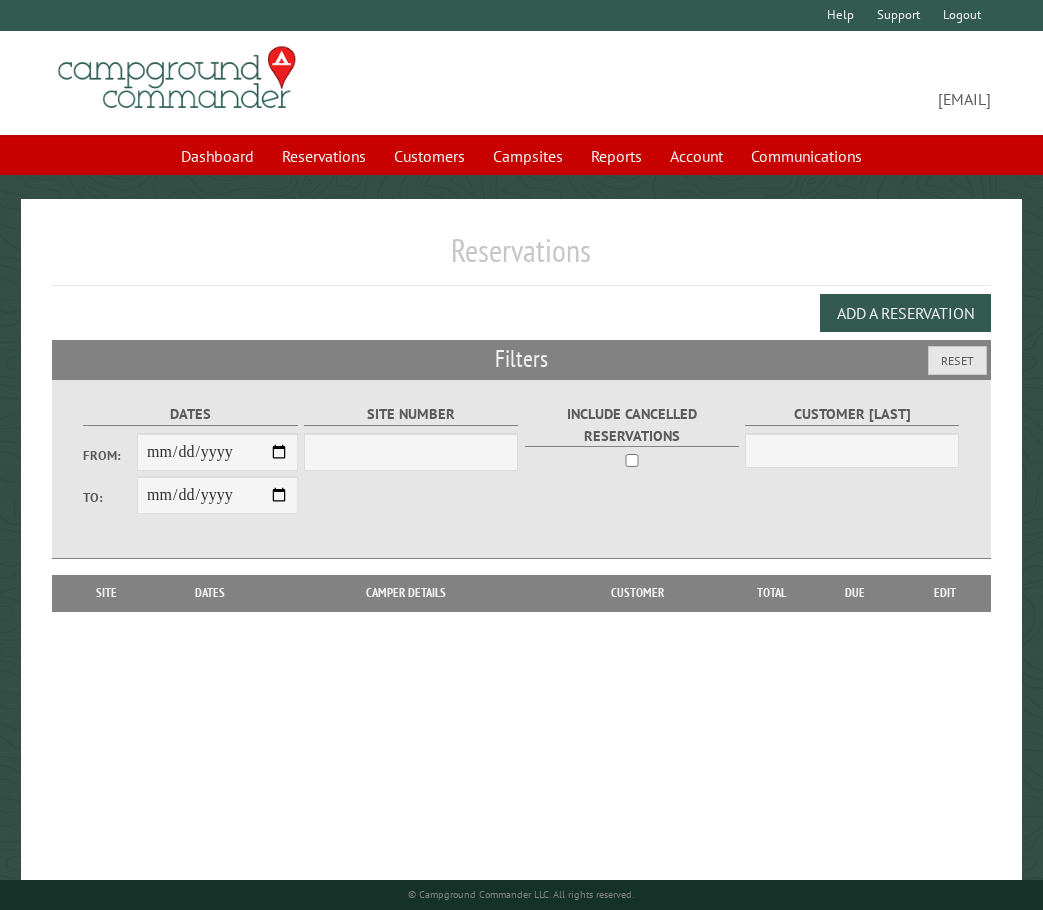 scroll, scrollTop: 0, scrollLeft: 0, axis: both 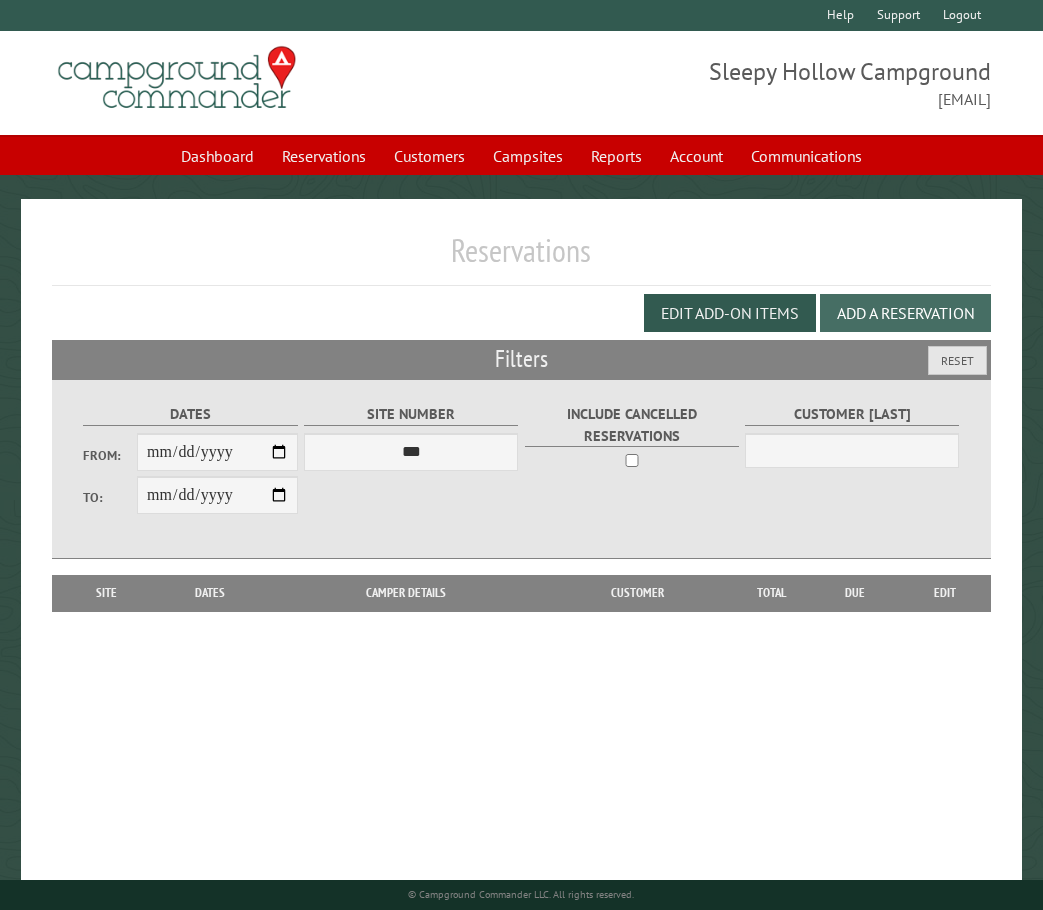 click on "Add a Reservation" at bounding box center [905, 313] 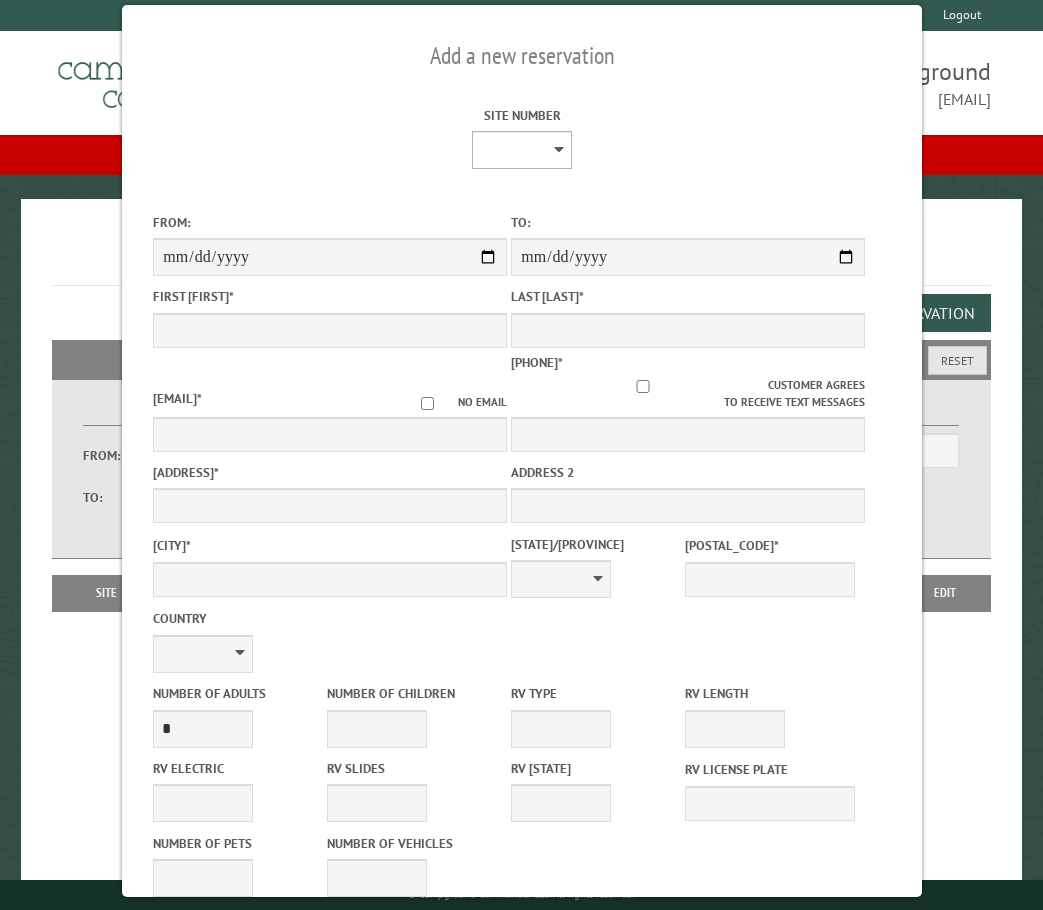 click on "* * * * * * * * * ** *** *** ** ** ** ** ** ** ** ** ** ** *** *** ** ** ** ** ** ** ** ** ** ** *** *** ** ** ** ** ** ** ** ** *** *** ** ** ** ** ** ** *** *** ** ** ** ** ** *** ** ** ** ** ** ** ** ** ** ** ** ** ** ** ** ** ** ** ** ** ** ** ** ** **" at bounding box center [522, 150] 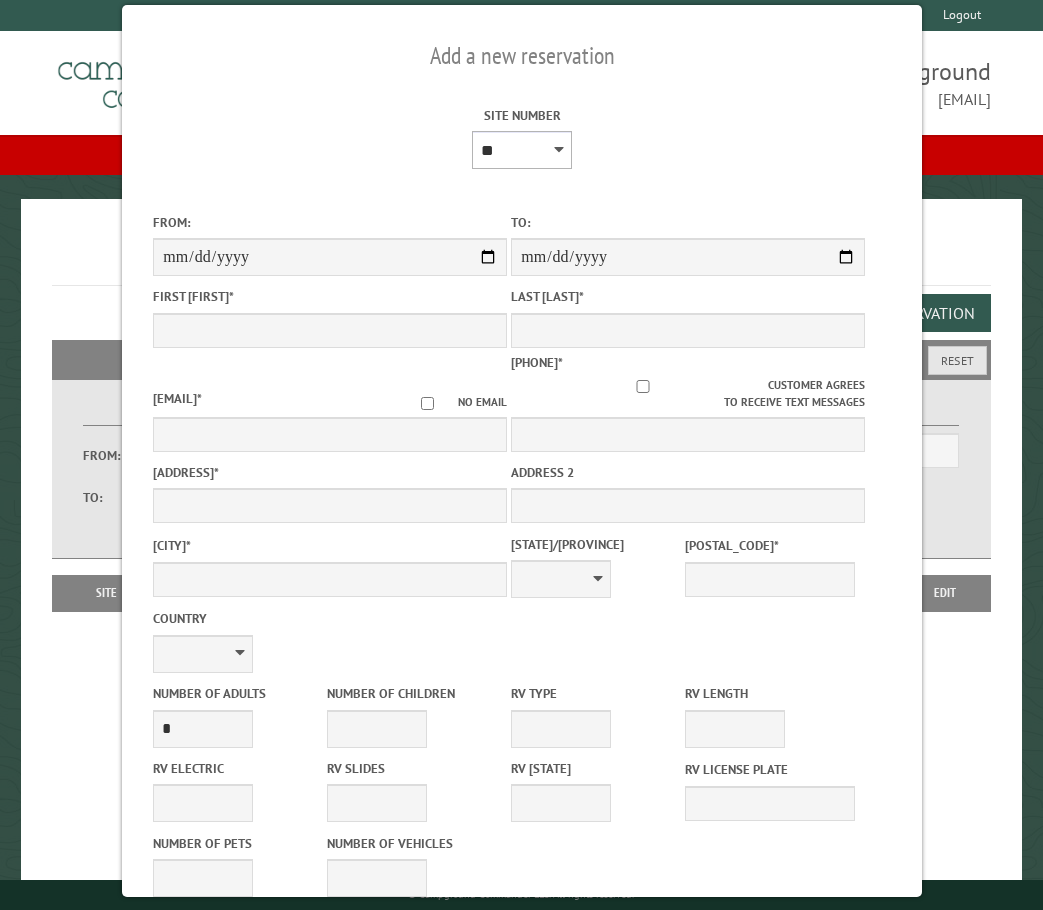 click on "* * * * * * * * * ** *** *** ** ** ** ** ** ** ** ** ** ** *** *** ** ** ** ** ** ** ** ** ** ** *** *** ** ** ** ** ** ** ** ** *** *** ** ** ** ** ** ** *** *** ** ** ** ** ** *** ** ** ** ** ** ** ** ** ** ** ** ** ** ** ** ** ** ** ** ** ** ** ** ** **" at bounding box center [522, 150] 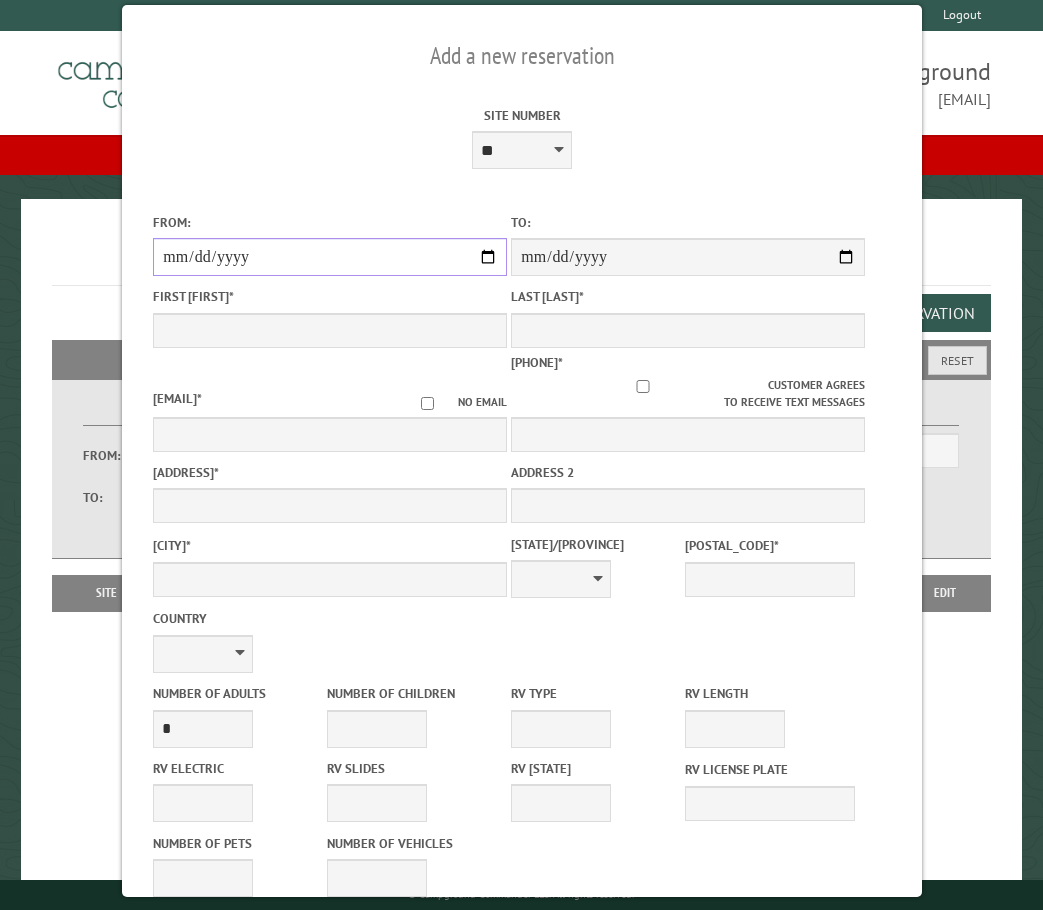drag, startPoint x: 484, startPoint y: 261, endPoint x: 472, endPoint y: 257, distance: 12.649111 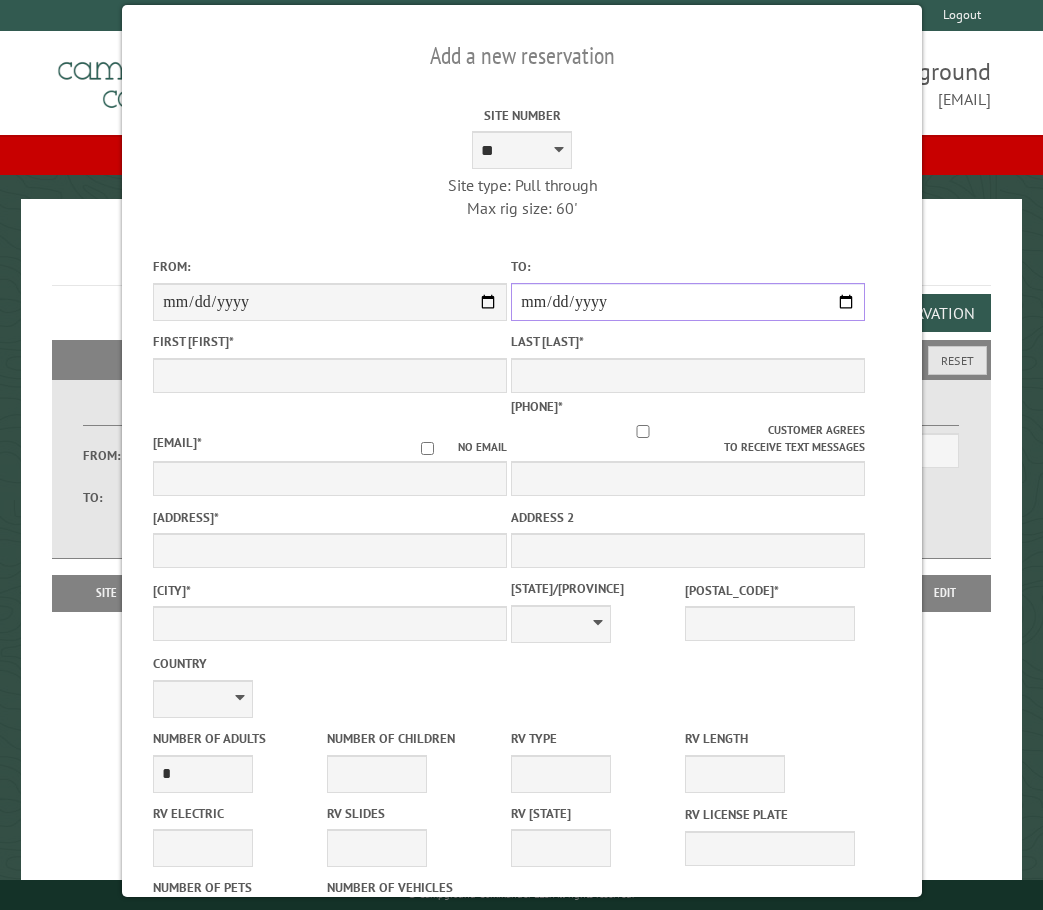 click on "**********" at bounding box center [688, 302] 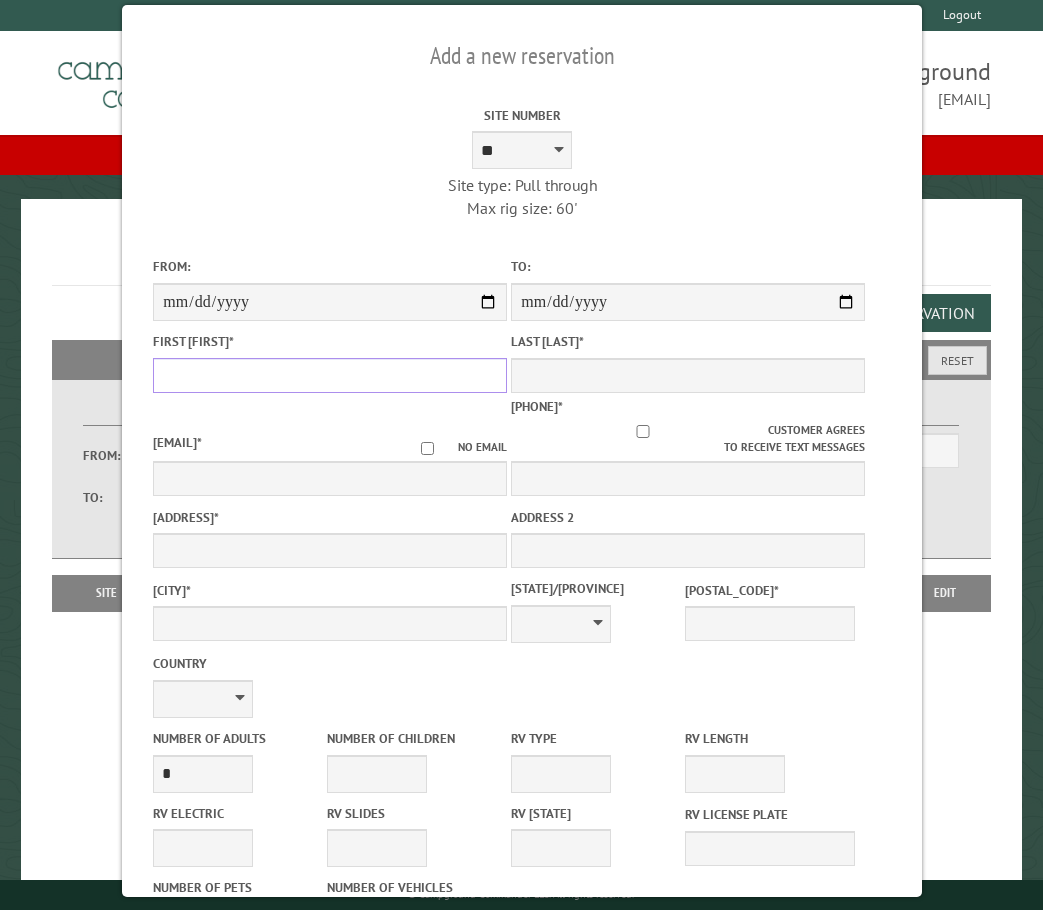 click on "First Name *" at bounding box center (330, 375) 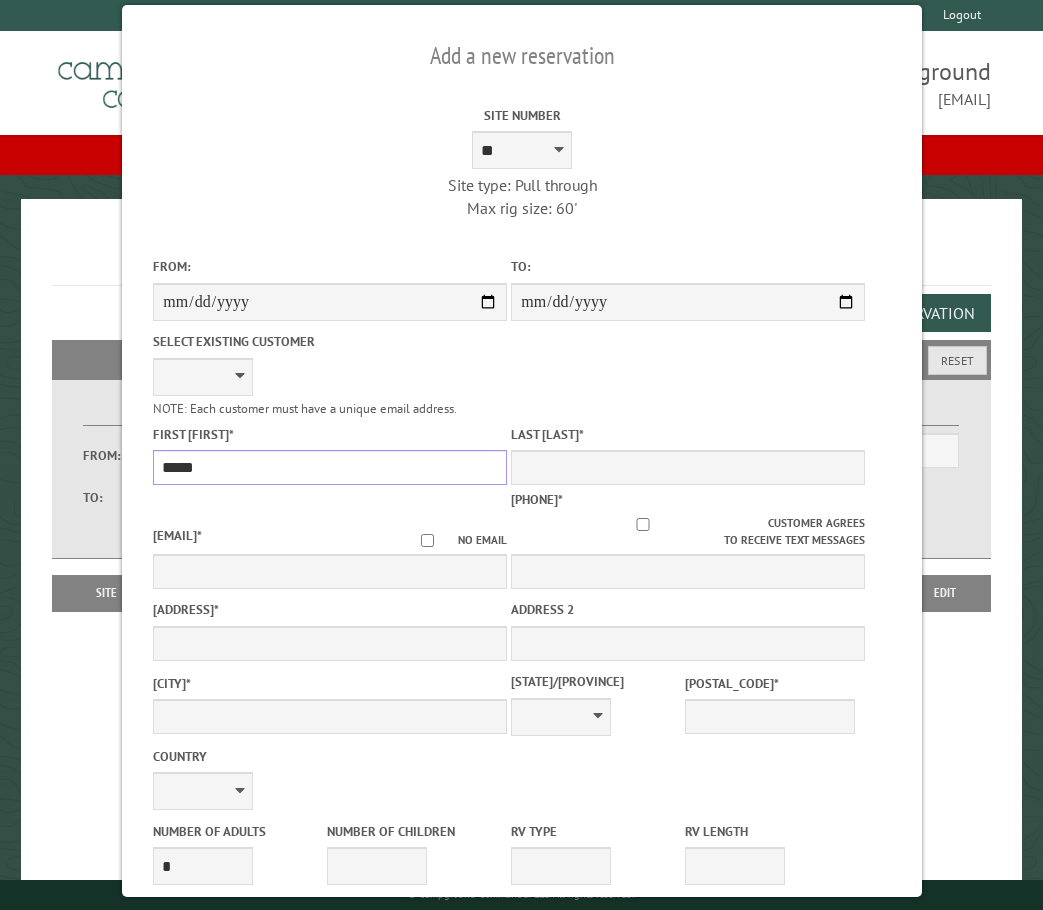 type on "*****" 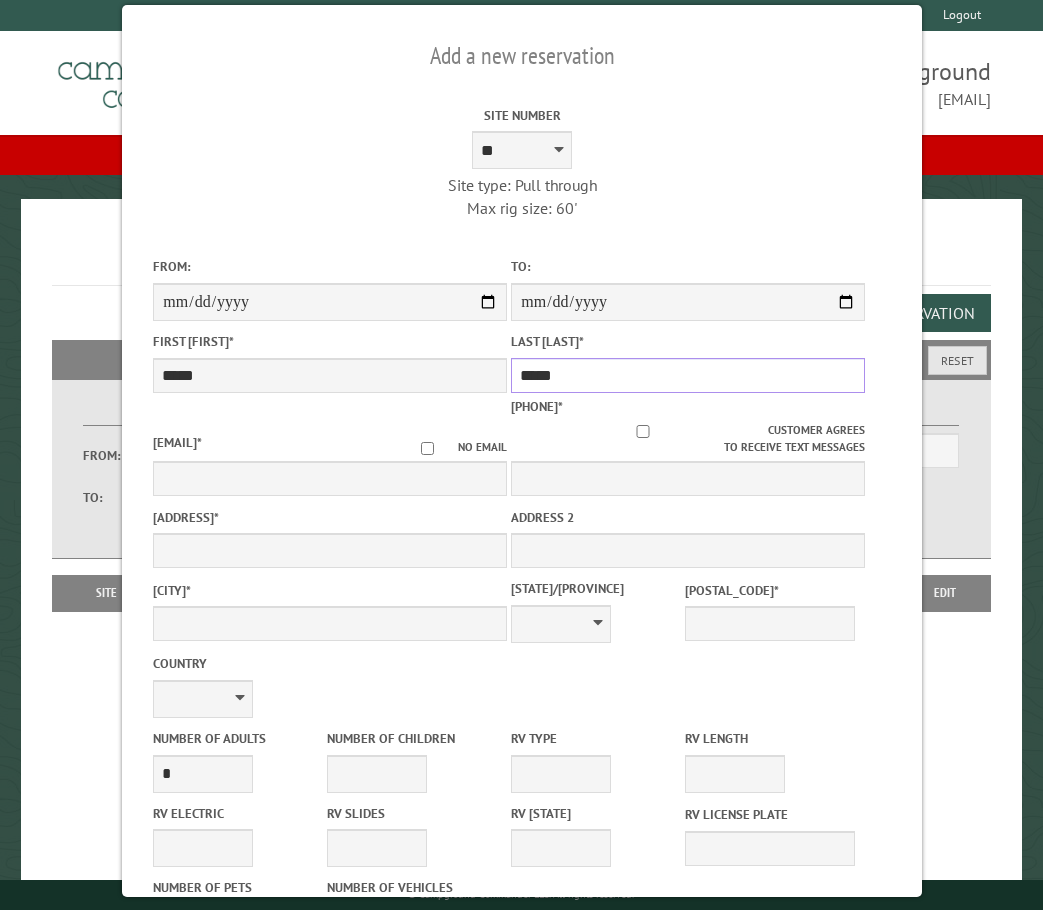 type on "*****" 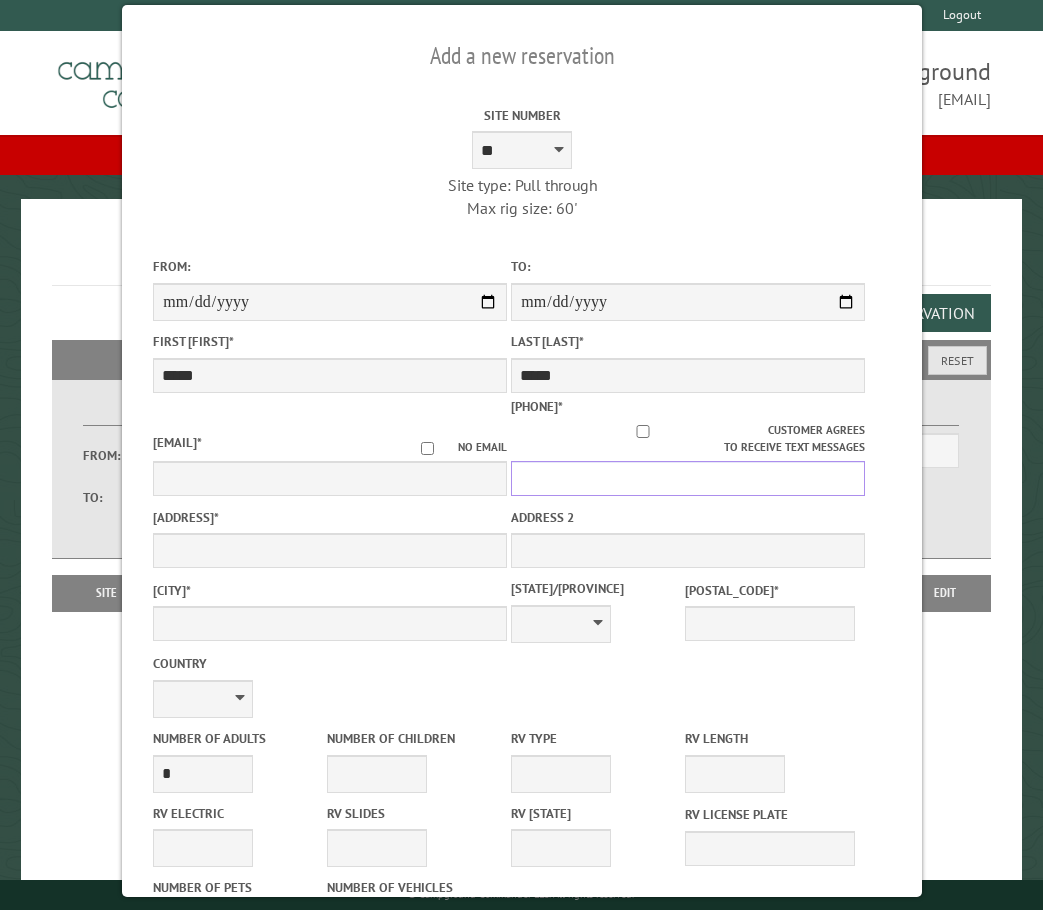 click on "Phone *" at bounding box center [688, 478] 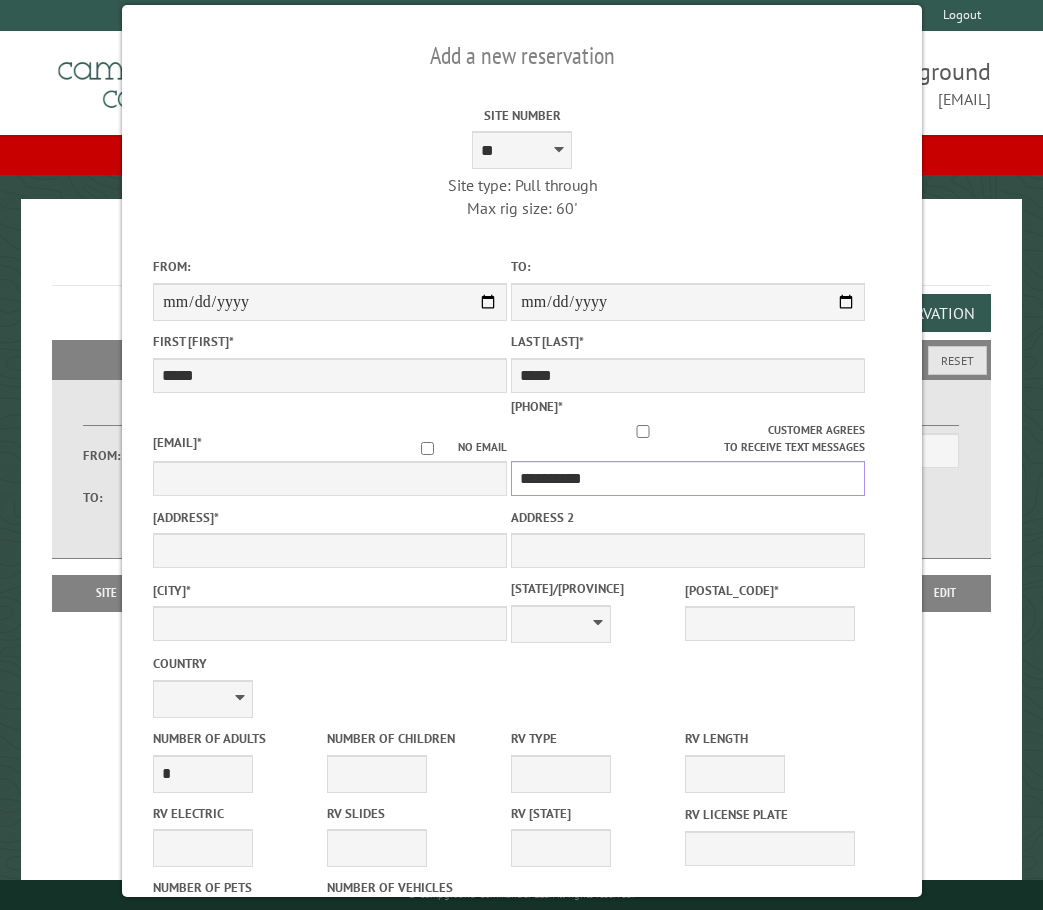 type on "**********" 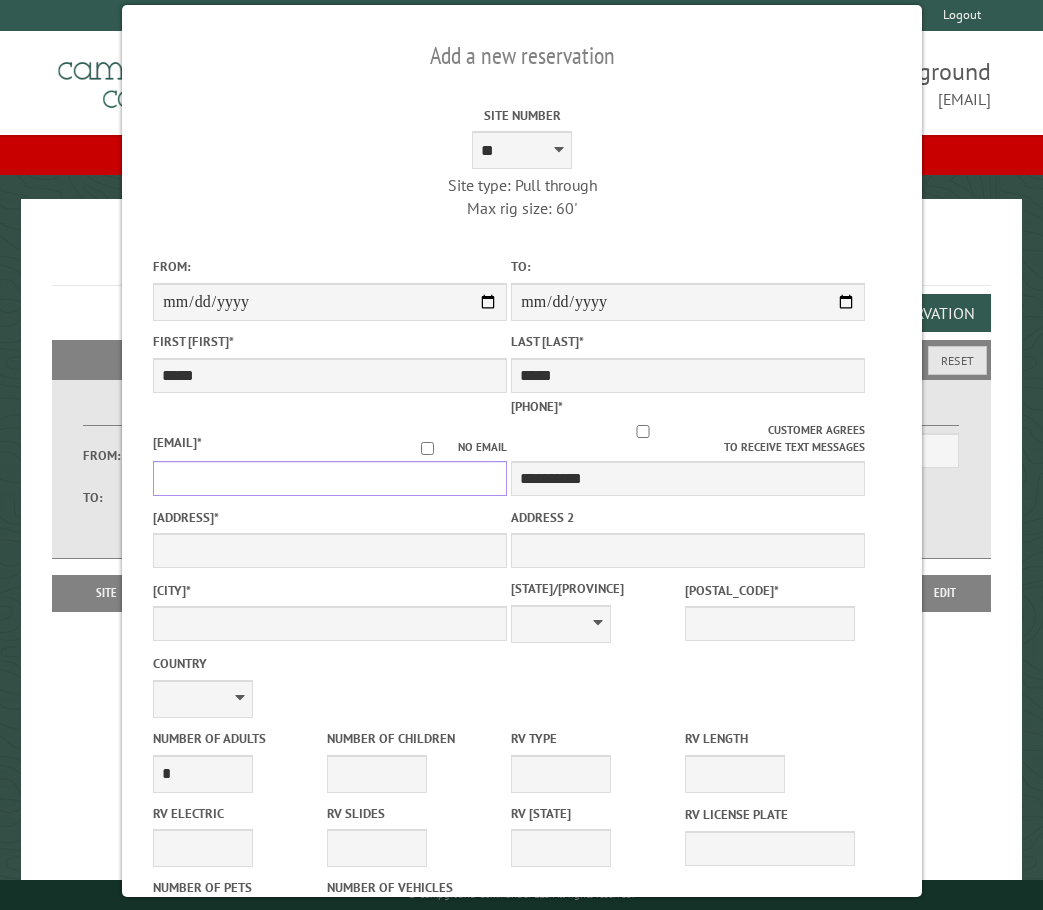 click on "Email *" at bounding box center [330, 478] 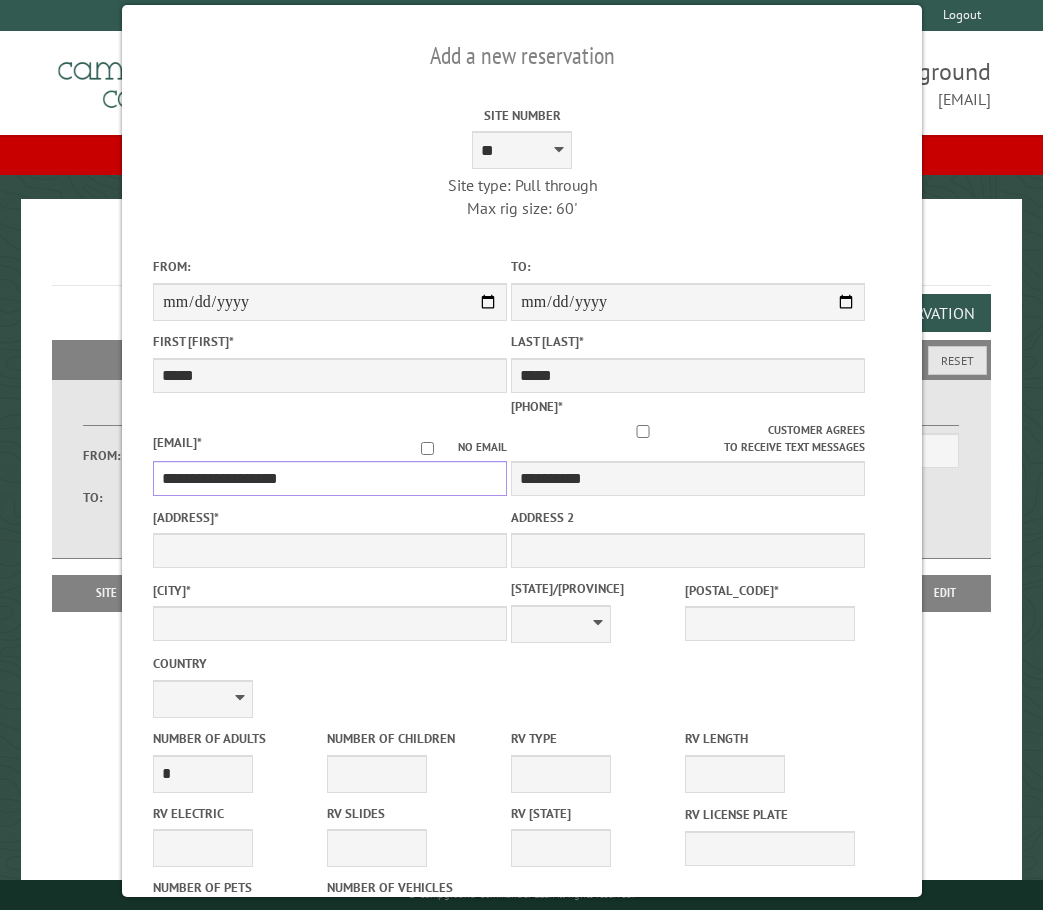 type on "**********" 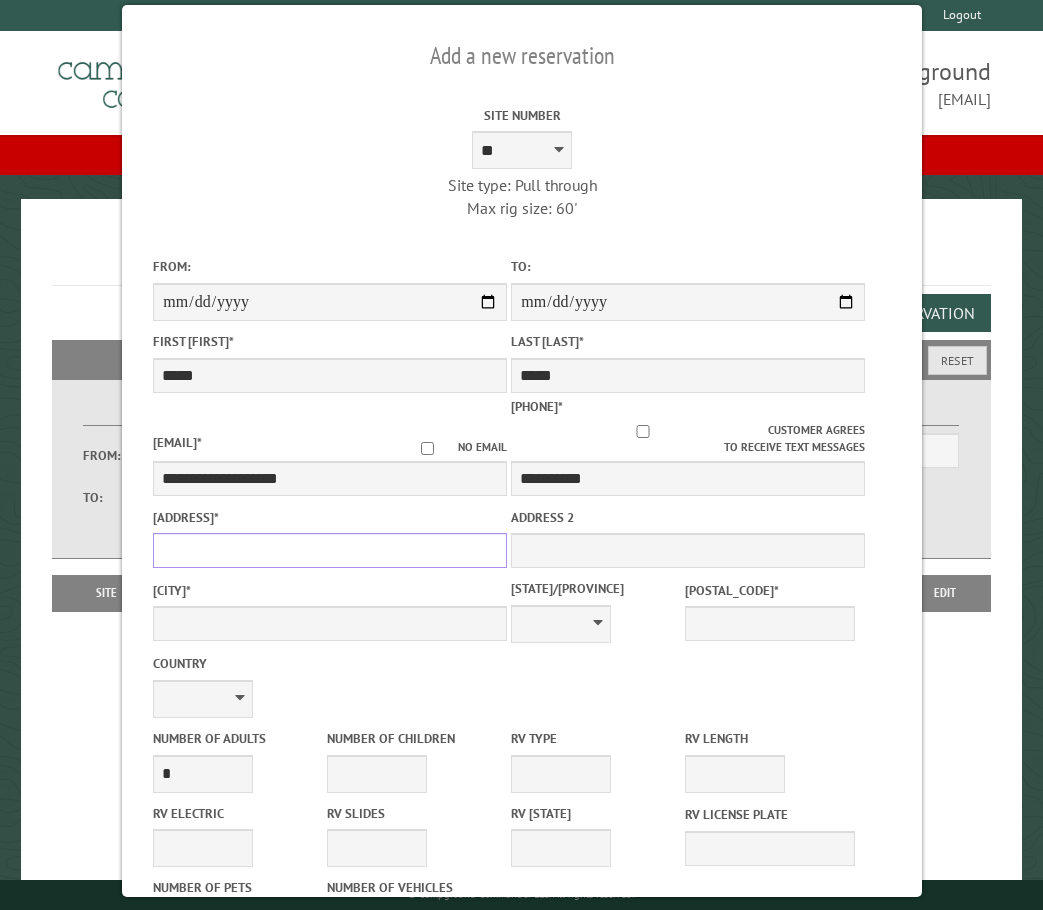 click on "Address *" at bounding box center (330, 550) 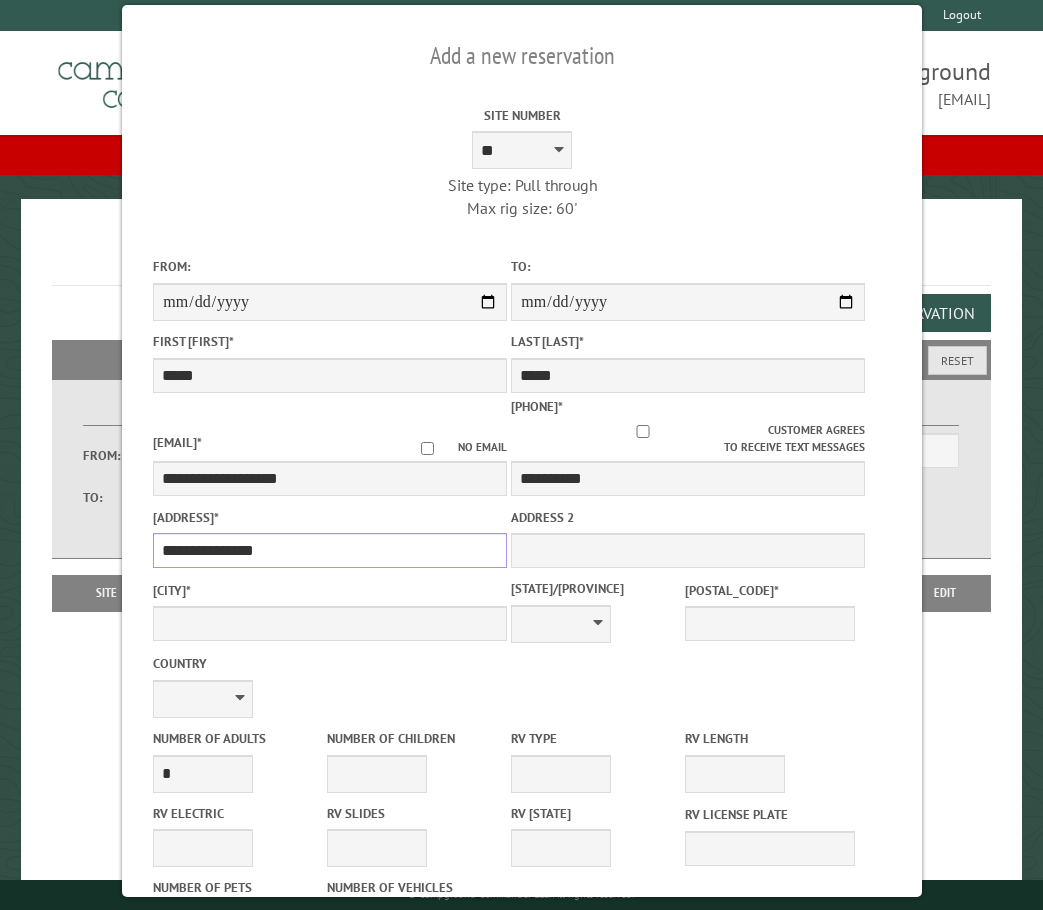 type on "**********" 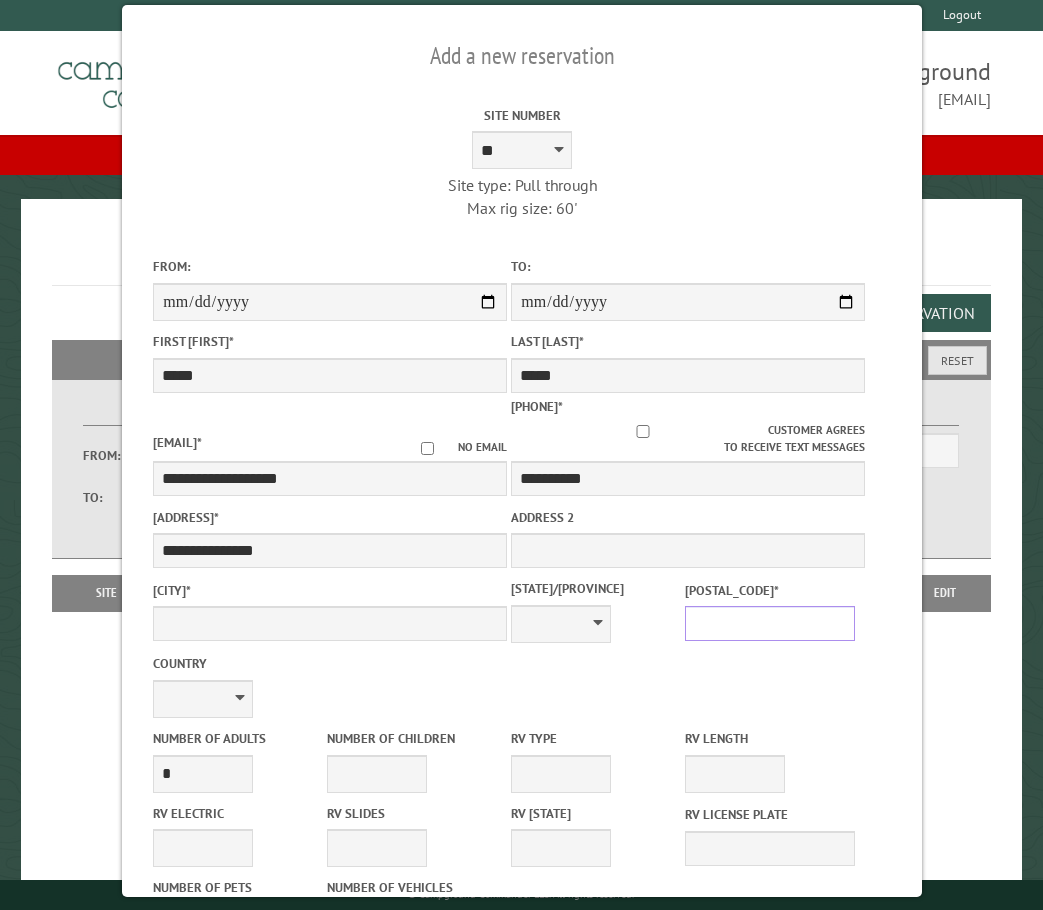 click on "Postal Code *" at bounding box center [770, 623] 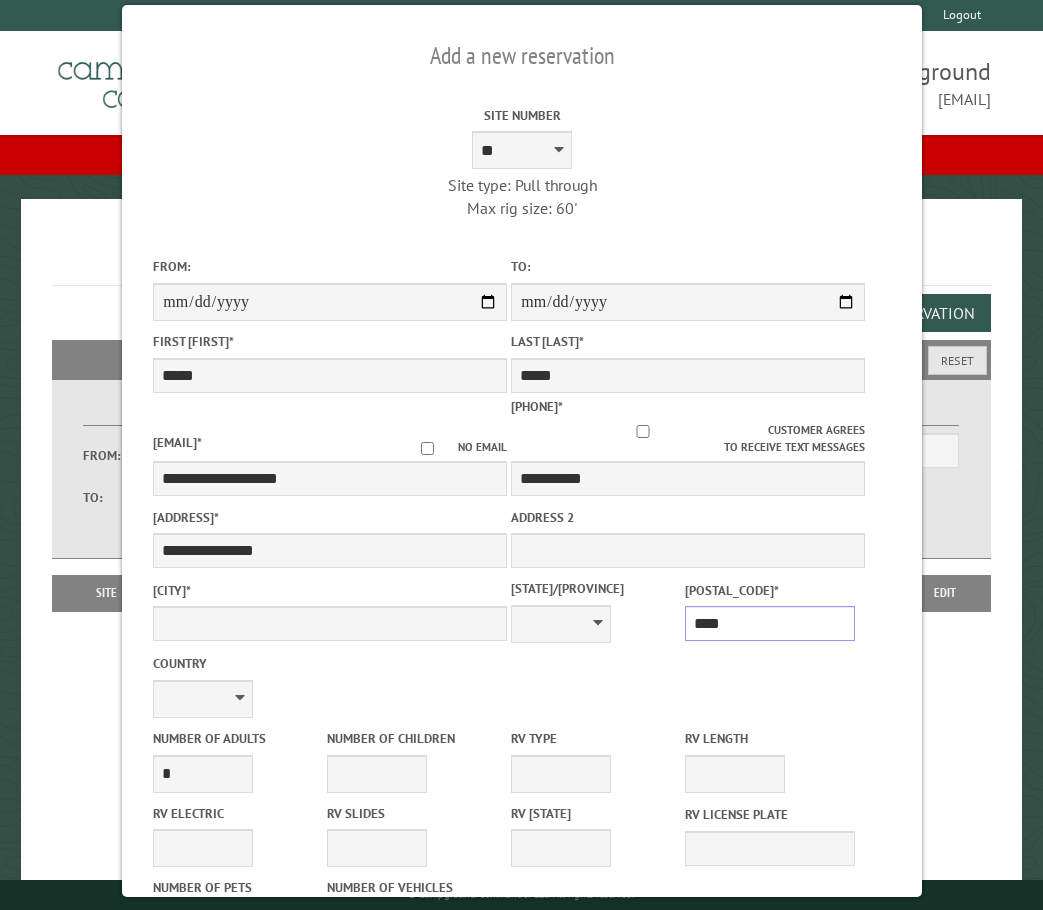 type on "*****" 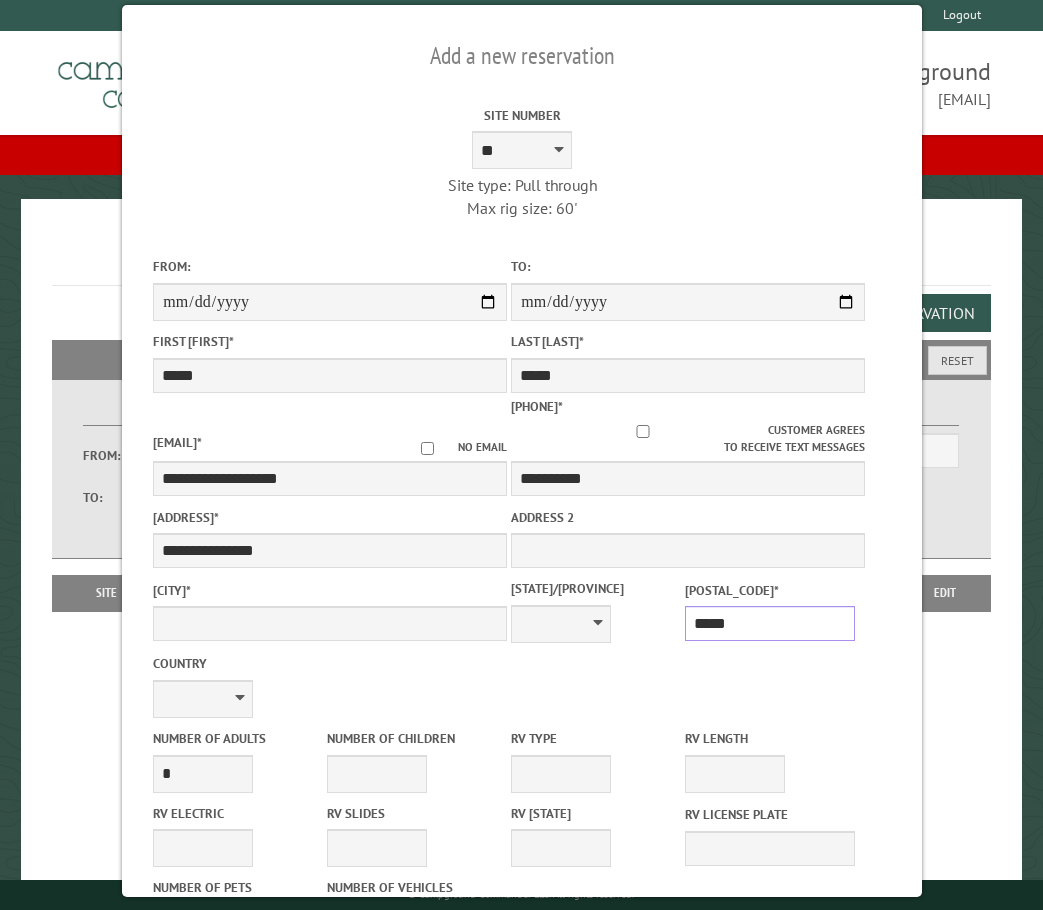 type on "****" 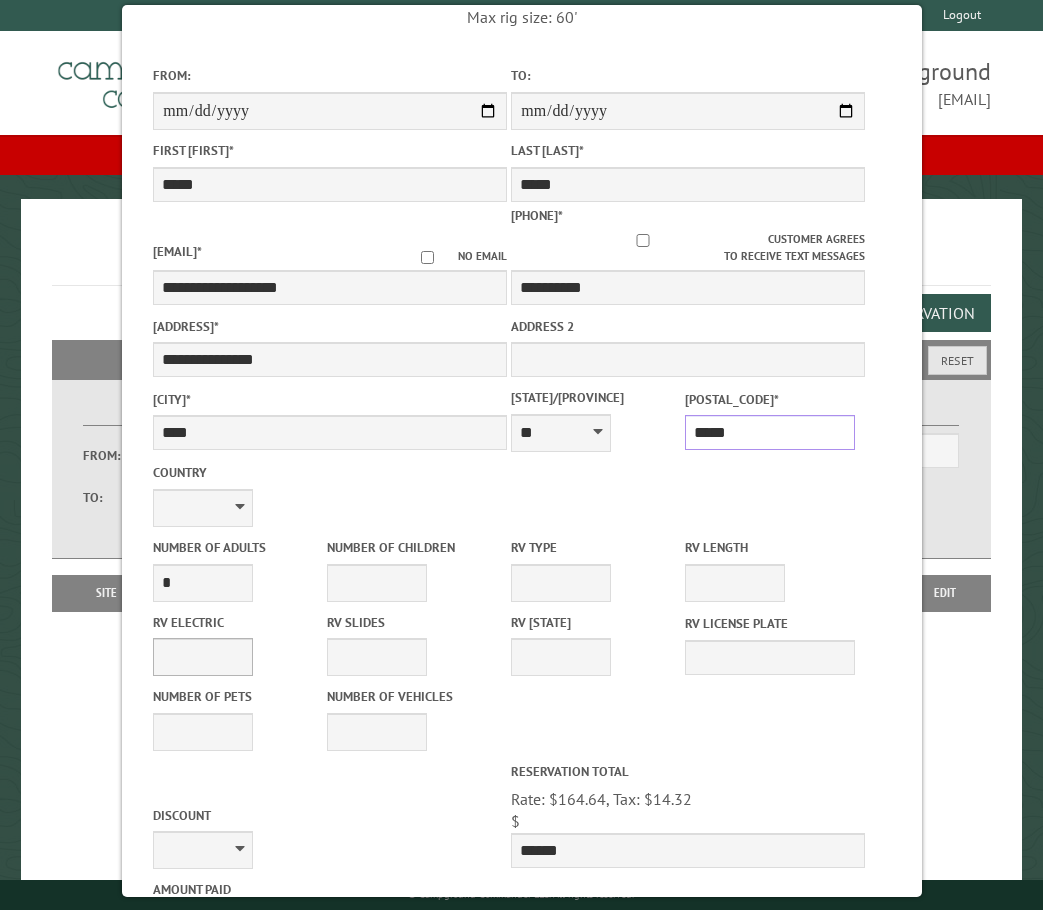 scroll, scrollTop: 200, scrollLeft: 0, axis: vertical 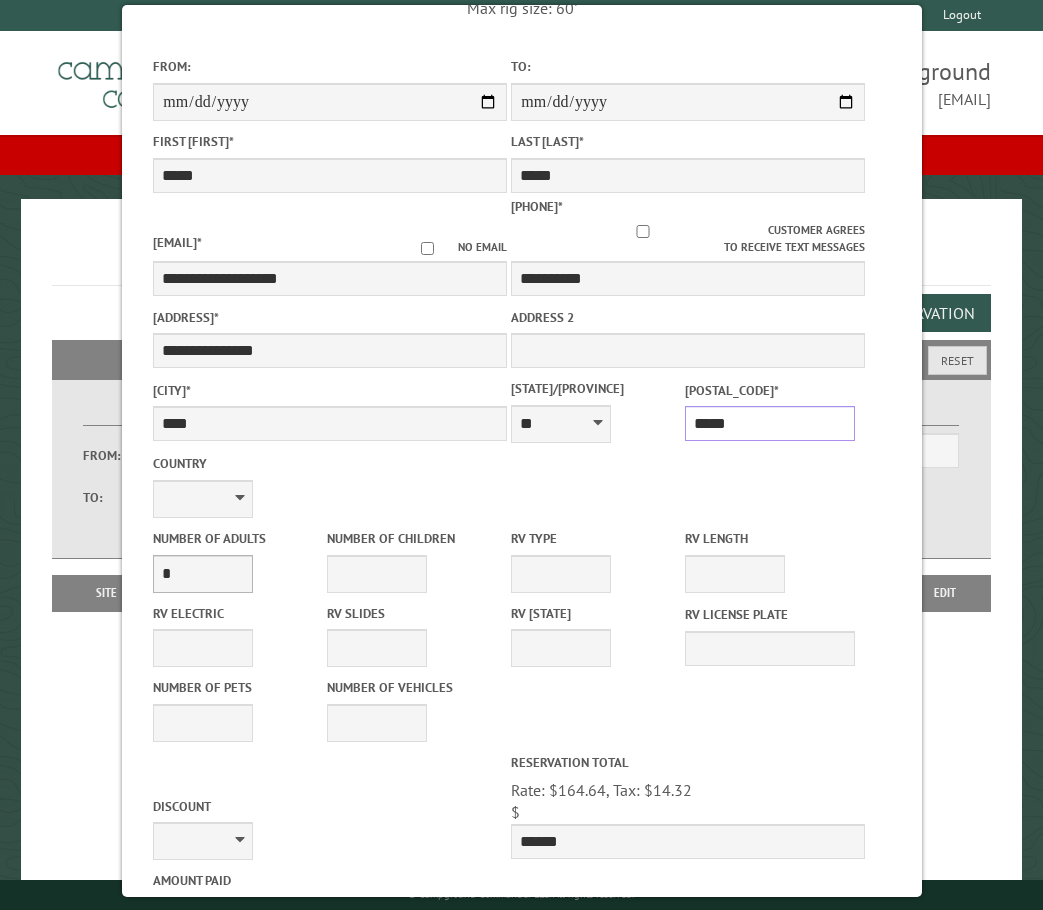 type on "*****" 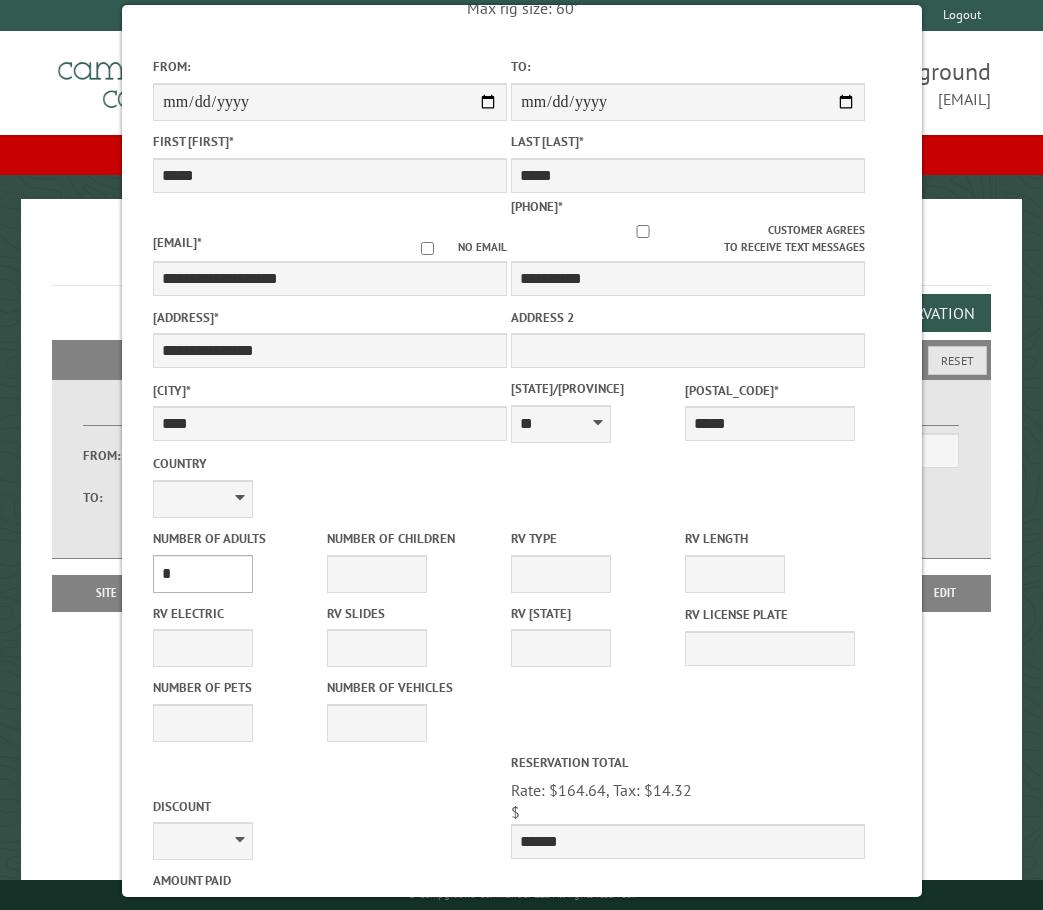 click on "* * * * * * * * * * **" at bounding box center [203, 574] 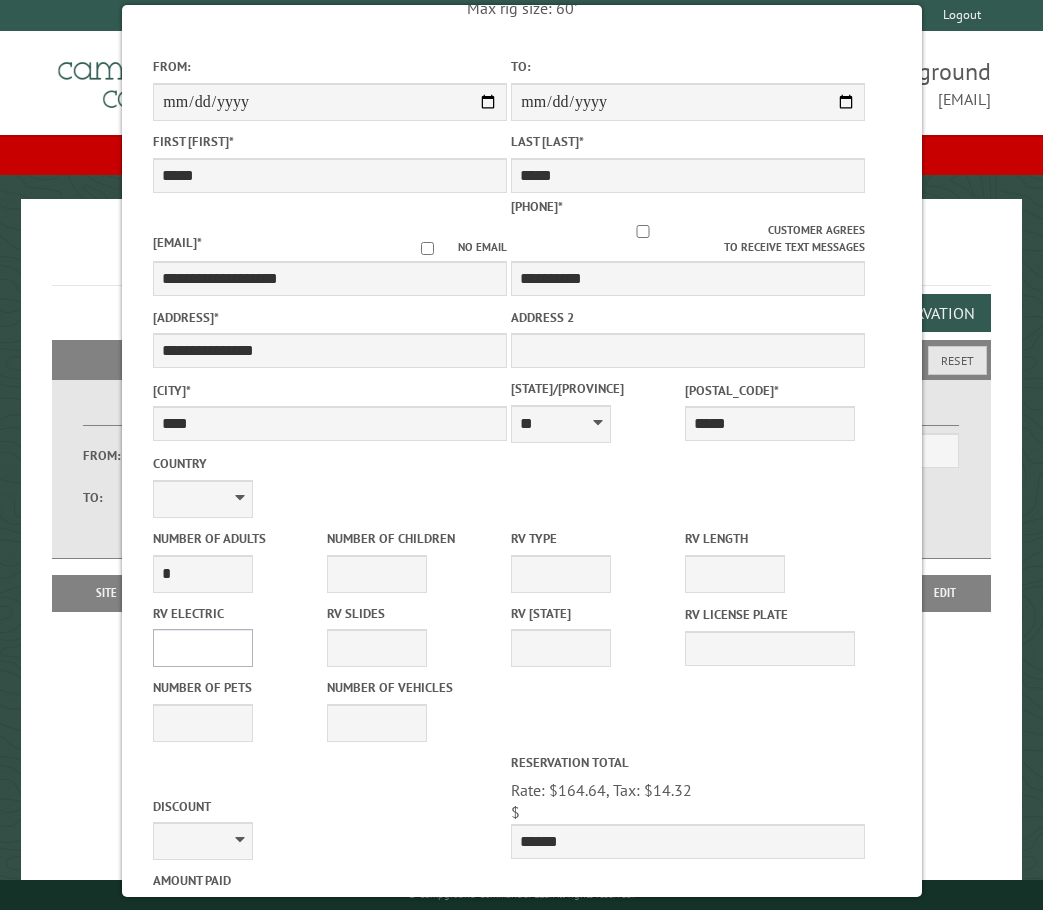 click on "**** *** *** ***" at bounding box center [203, 648] 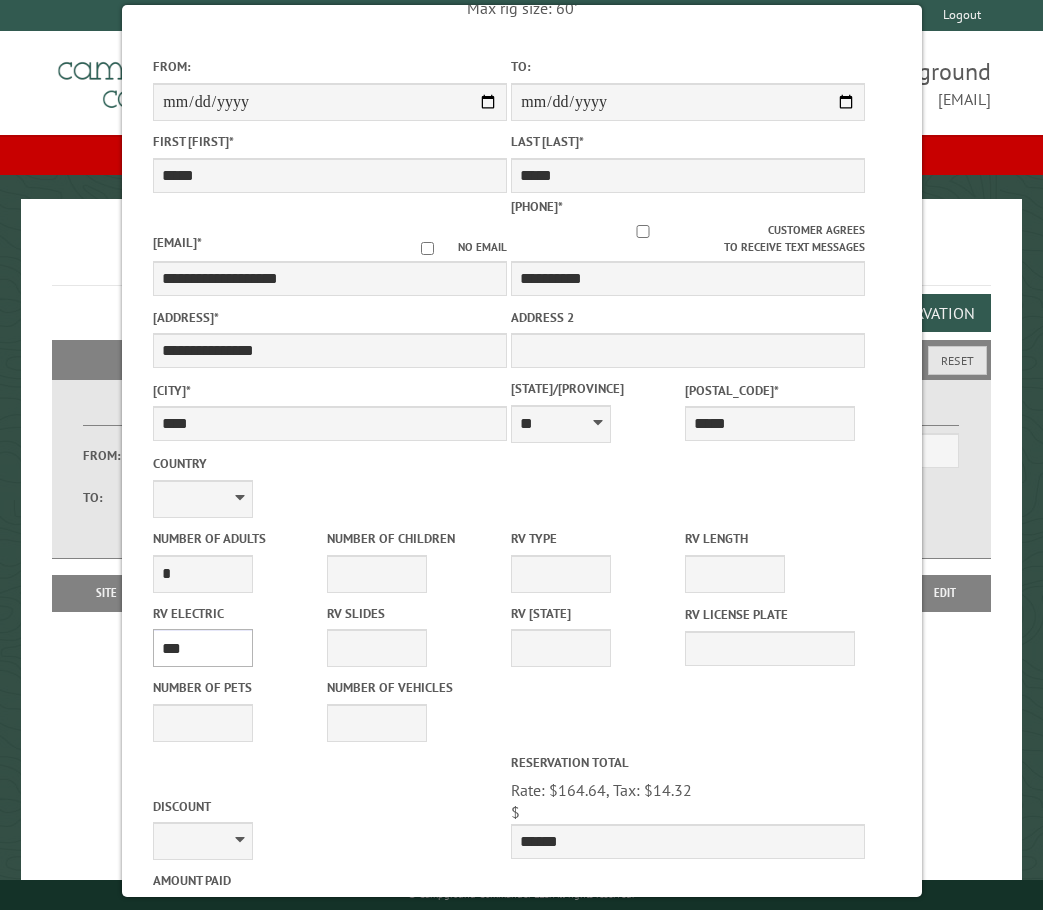 click on "**** *** *** ***" at bounding box center (203, 648) 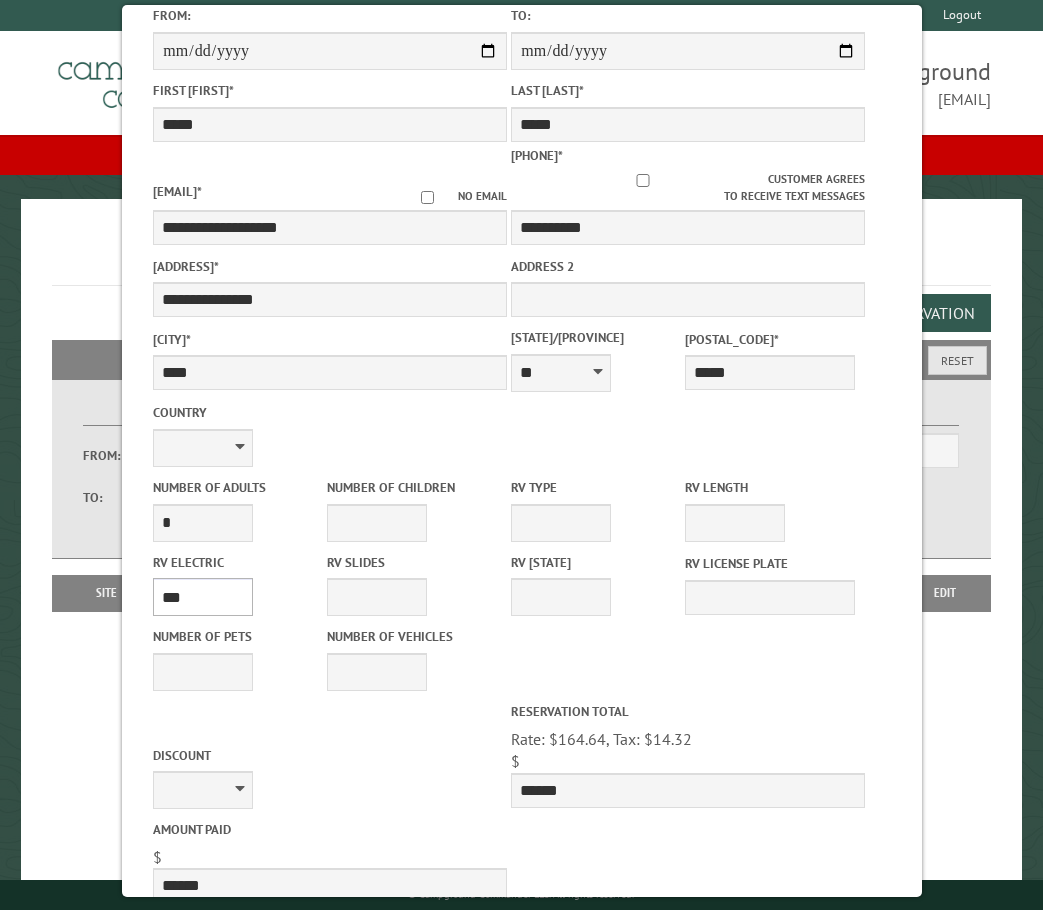 scroll, scrollTop: 300, scrollLeft: 0, axis: vertical 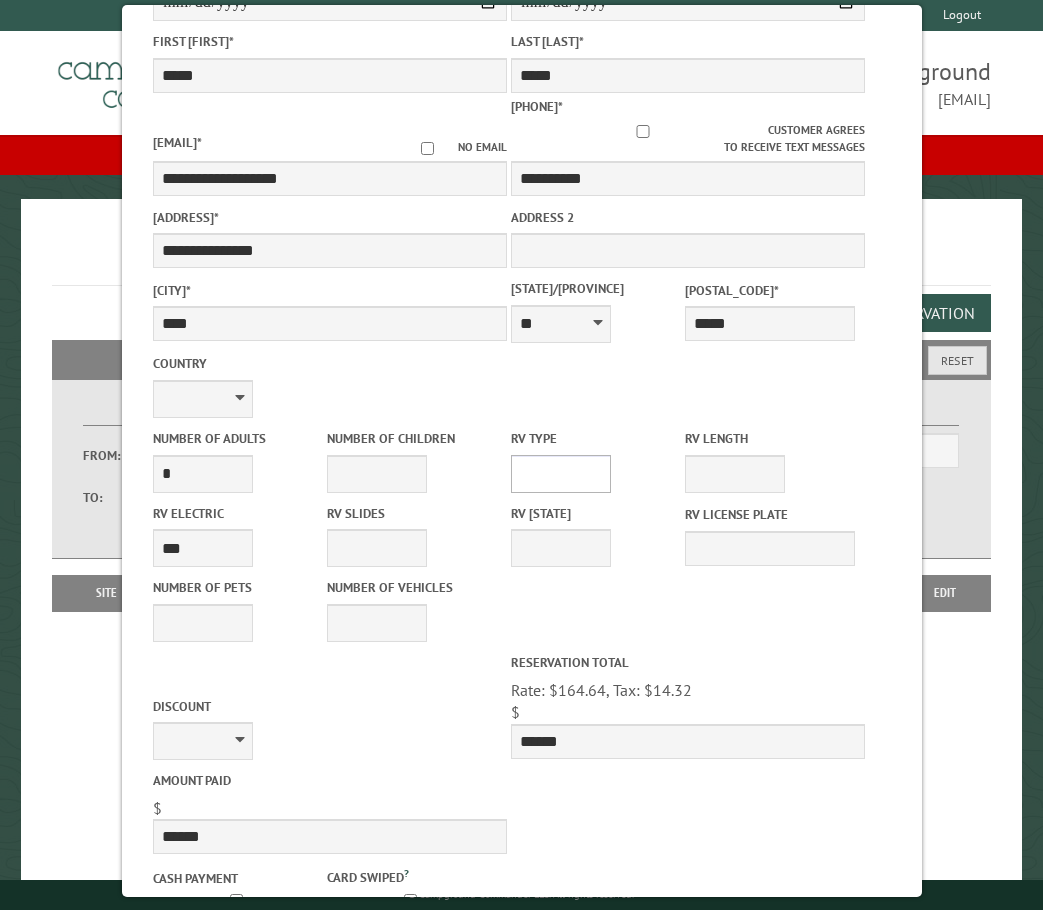 click on "**********" at bounding box center (561, 474) 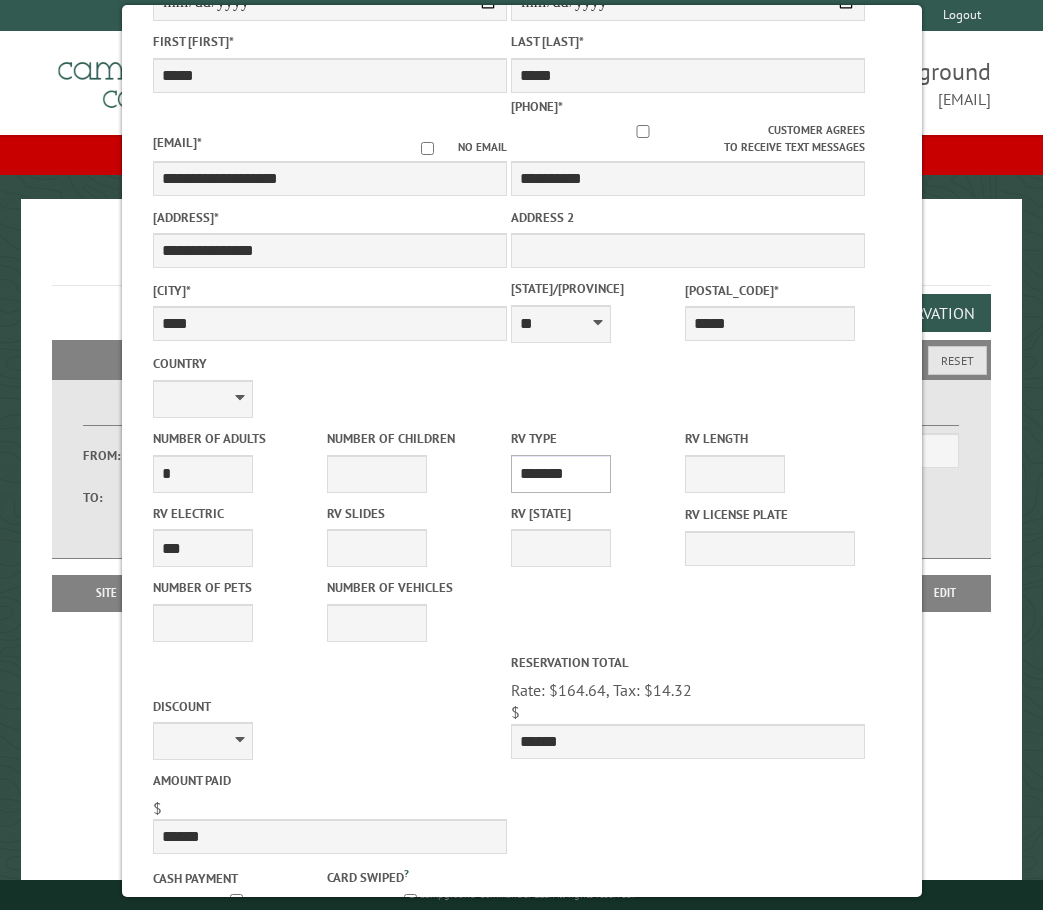 click on "**********" at bounding box center [561, 474] 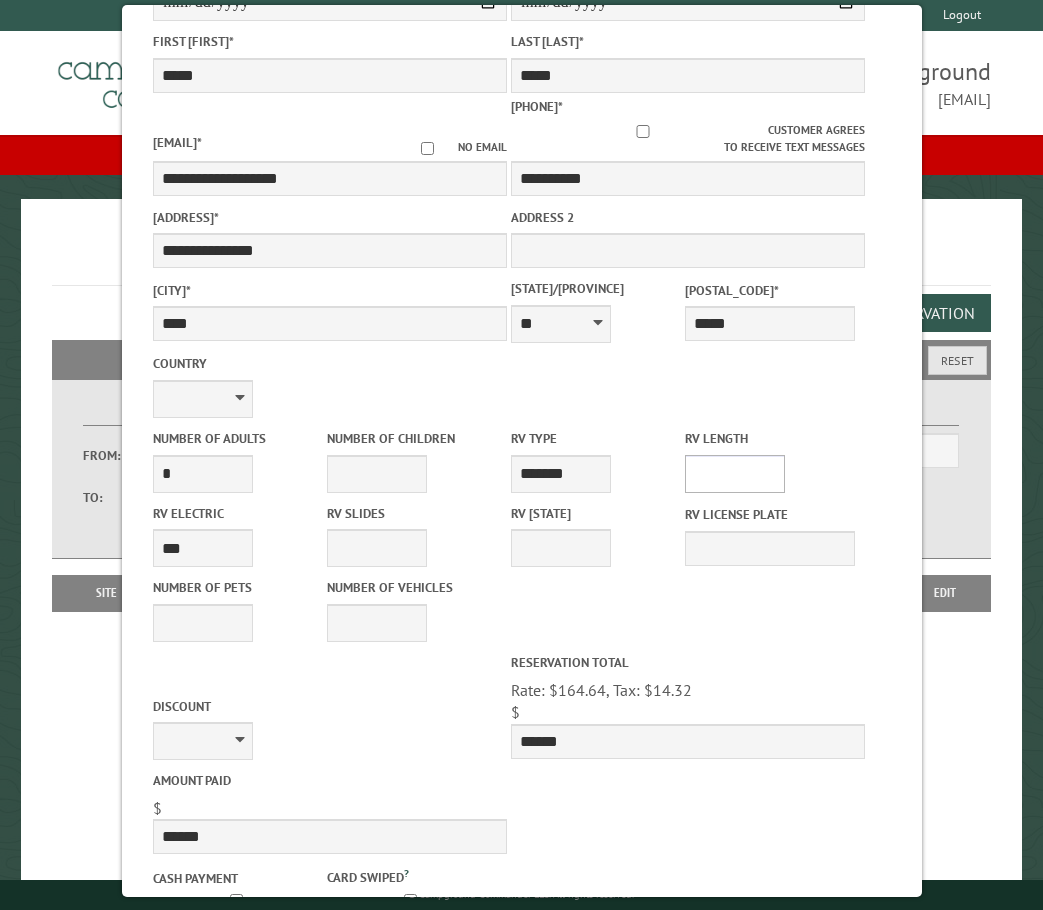 click on "* ** ** ** ** ** ** ** ** ** ** **" at bounding box center (735, 474) 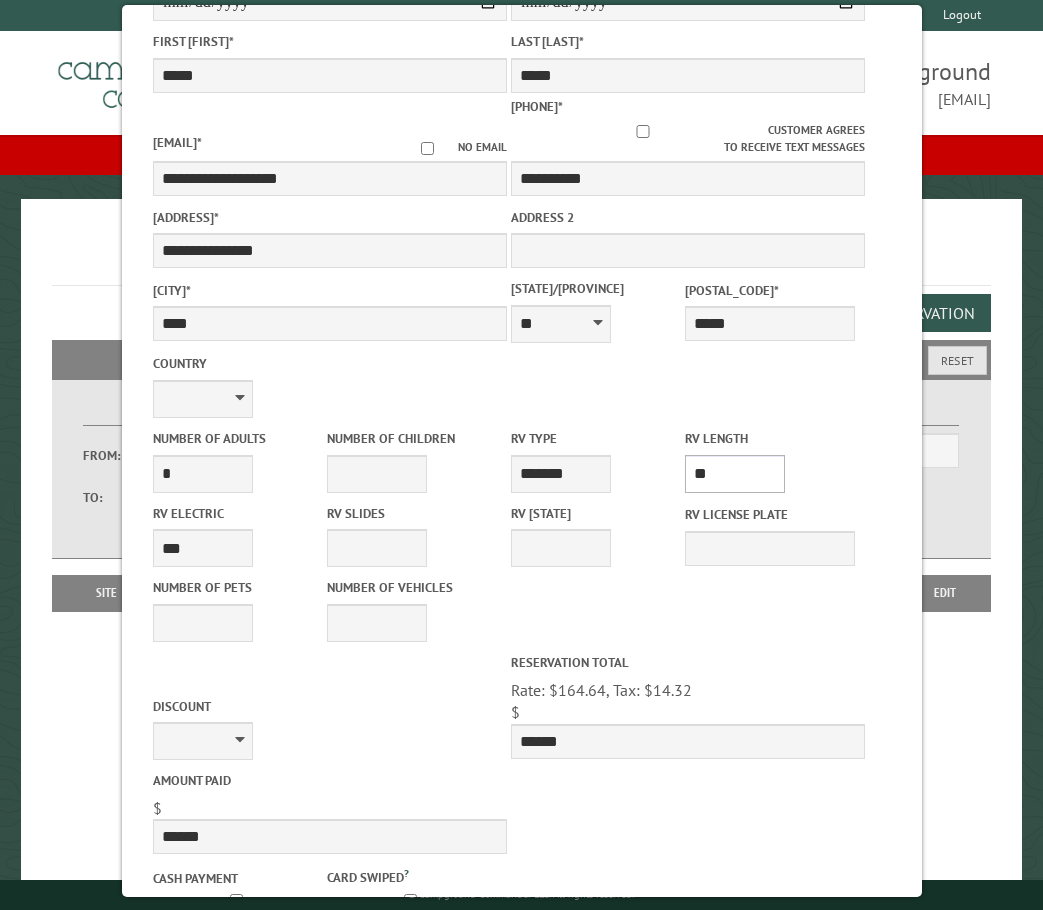 click on "* ** ** ** ** ** ** ** ** ** ** **" at bounding box center [735, 474] 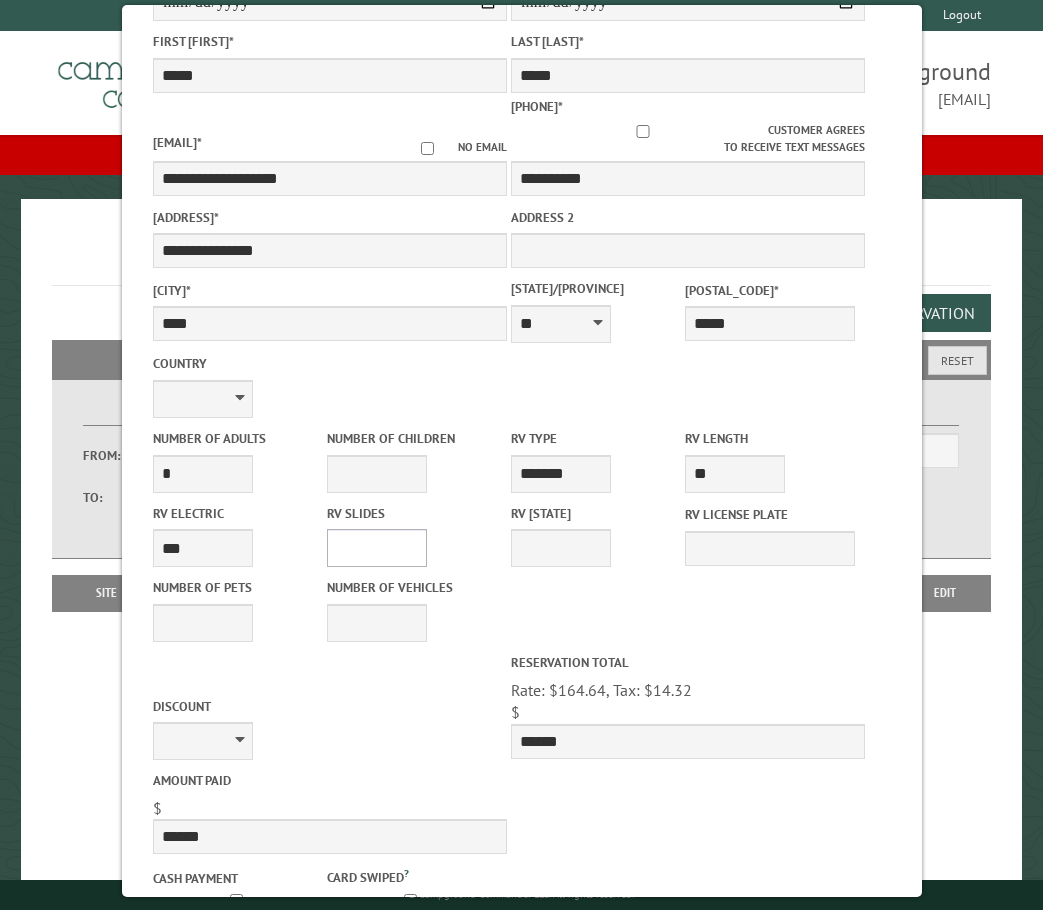 click on "* * * * * * * * * * **" at bounding box center (377, 548) 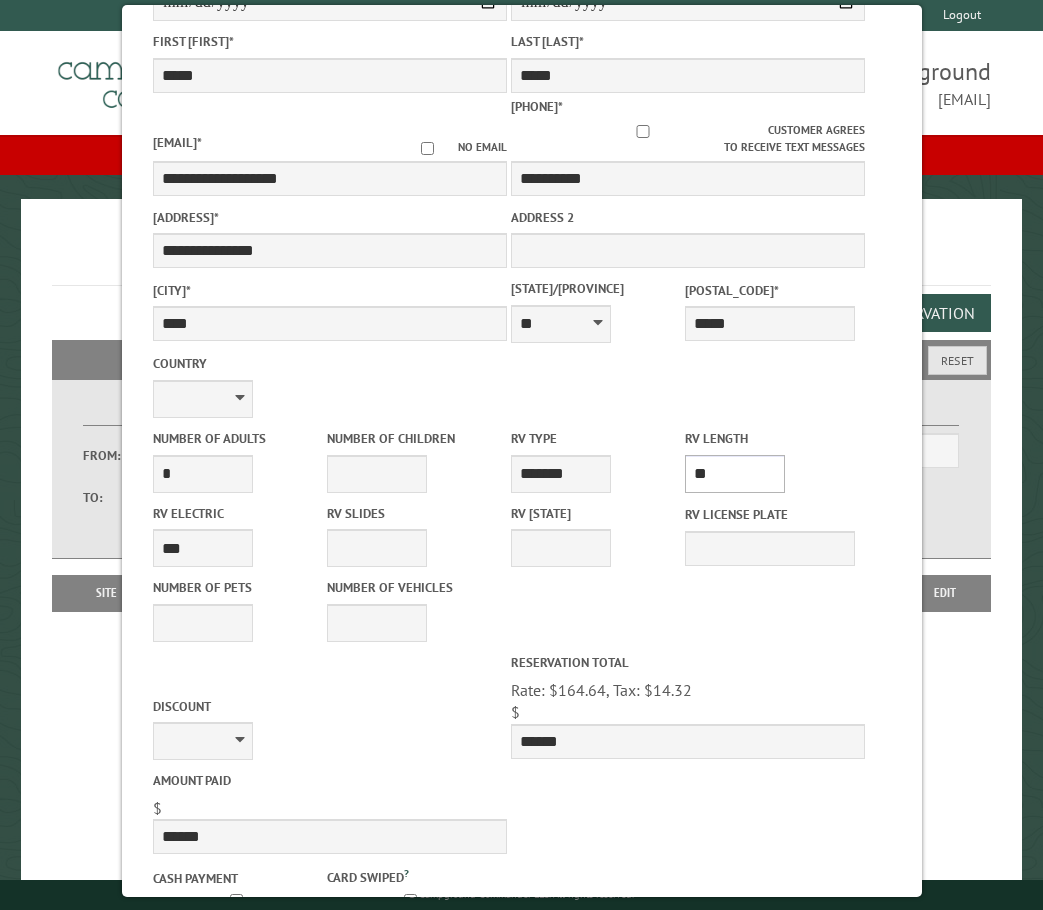 click on "* ** ** ** ** ** ** ** ** ** ** **" at bounding box center (735, 474) 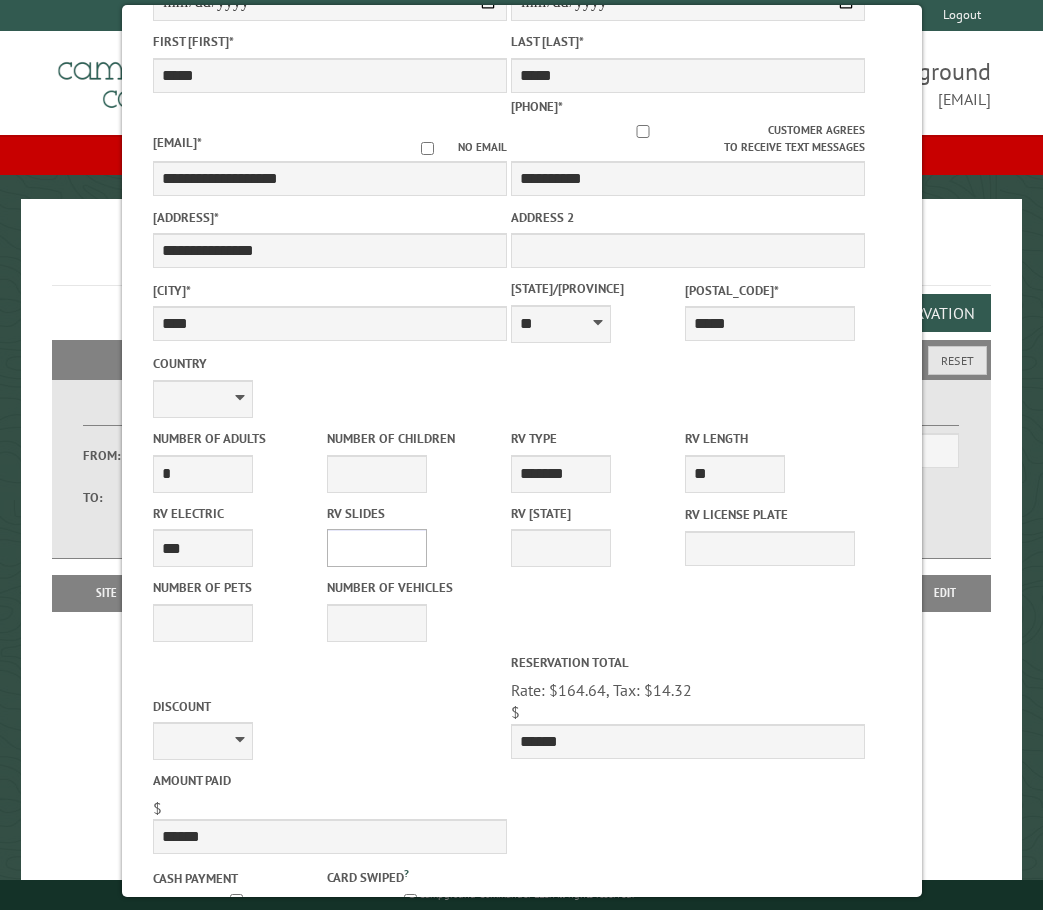 click on "* * * * * * * * * * **" at bounding box center (377, 548) 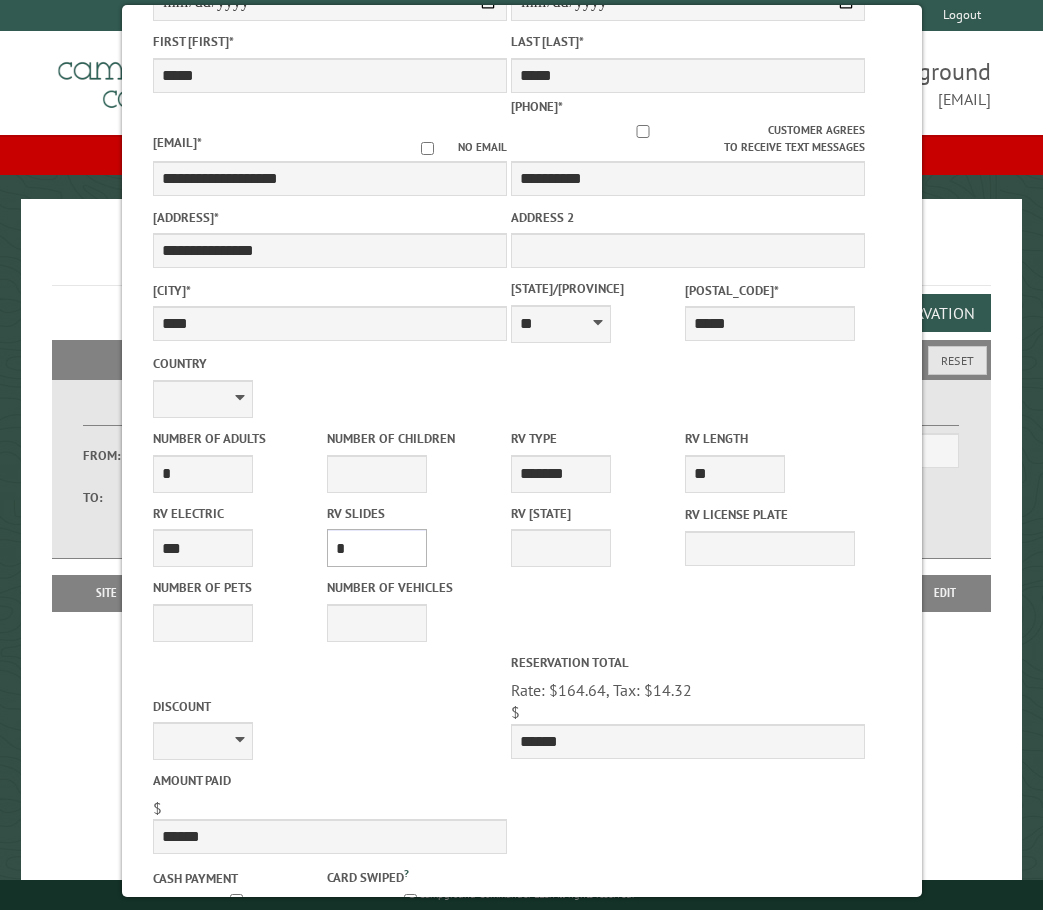 click on "* * * * * * * * * * **" at bounding box center (377, 548) 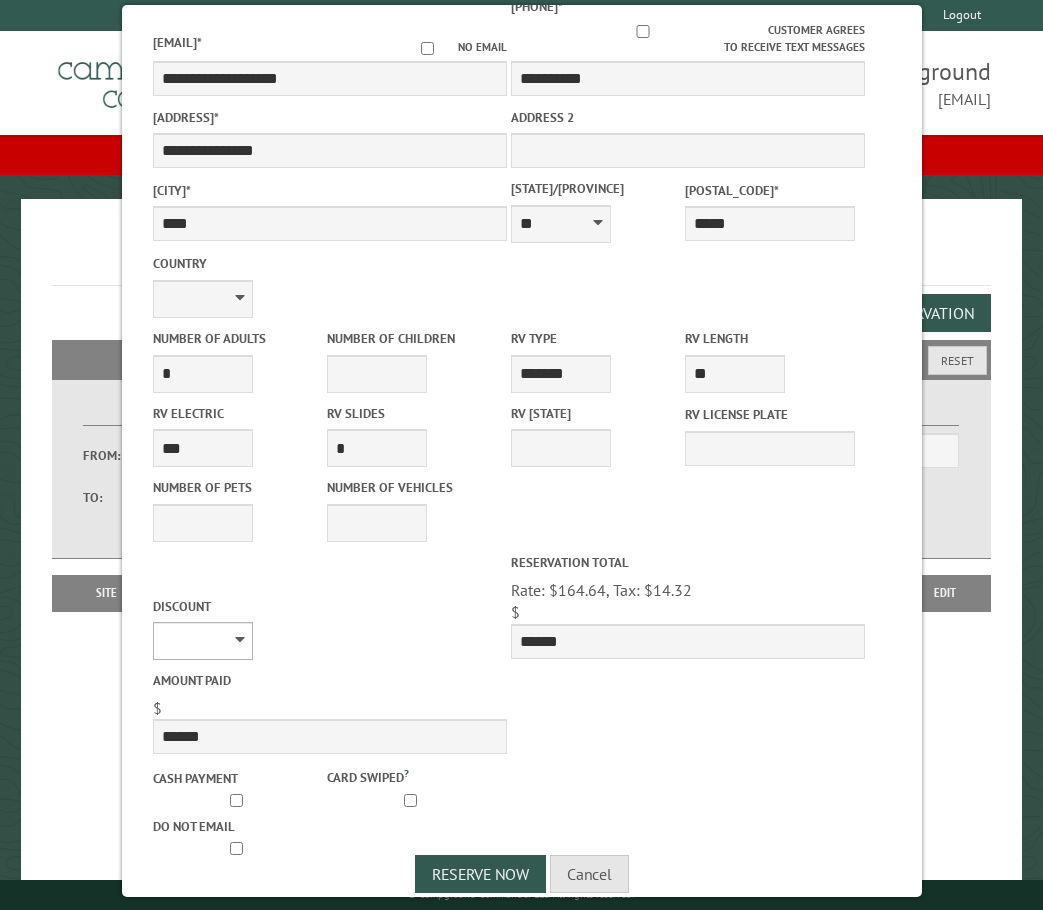 click on "********" at bounding box center [203, 641] 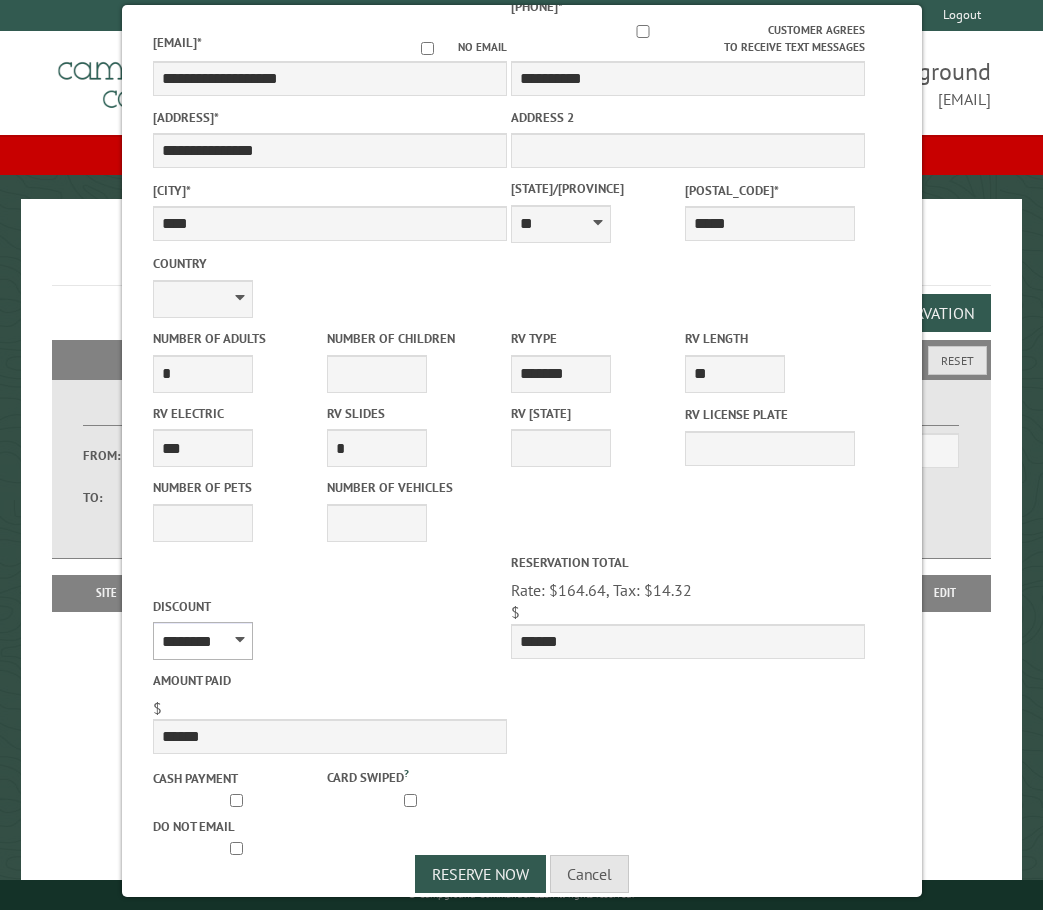 click on "********" at bounding box center (203, 641) 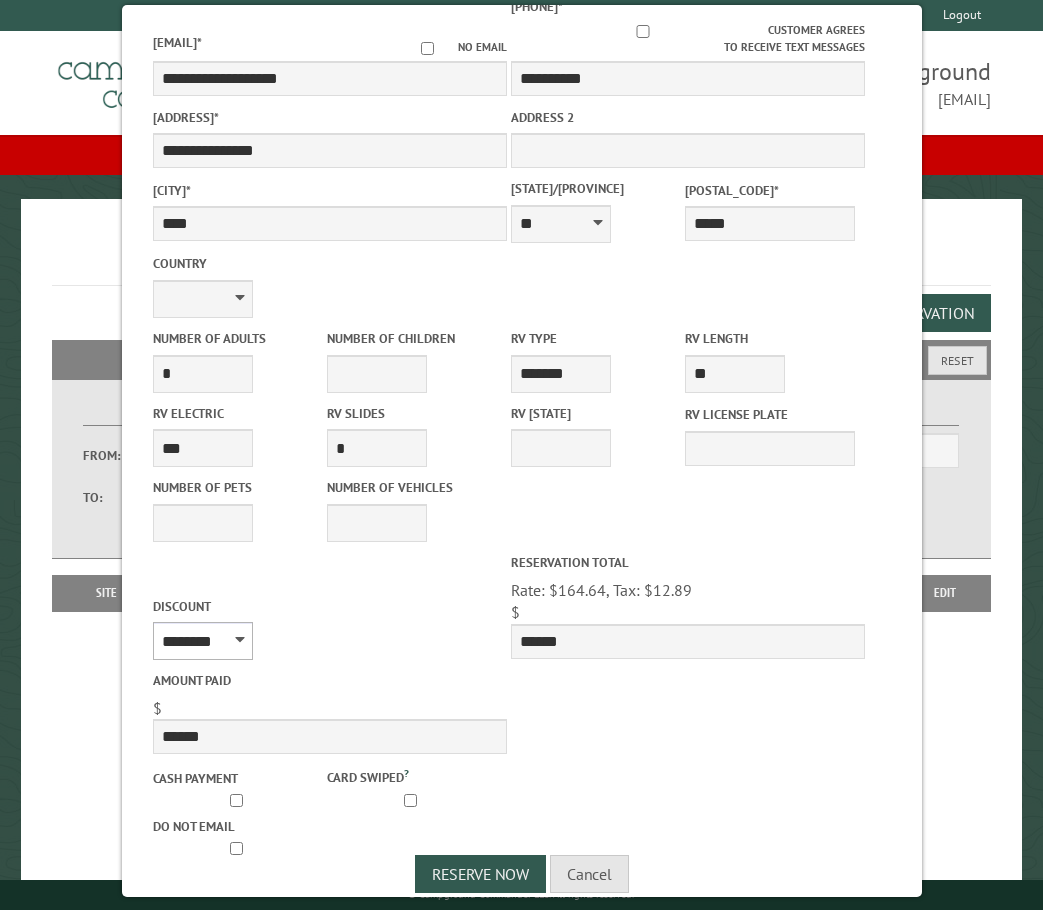 scroll, scrollTop: 421, scrollLeft: 0, axis: vertical 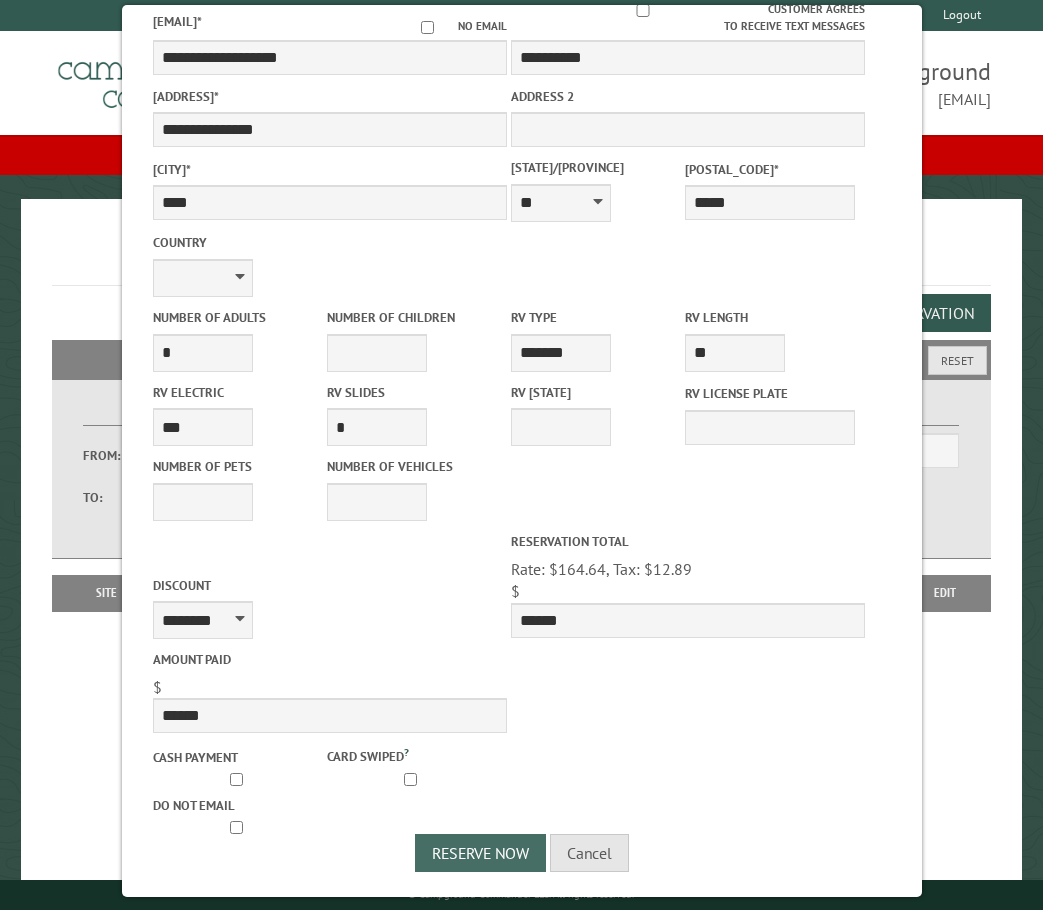 click on "Reserve Now" at bounding box center (480, 853) 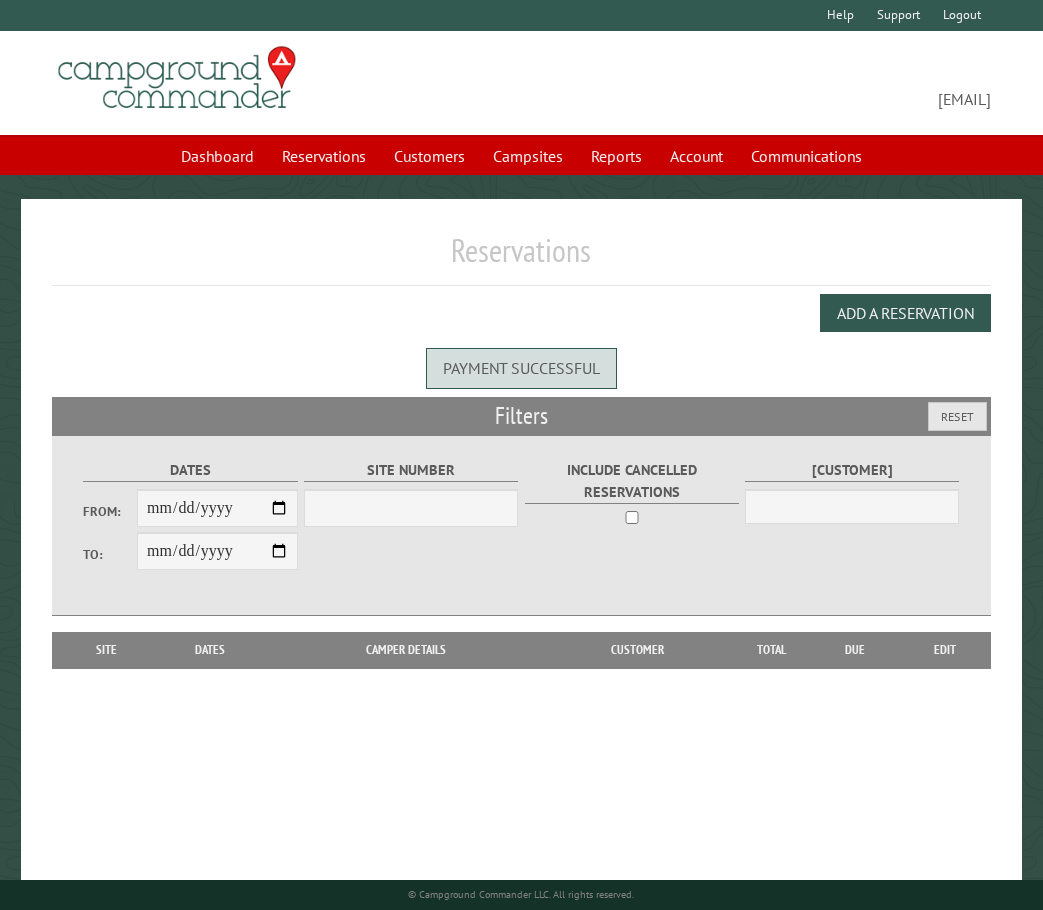 scroll, scrollTop: 0, scrollLeft: 0, axis: both 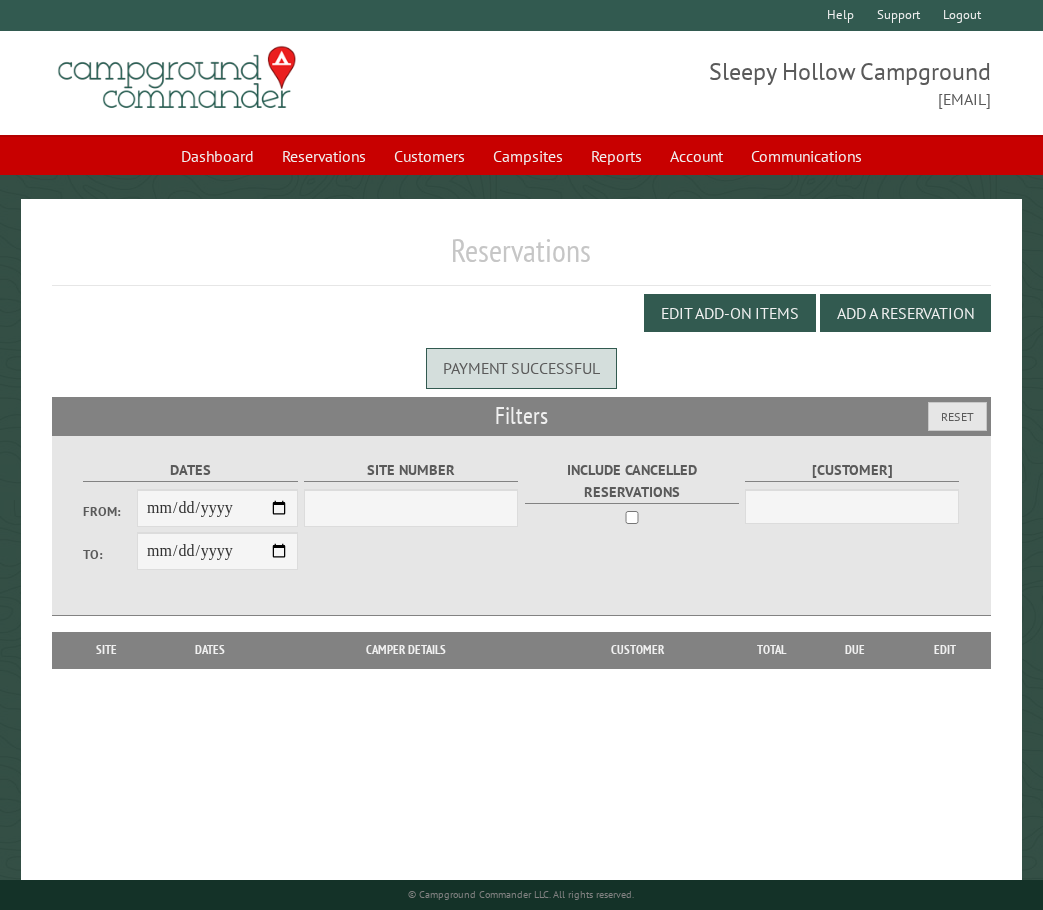 select on "***" 